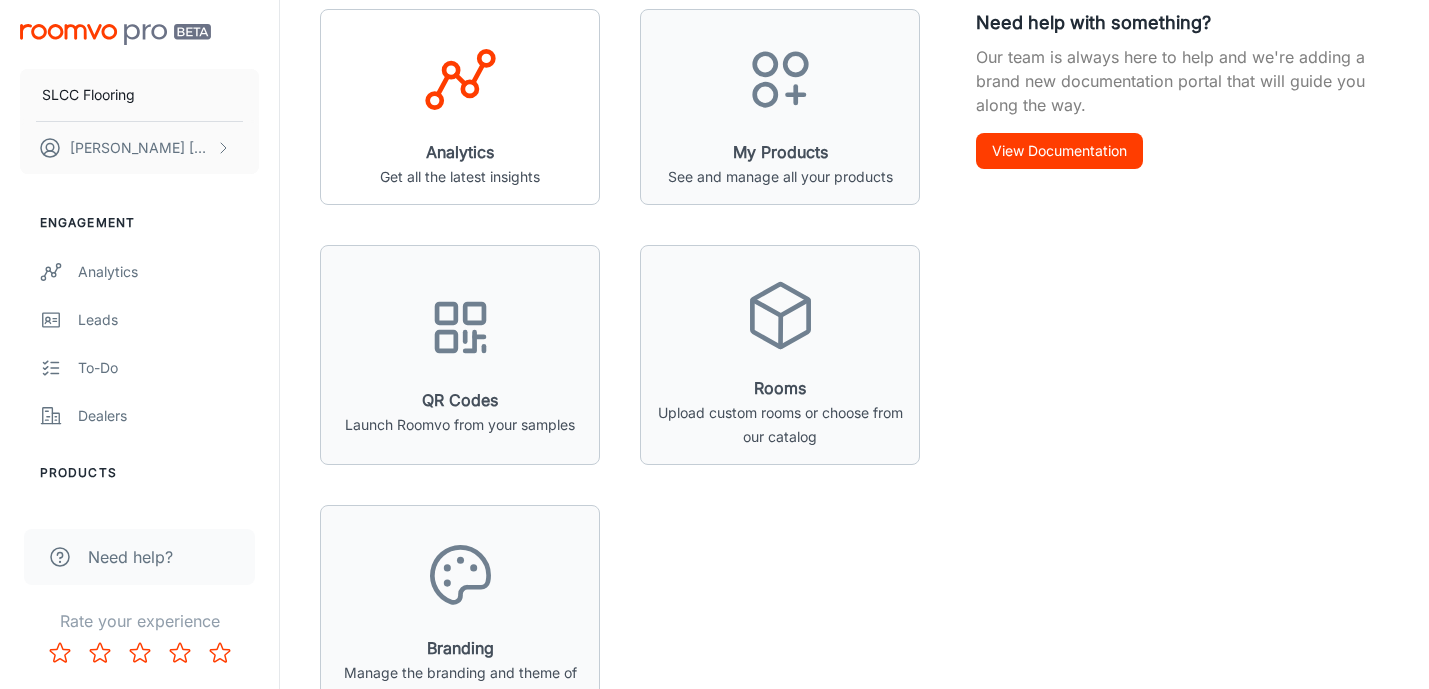 scroll, scrollTop: 377, scrollLeft: 0, axis: vertical 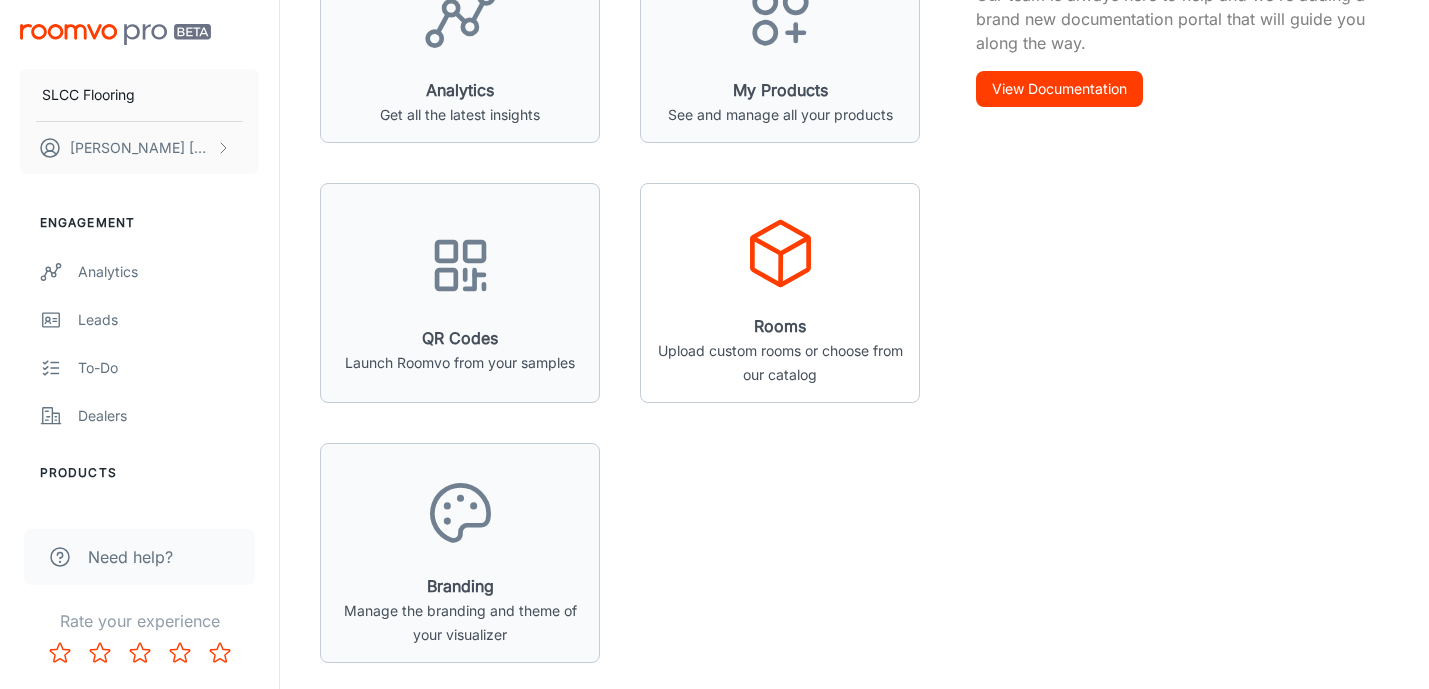 click 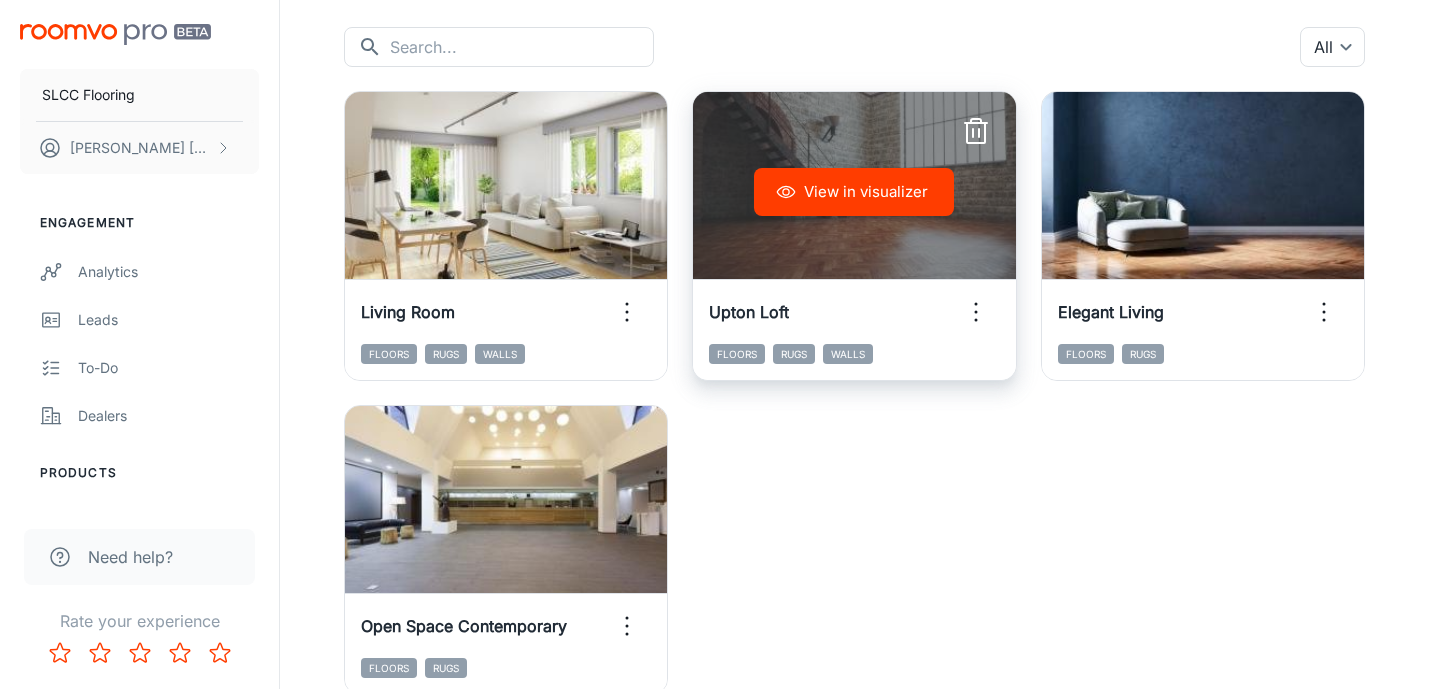 scroll, scrollTop: 261, scrollLeft: 0, axis: vertical 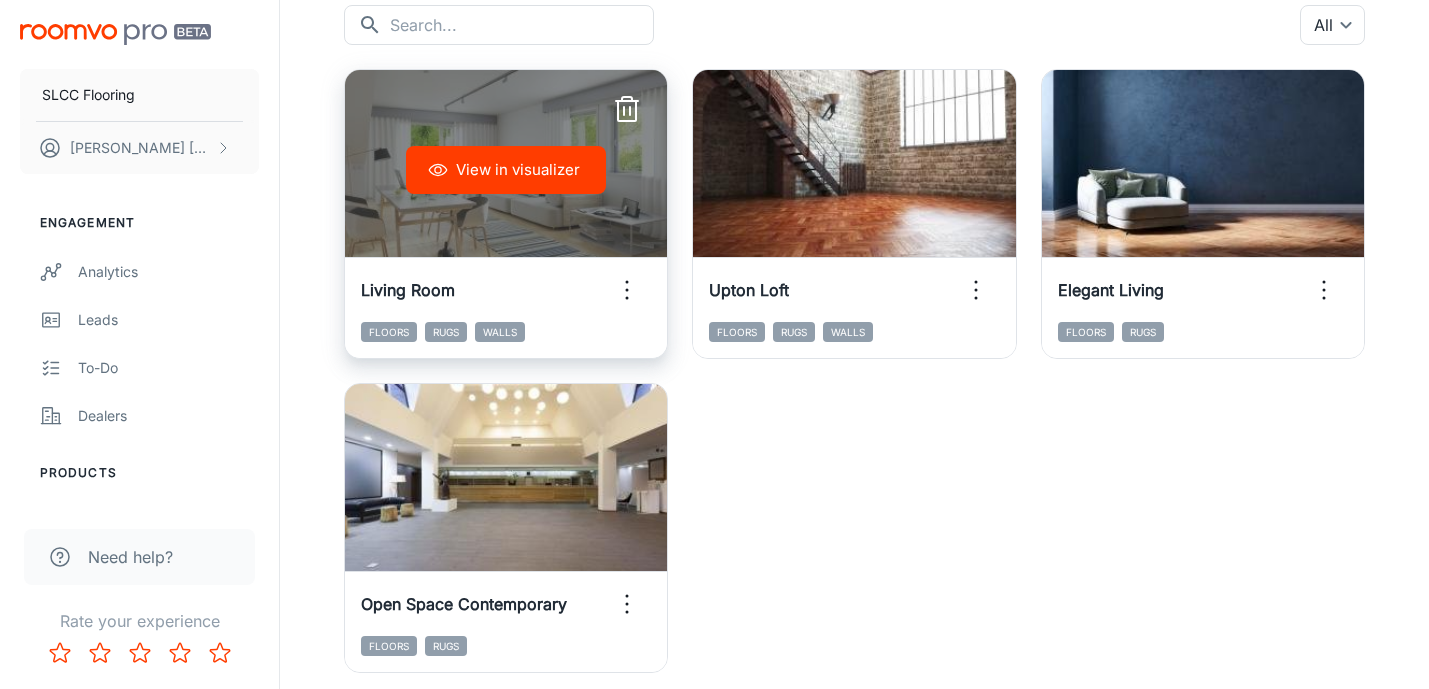 click 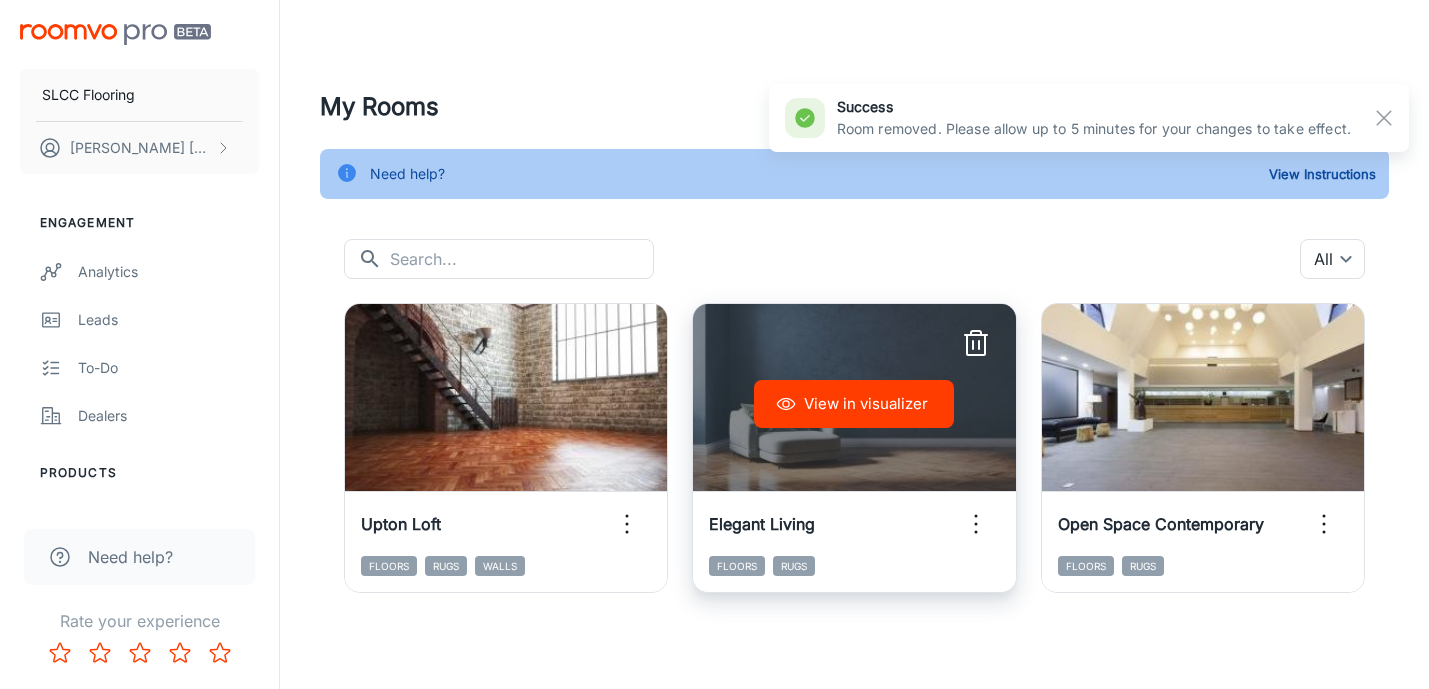 scroll, scrollTop: 27, scrollLeft: 0, axis: vertical 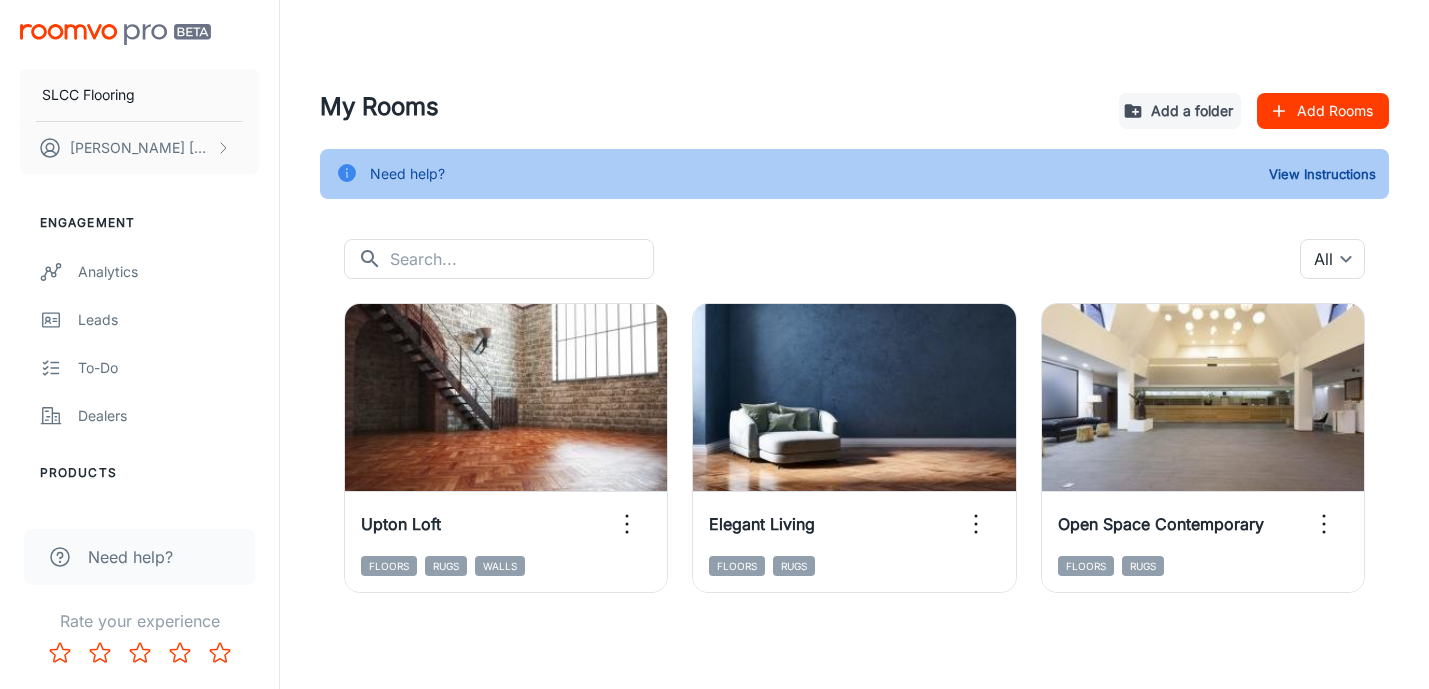 click on "Add Rooms" at bounding box center [1323, 111] 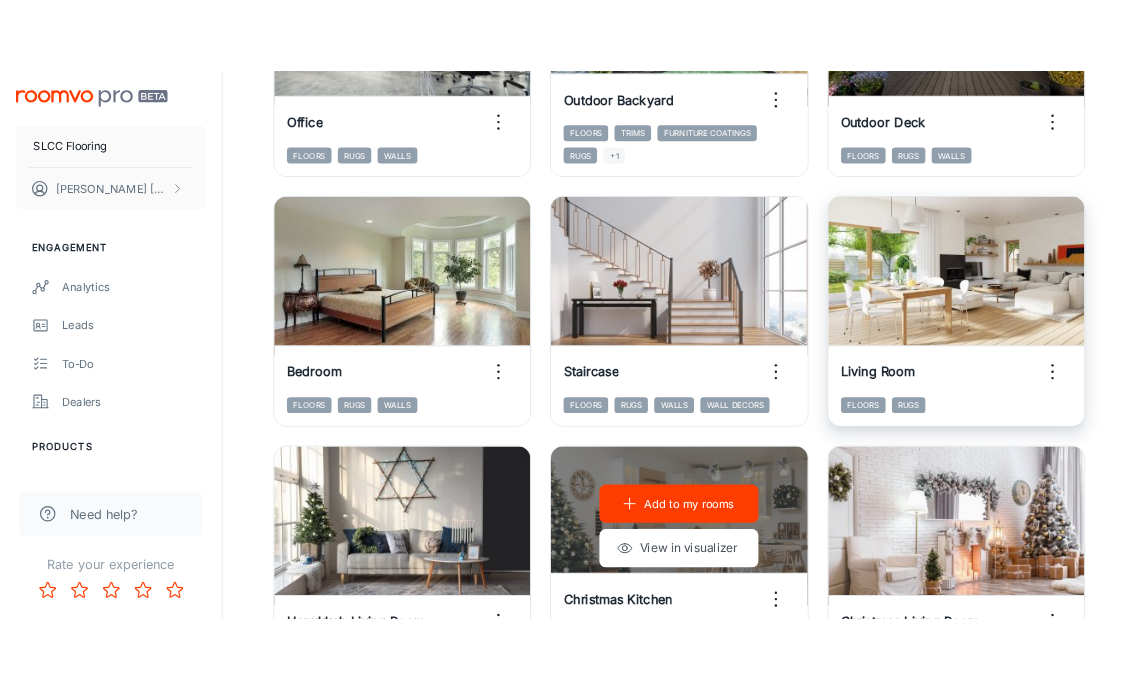 scroll, scrollTop: 511, scrollLeft: 0, axis: vertical 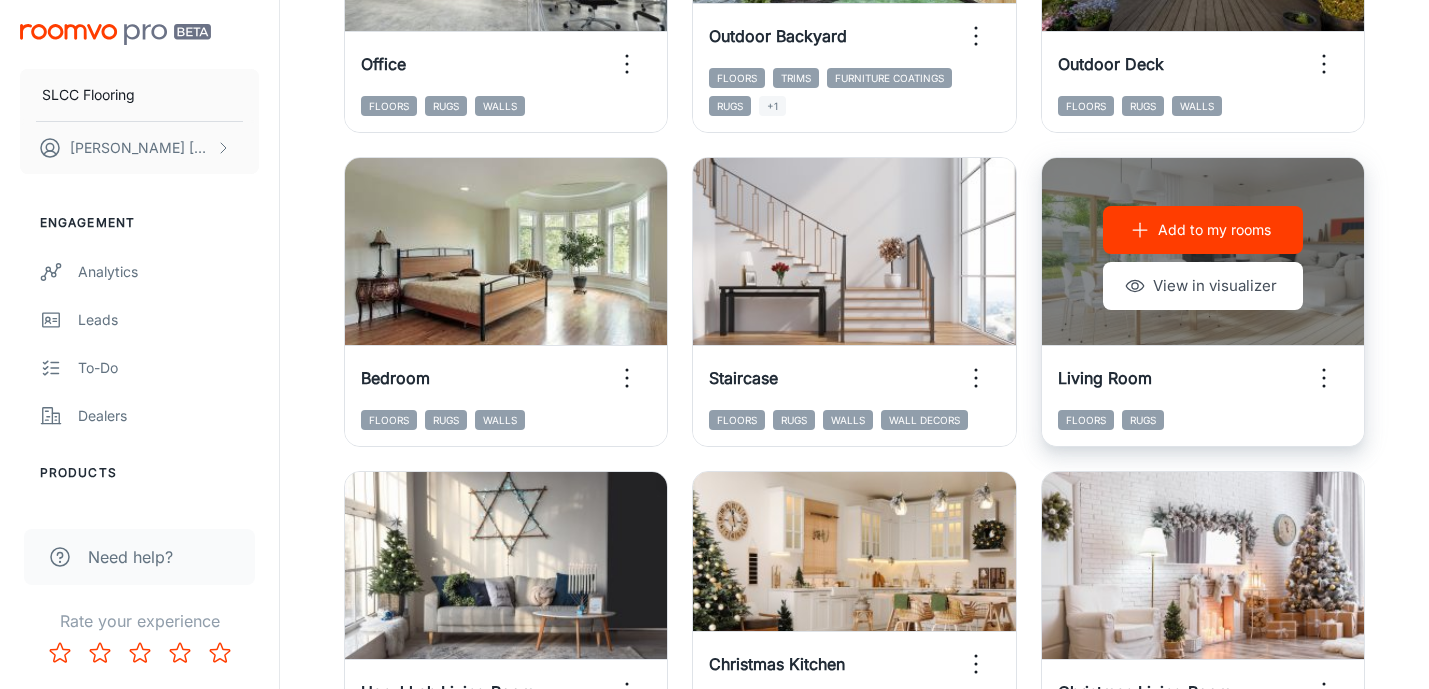 click on "Add to my rooms" at bounding box center (1203, 230) 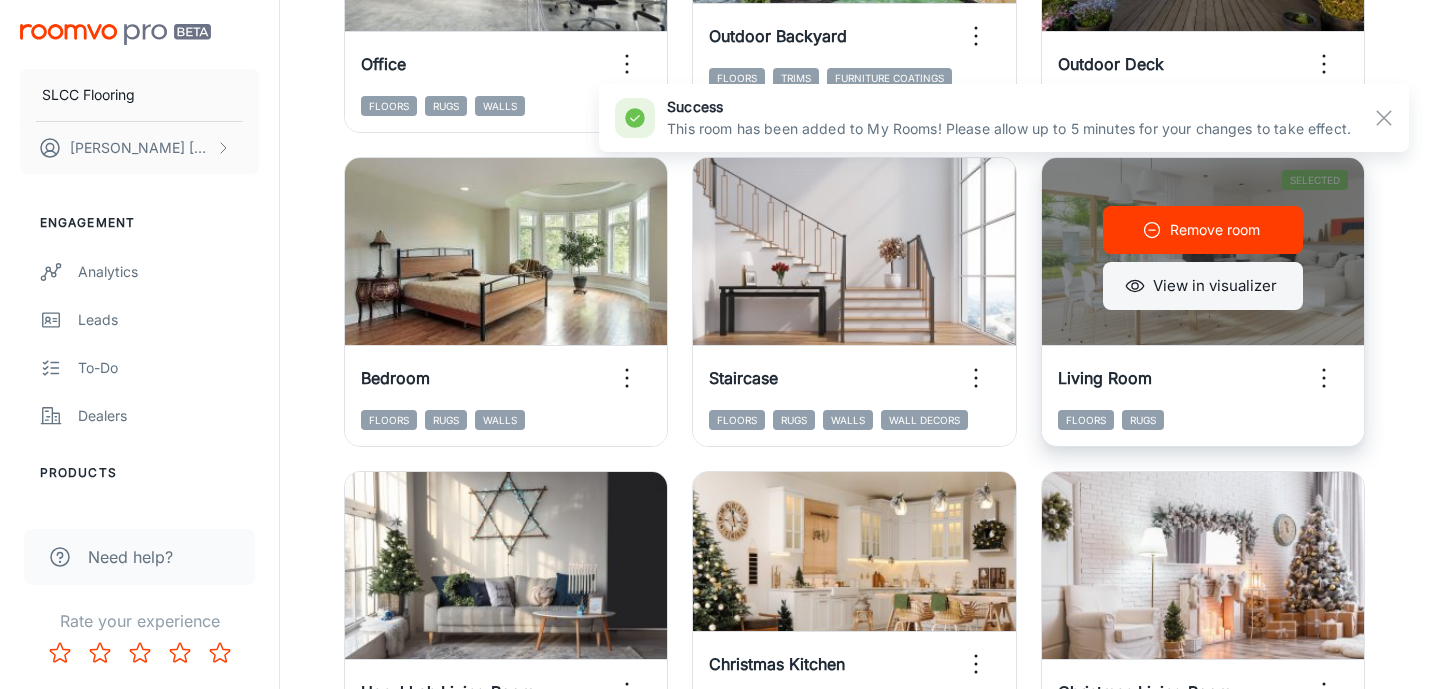 click on "View in visualizer" at bounding box center [1203, 286] 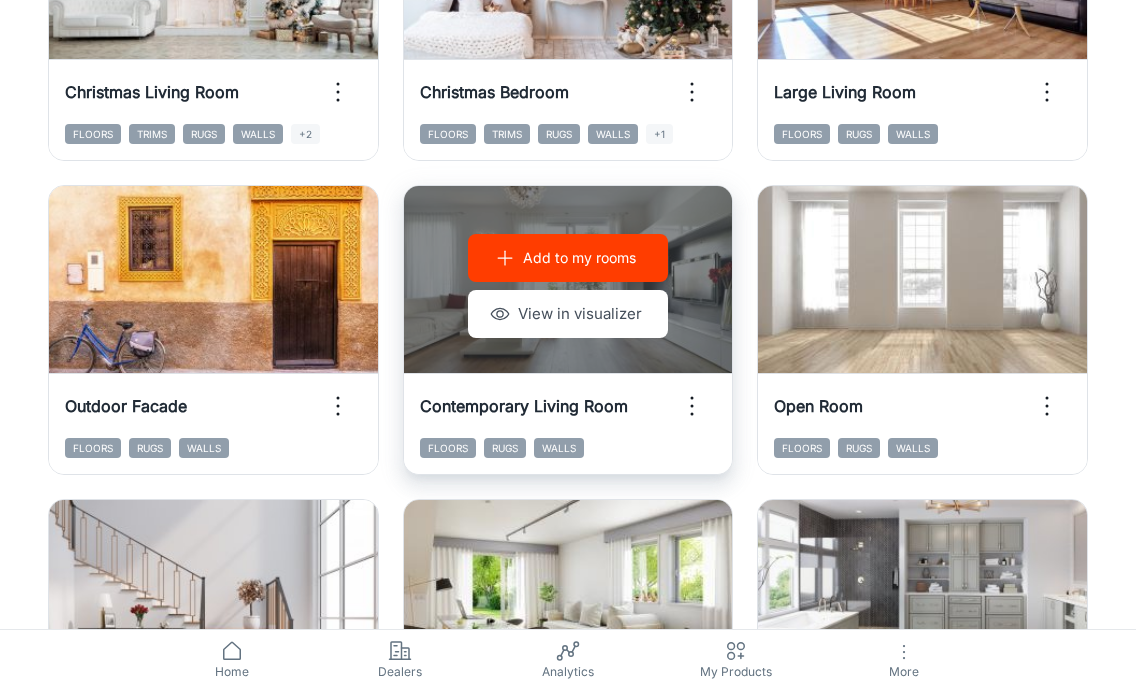 scroll, scrollTop: 1382, scrollLeft: 0, axis: vertical 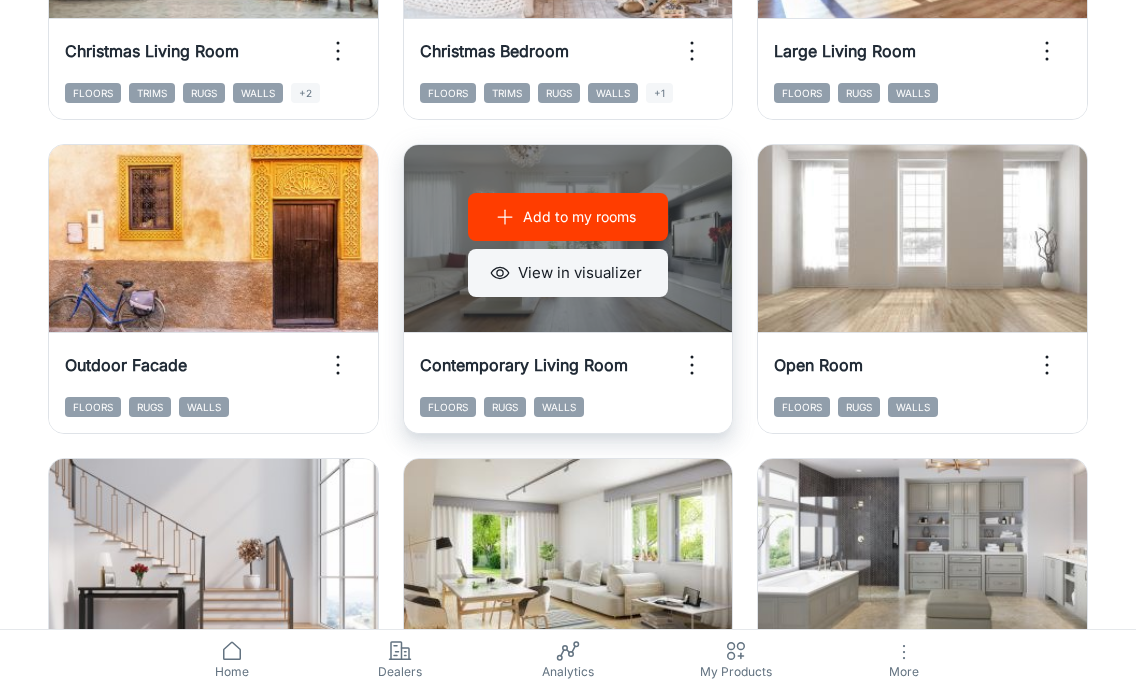 click on "View in visualizer" at bounding box center (568, 273) 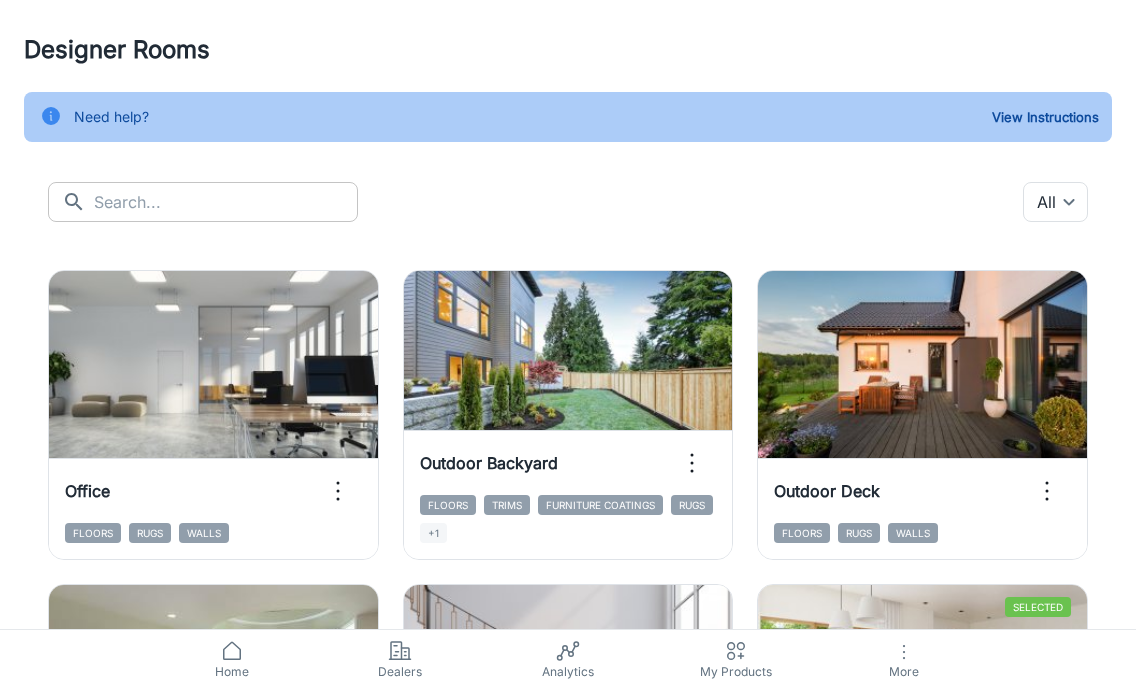 scroll, scrollTop: 0, scrollLeft: 0, axis: both 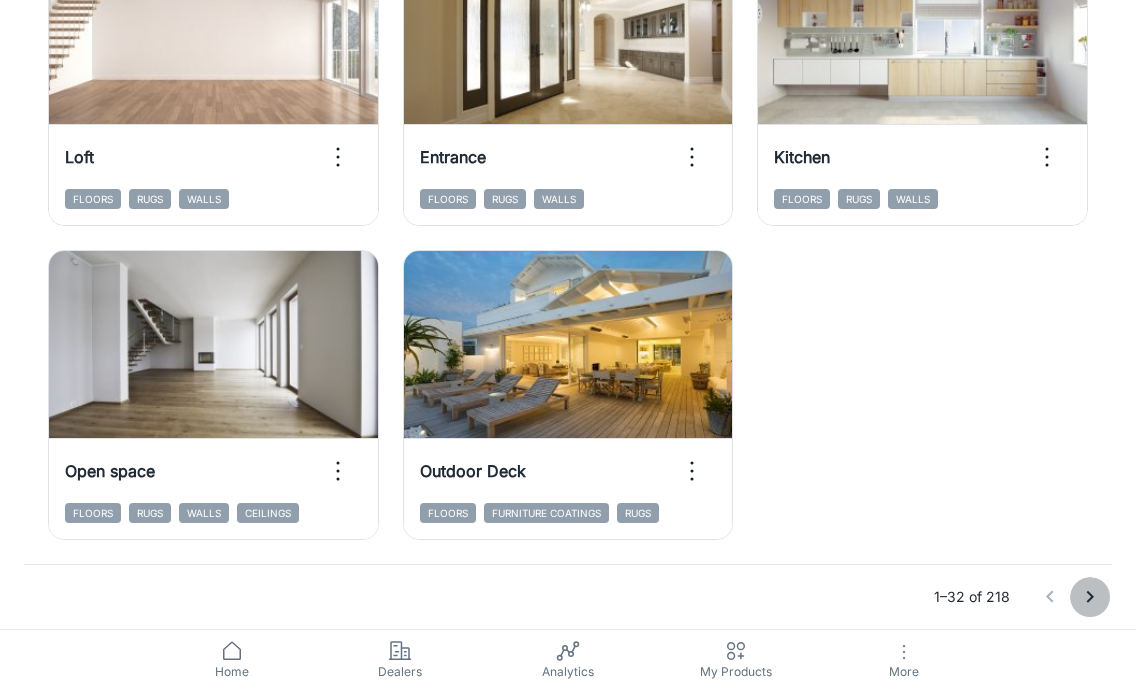 click 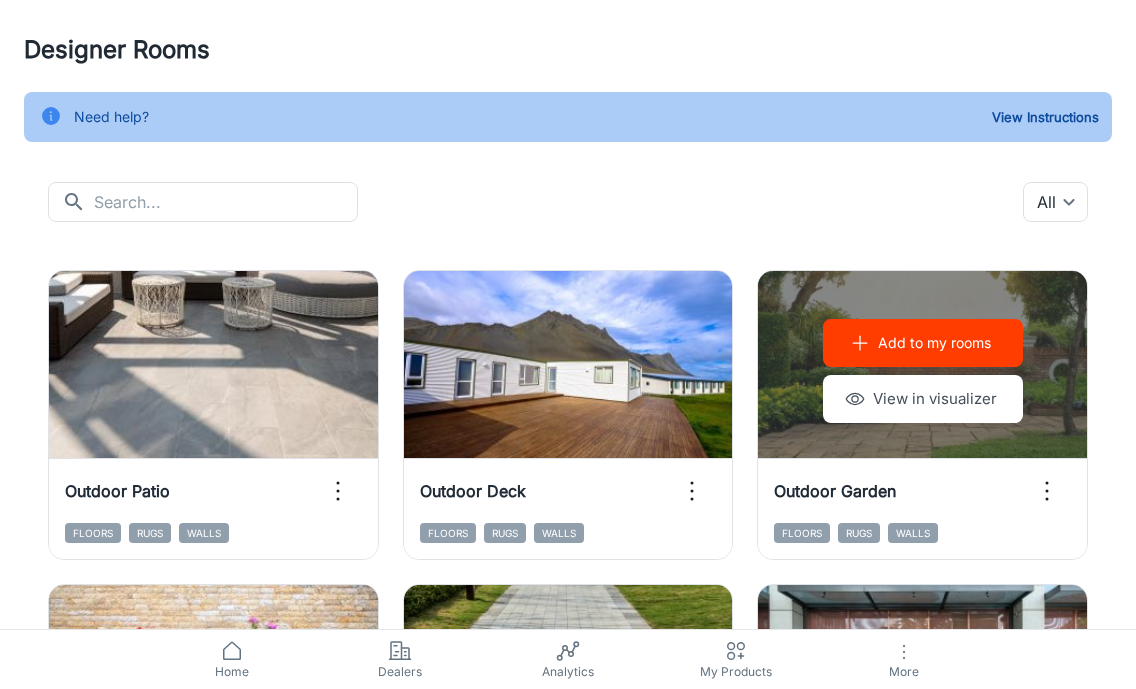 scroll, scrollTop: 0, scrollLeft: 0, axis: both 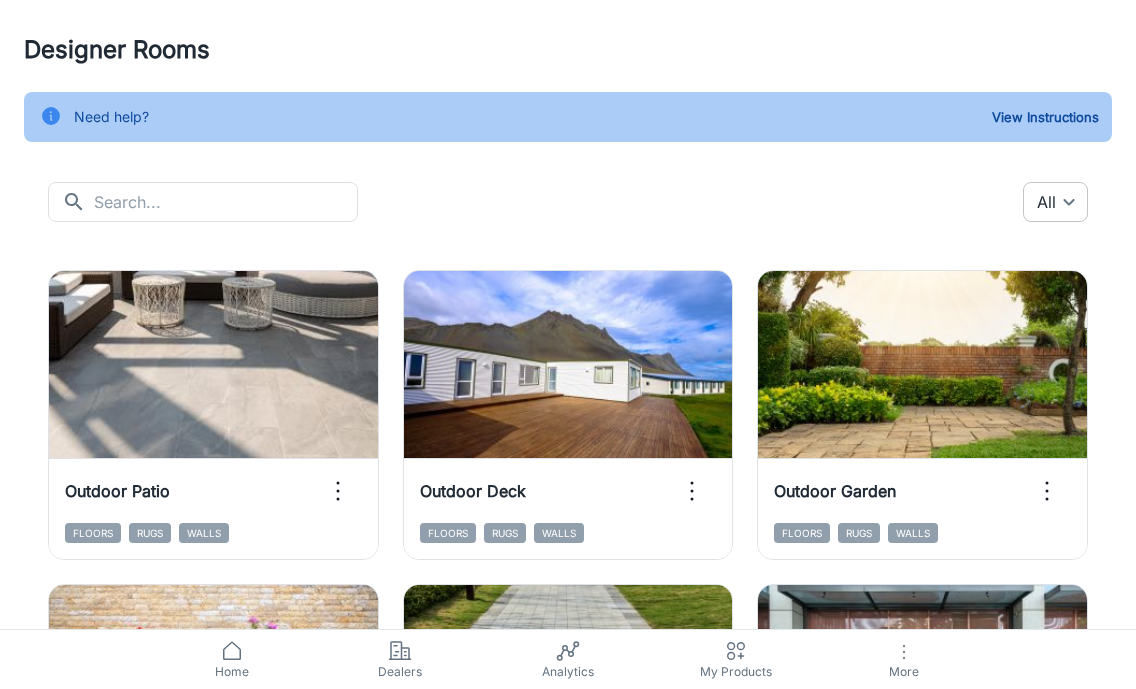 click on "Designer Rooms Need help? View Instructions ​ ​ All ​ Add to my rooms View in visualizer Outdoor Patio Floors Rugs Walls Add to my rooms View in visualizer Outdoor Deck Floors Rugs Walls Add to my rooms View in visualizer Outdoor Garden Floors Rugs Walls Add to my rooms View in visualizer Outdoor Garden Floors Rugs Walls Add to my rooms View in visualizer Outdoor Path Floors Rugs Add to my rooms View in visualizer Outdoor Restaurant Patio Floors Rugs Walls Add to my rooms View in visualizer Outdoor Patio Floors Rugs Ceilings Add to my rooms View in visualizer Outdoor Restaurant Floors Rugs Add to my rooms View in visualizer Outdoor Deck Floors Rugs Add to my rooms View in visualizer Outdoor Yard Floors Rugs Add to my rooms View in visualizer Outdoor Deck Floors Trims Rugs Walls Add to my rooms View in visualizer Living Room Floors Rugs Walls Ceilings Add to my rooms View in visualizer Outdoor Balcony Floors Rugs Walls Add to my rooms View in visualizer Outdoor Modern House Floors Rugs Walls Outdoor Deck" at bounding box center (568, 344) 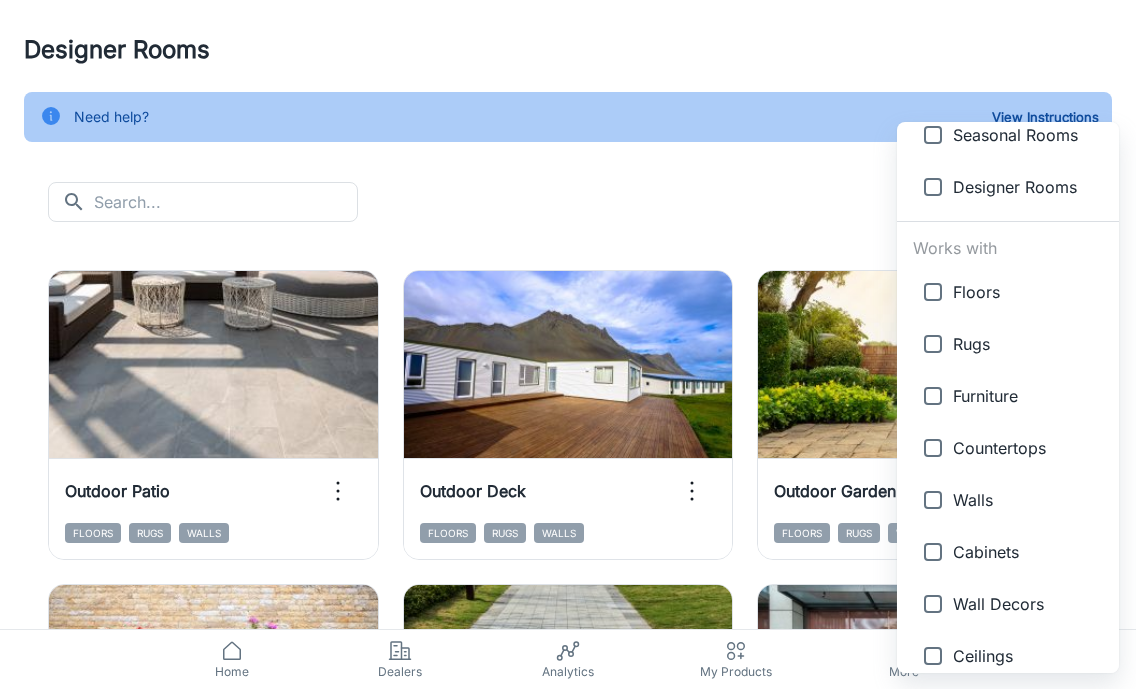 scroll, scrollTop: 60, scrollLeft: 0, axis: vertical 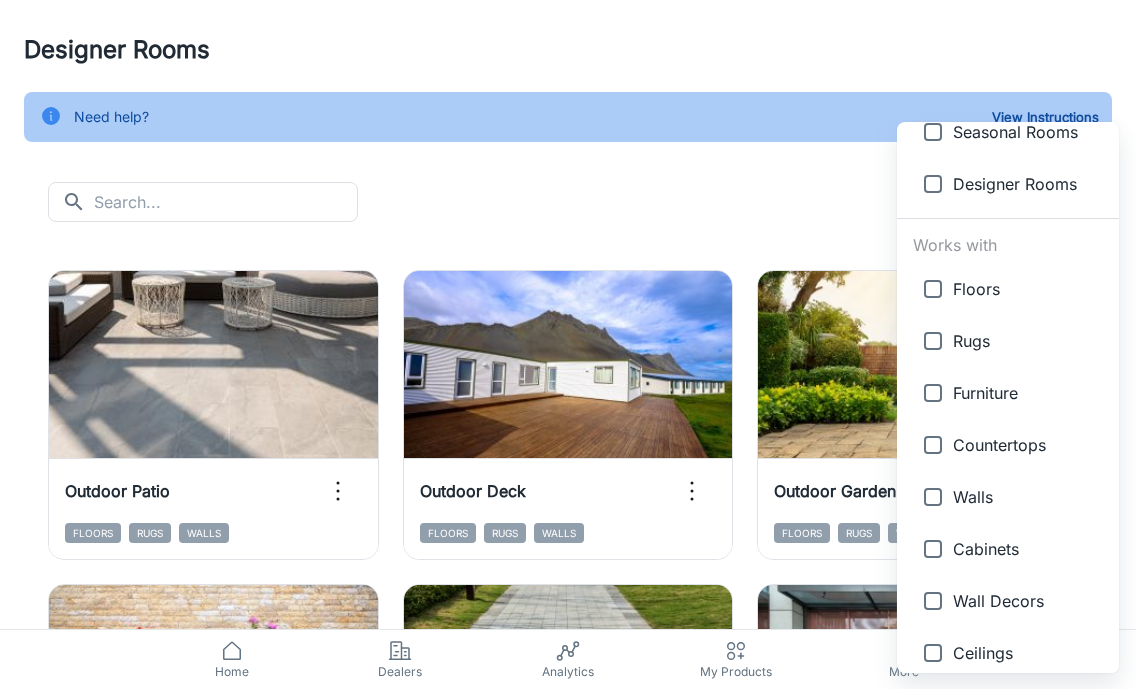 click on "Designer Rooms" at bounding box center [1028, 184] 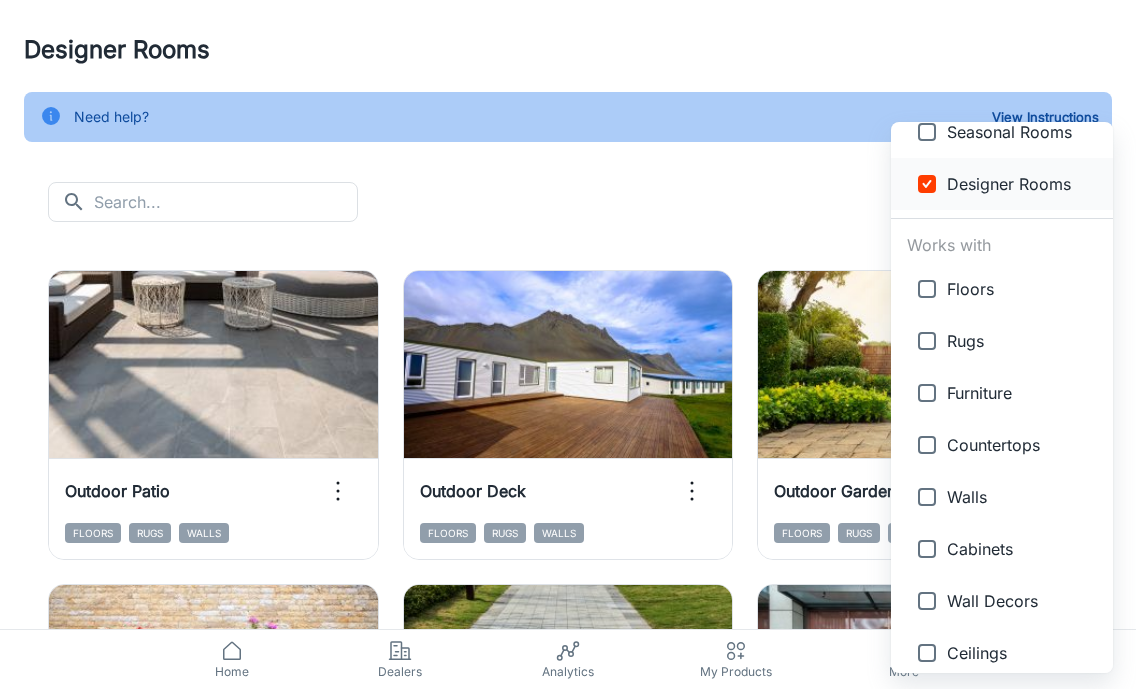 type on "{"type":"gallery","id":4}" 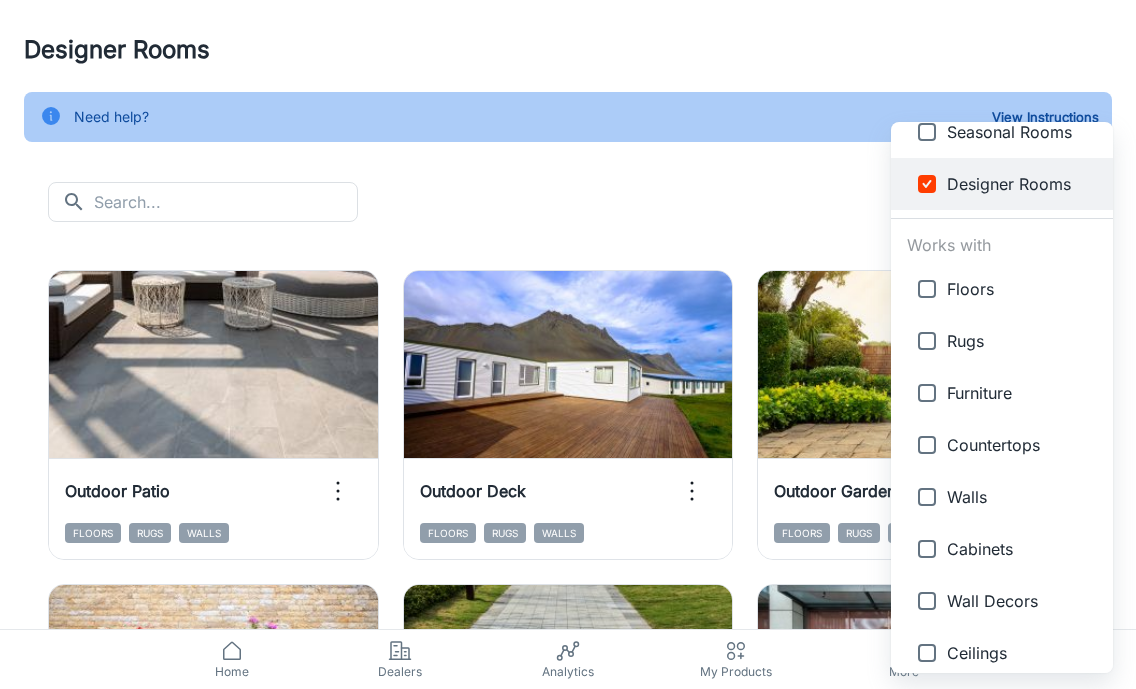 click on "Floors" at bounding box center [1002, 289] 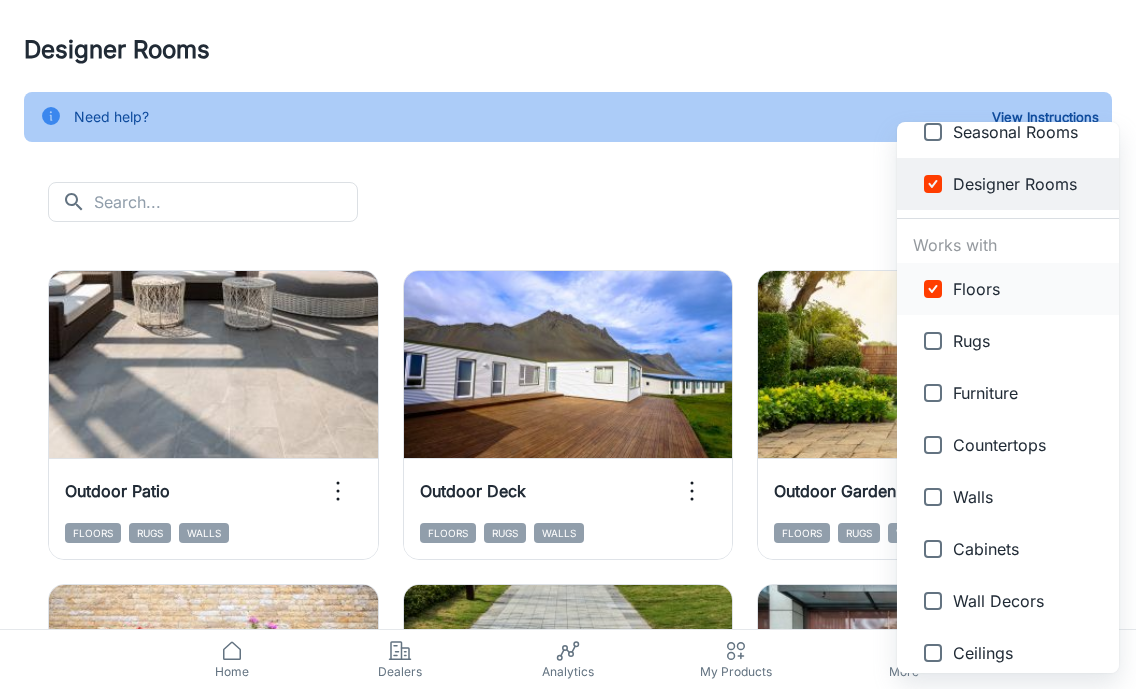type on "{"type":"gallery","id":4},{"type":"productType","id":"1"}" 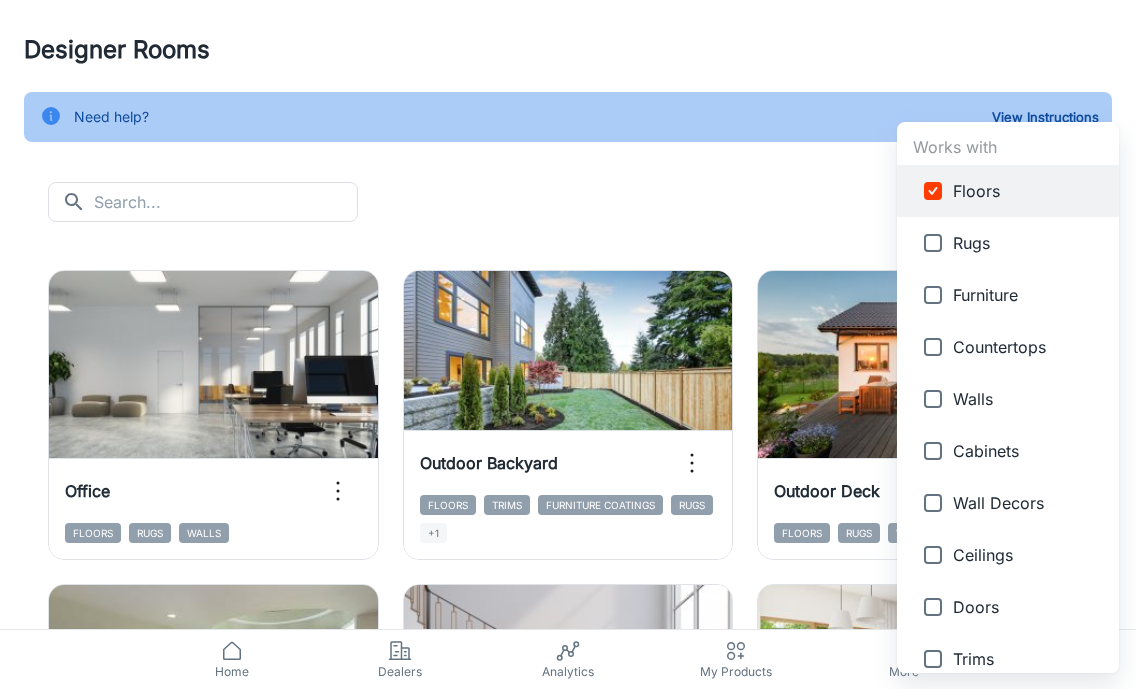 scroll, scrollTop: 197, scrollLeft: 0, axis: vertical 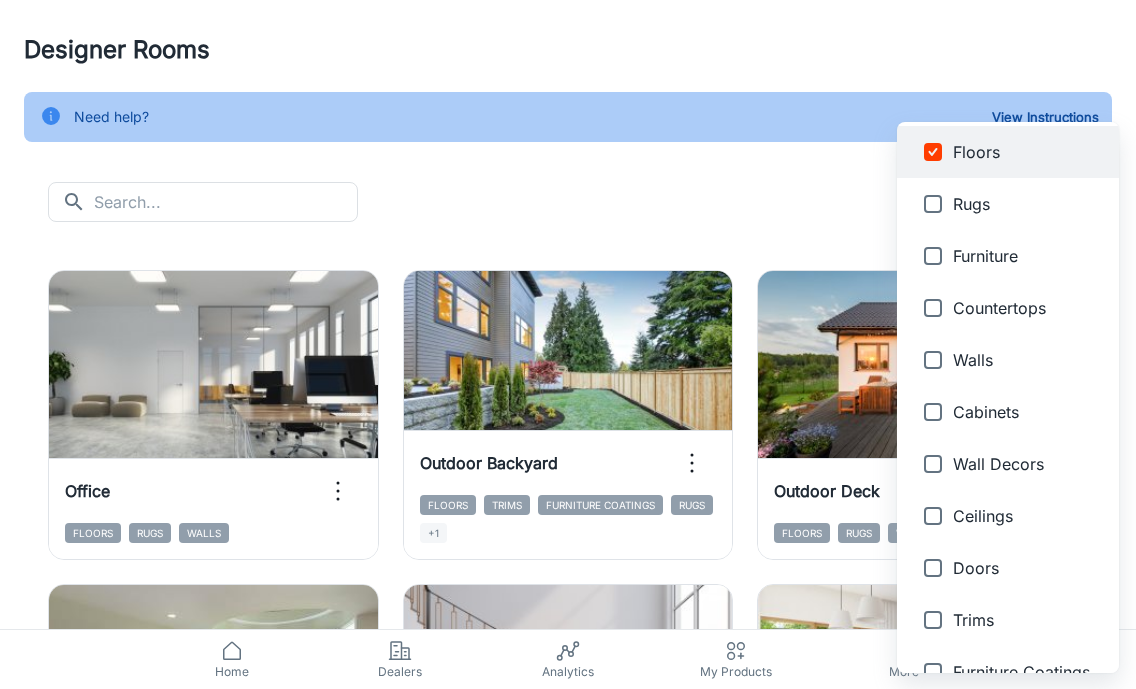 click on "Furniture" at bounding box center [1028, 256] 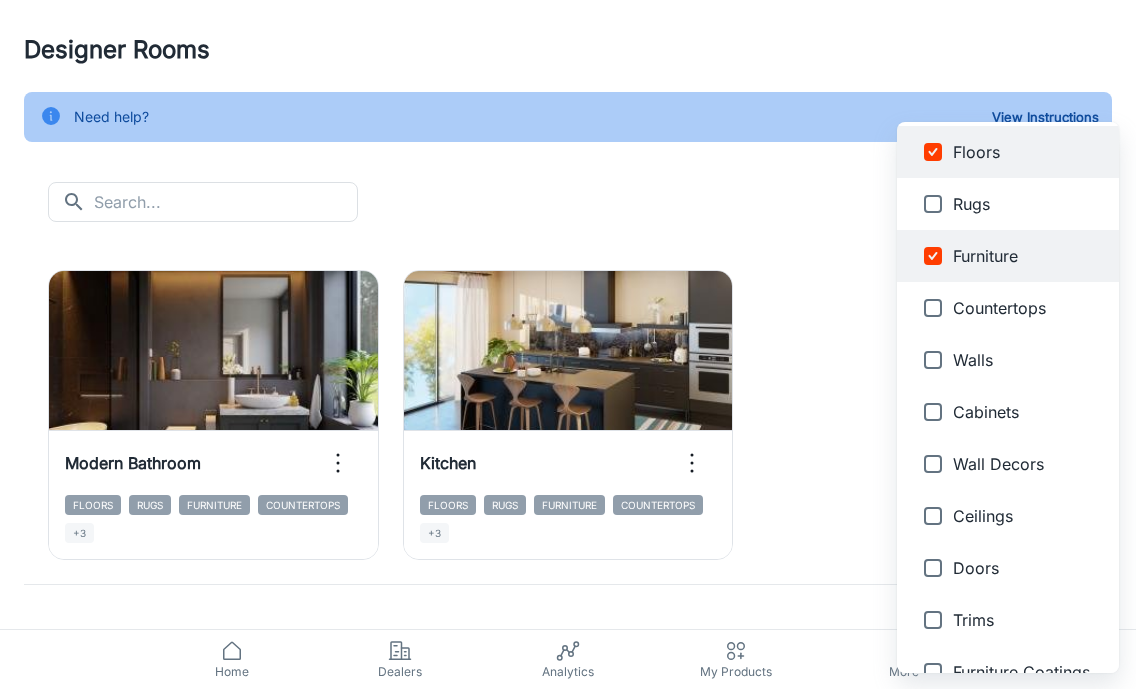 click at bounding box center (568, 344) 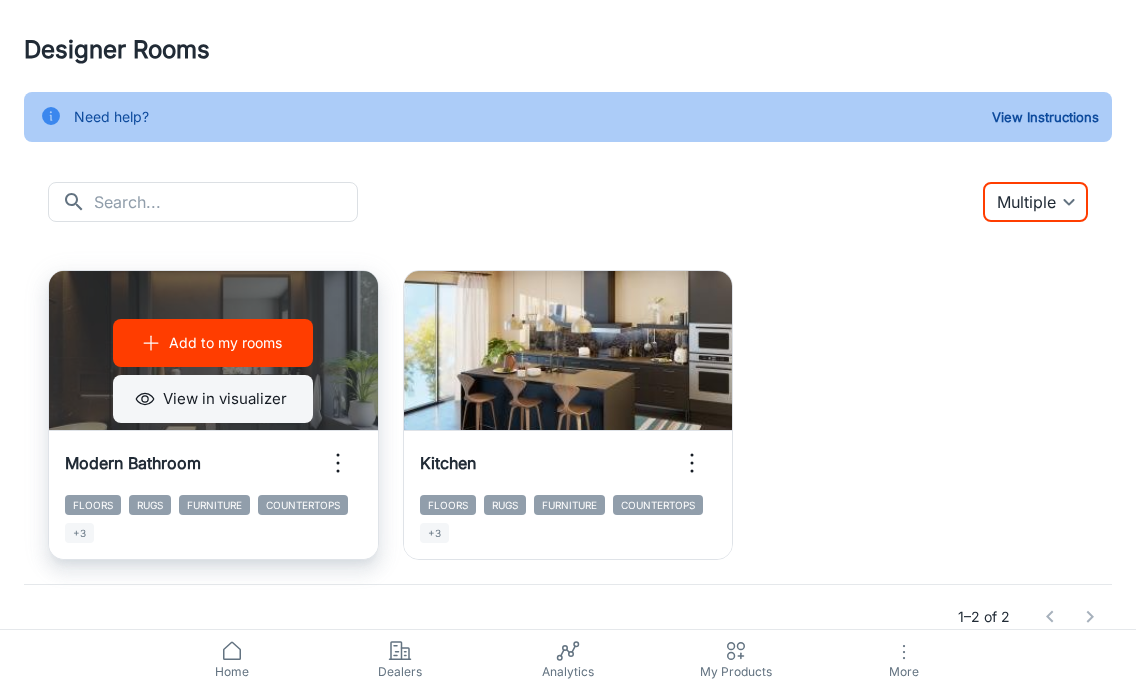 click on "View in visualizer" at bounding box center [213, 399] 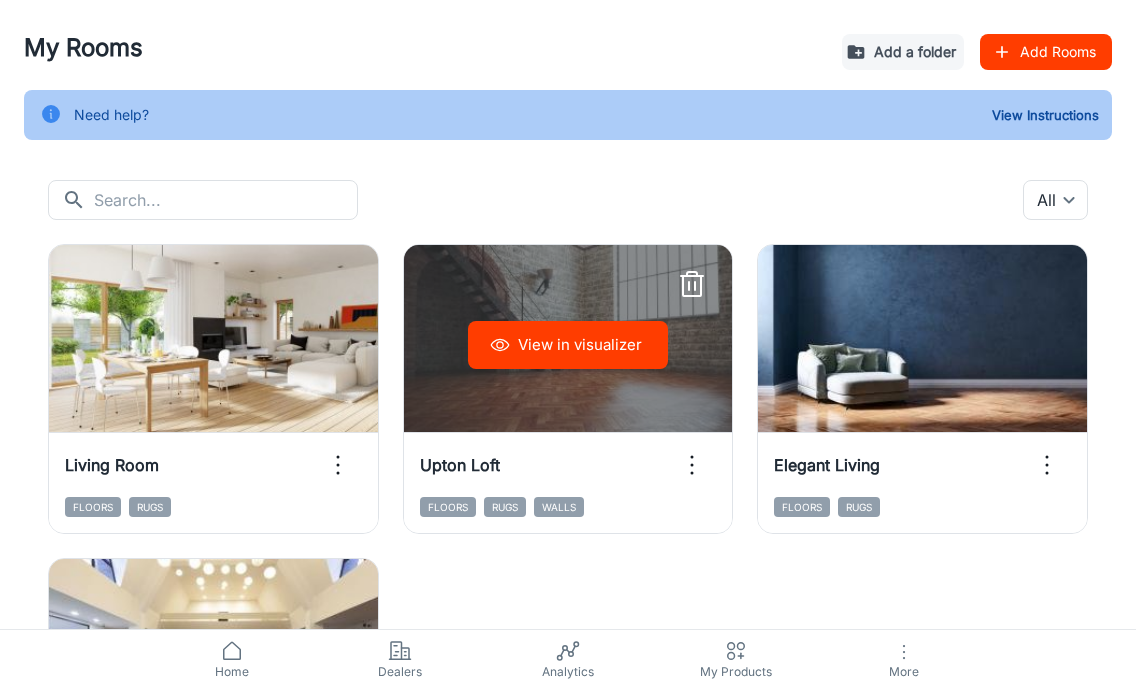 scroll, scrollTop: 0, scrollLeft: 0, axis: both 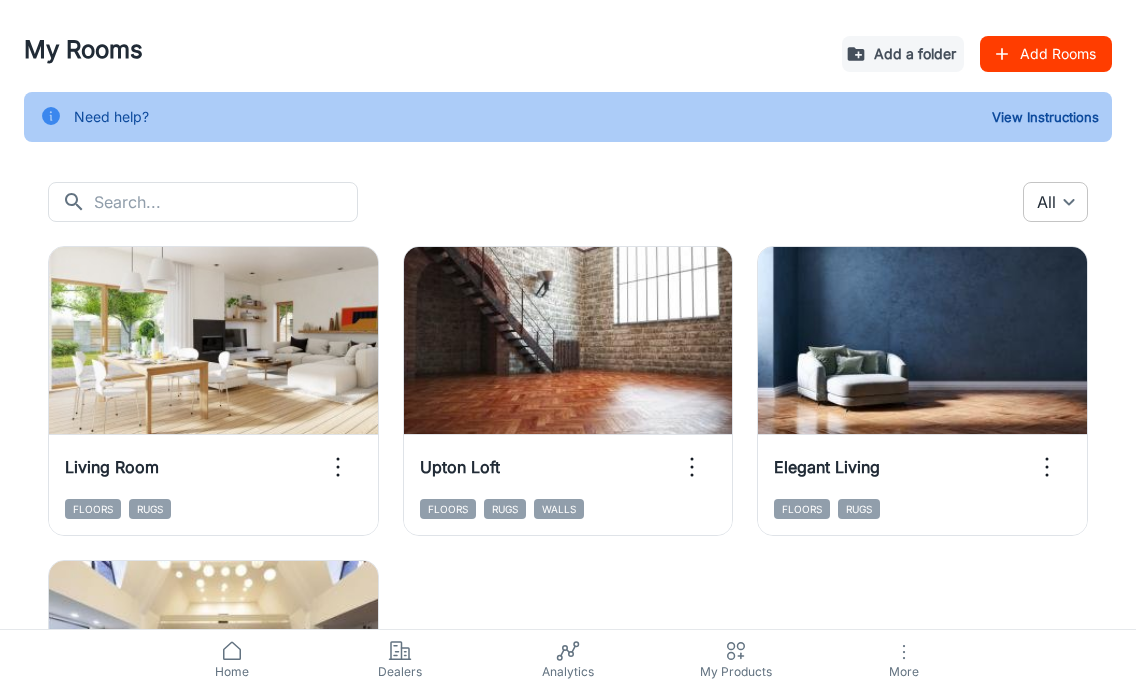 click on "My Rooms Add a folder Add Rooms Need help? View Instructions ​ ​ All ​ View in visualizer Living Room Floors Rugs View in visualizer Upton Loft Floors Rugs Walls View in visualizer Elegant Living Floors Rugs View in visualizer Open Space Contemporary Floors Rugs Home Dealers Analytics My Products More Roomvo PRO | My Rooms" at bounding box center (568, 344) 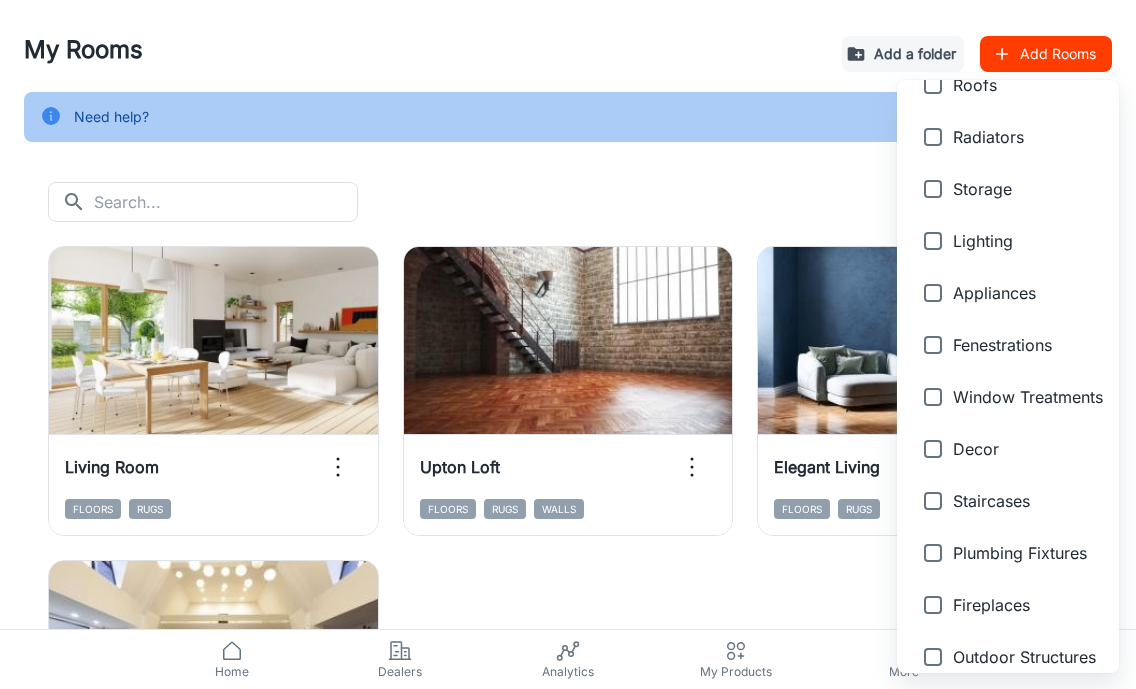 scroll, scrollTop: 641, scrollLeft: 0, axis: vertical 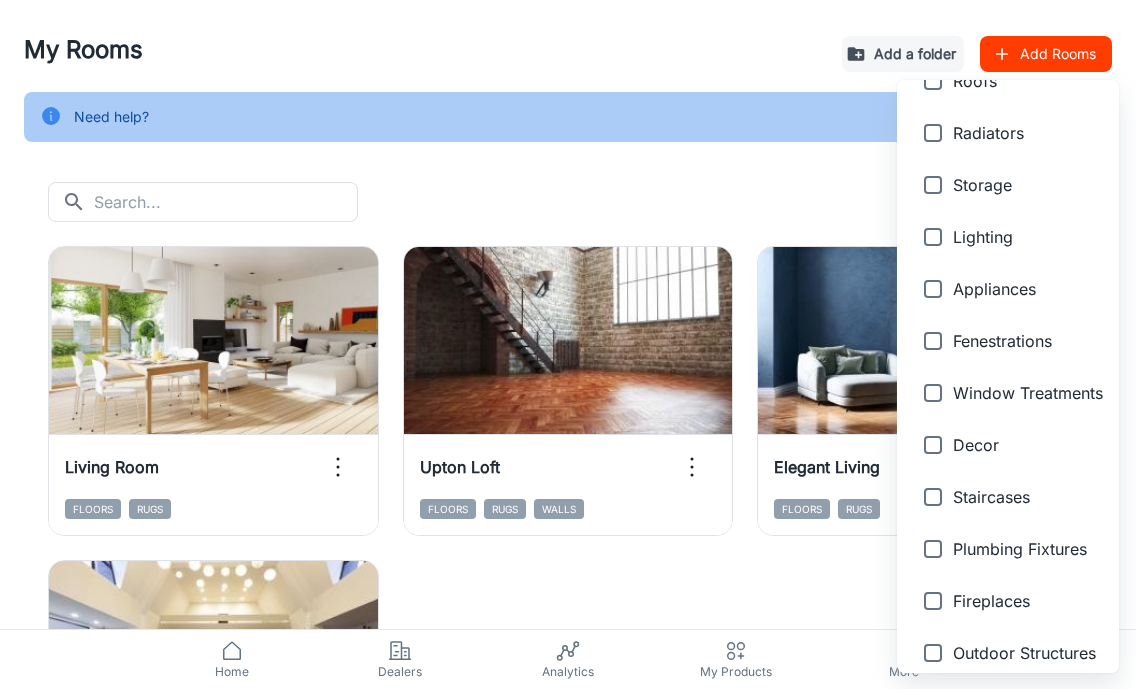click on "Appliances" at bounding box center [1028, 289] 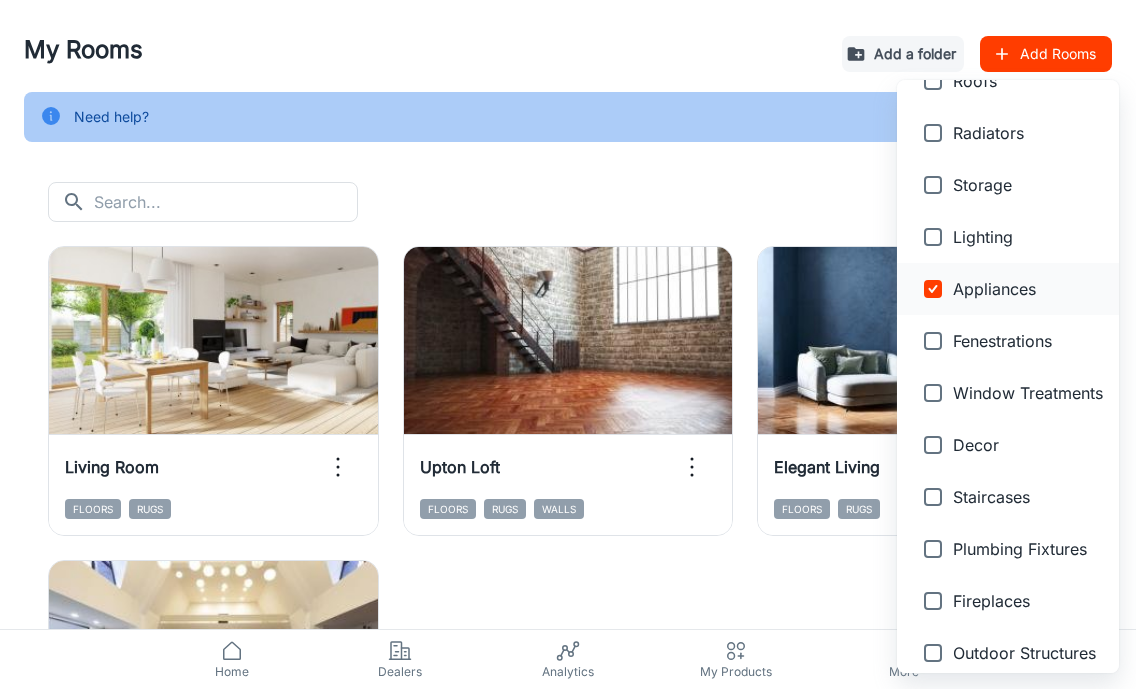 type on "16" 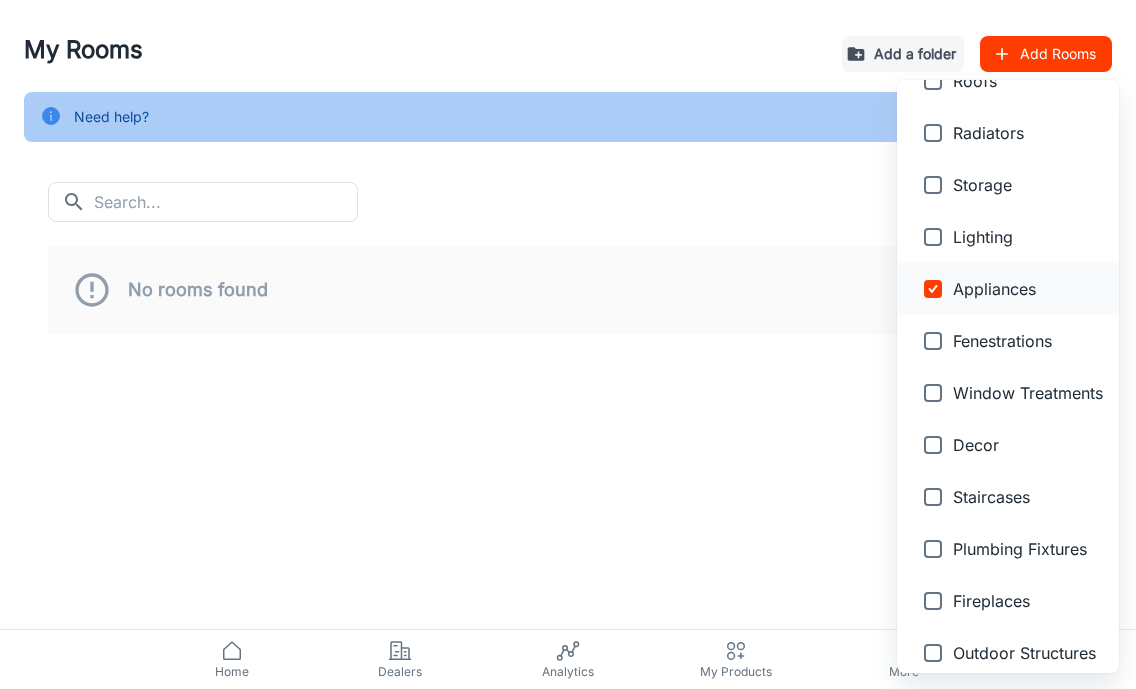 click on "Appliances" at bounding box center [1028, 289] 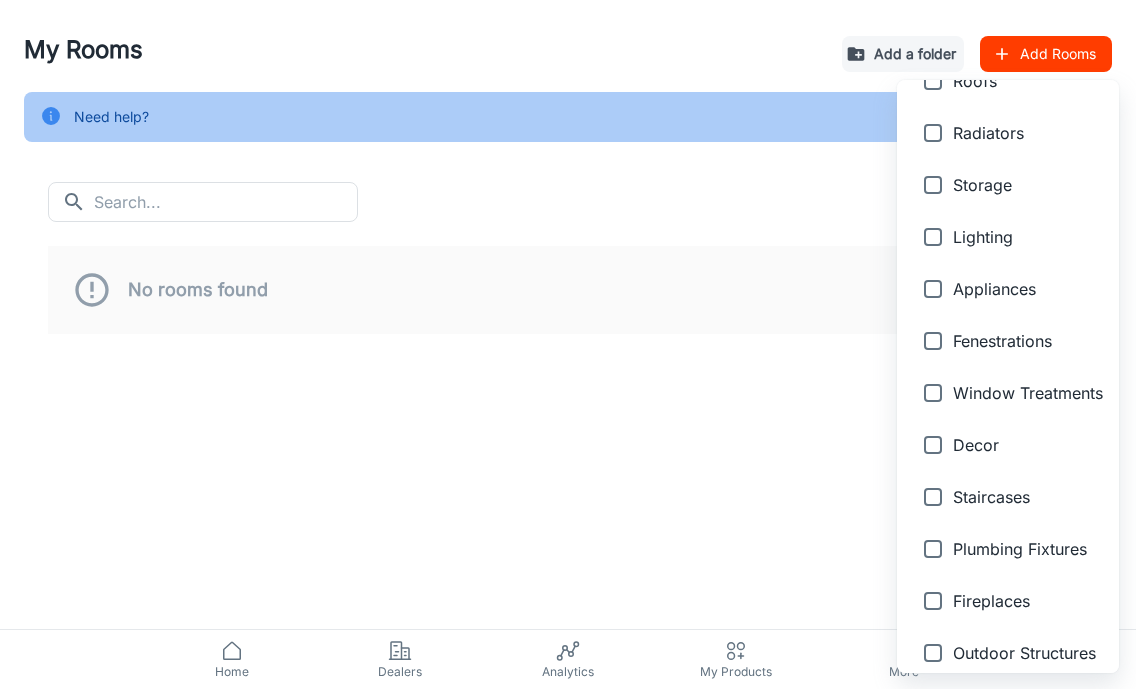 type 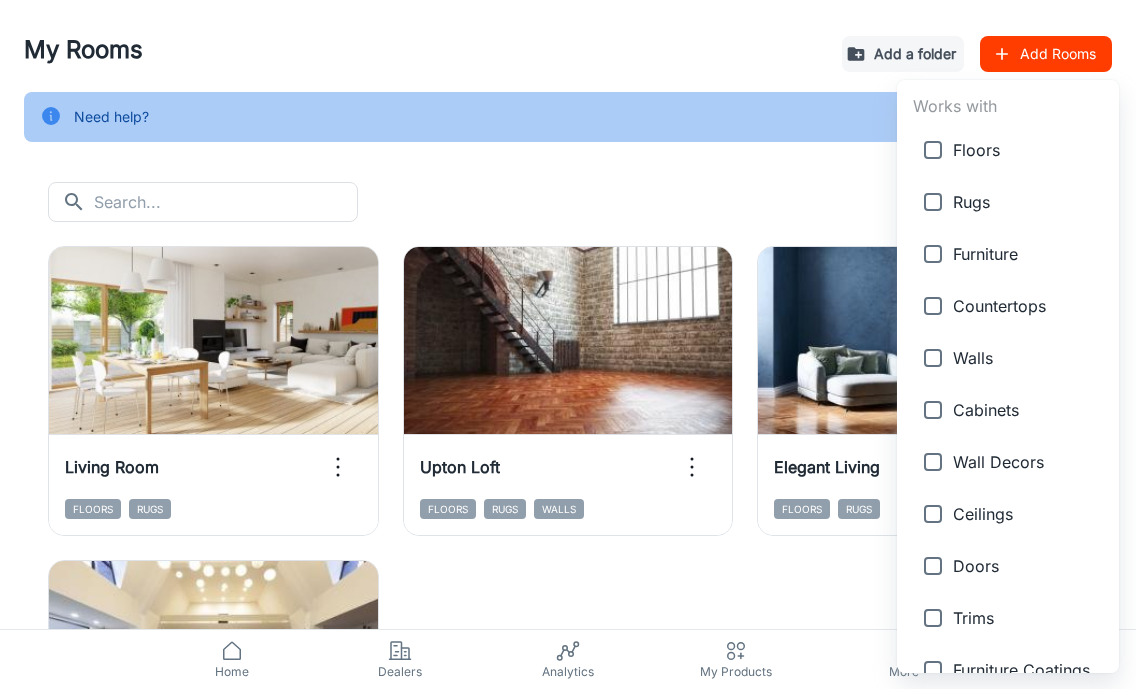 click at bounding box center [568, 344] 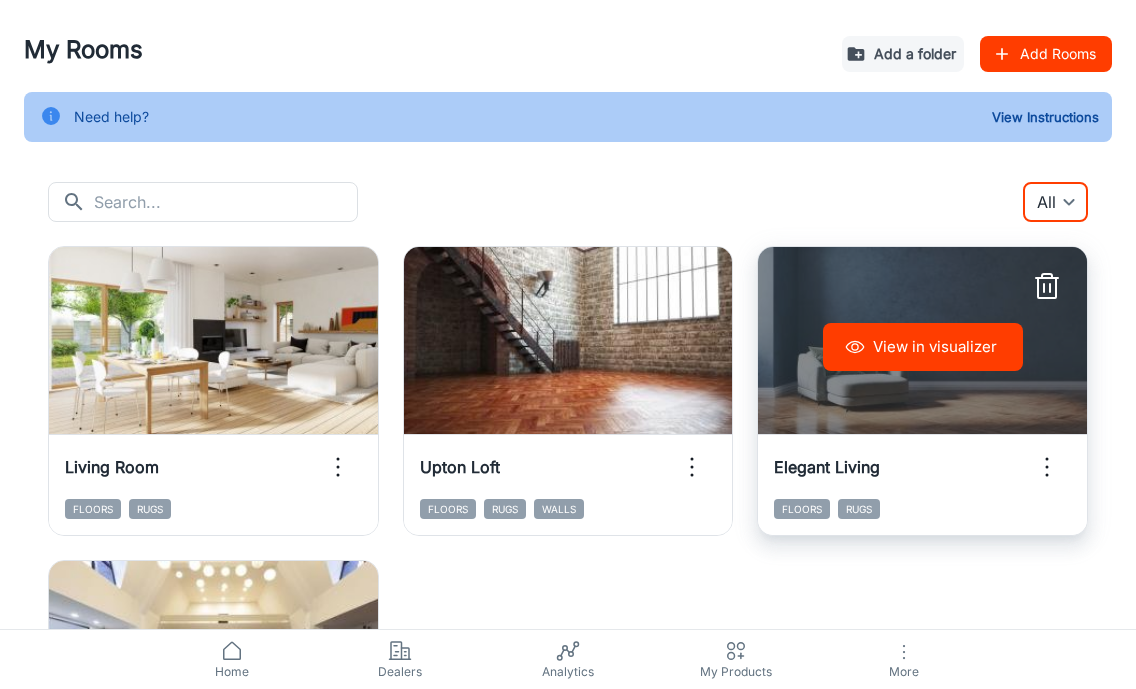 scroll, scrollTop: 0, scrollLeft: 0, axis: both 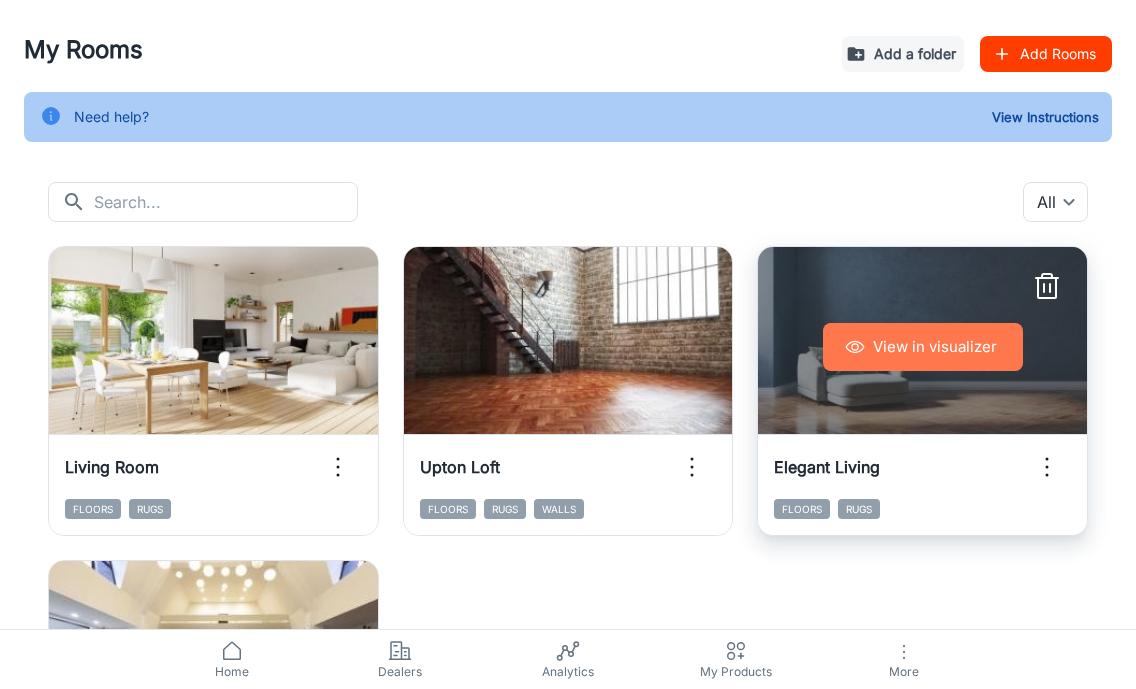click on "View in visualizer" at bounding box center (923, 347) 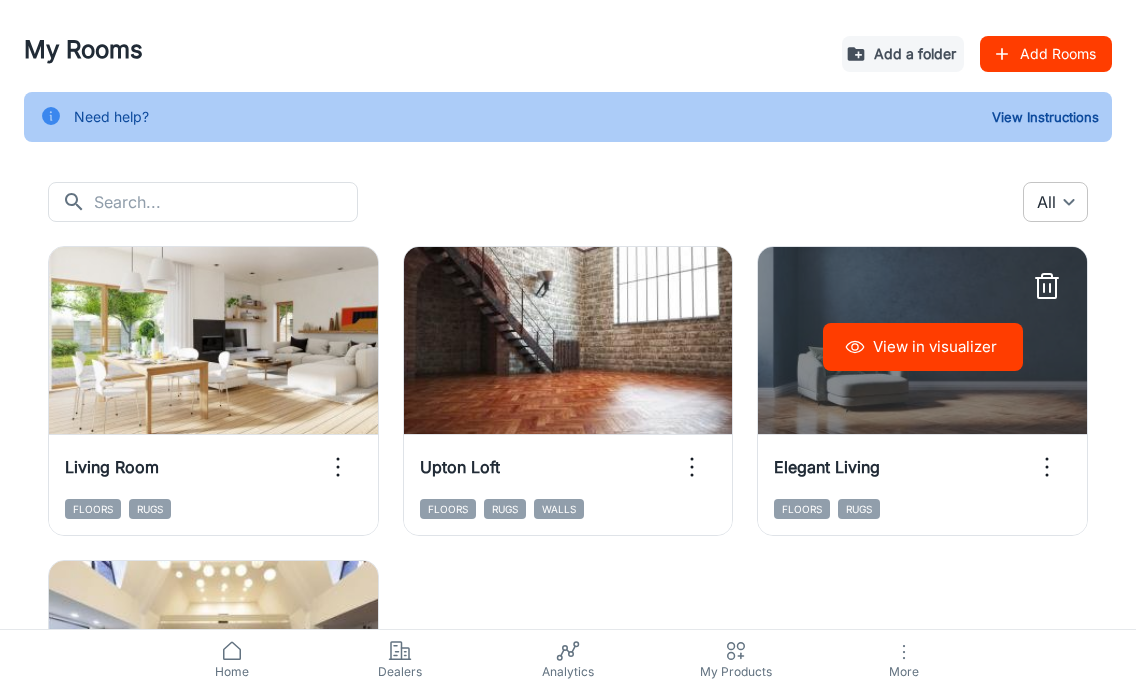 scroll, scrollTop: 0, scrollLeft: 0, axis: both 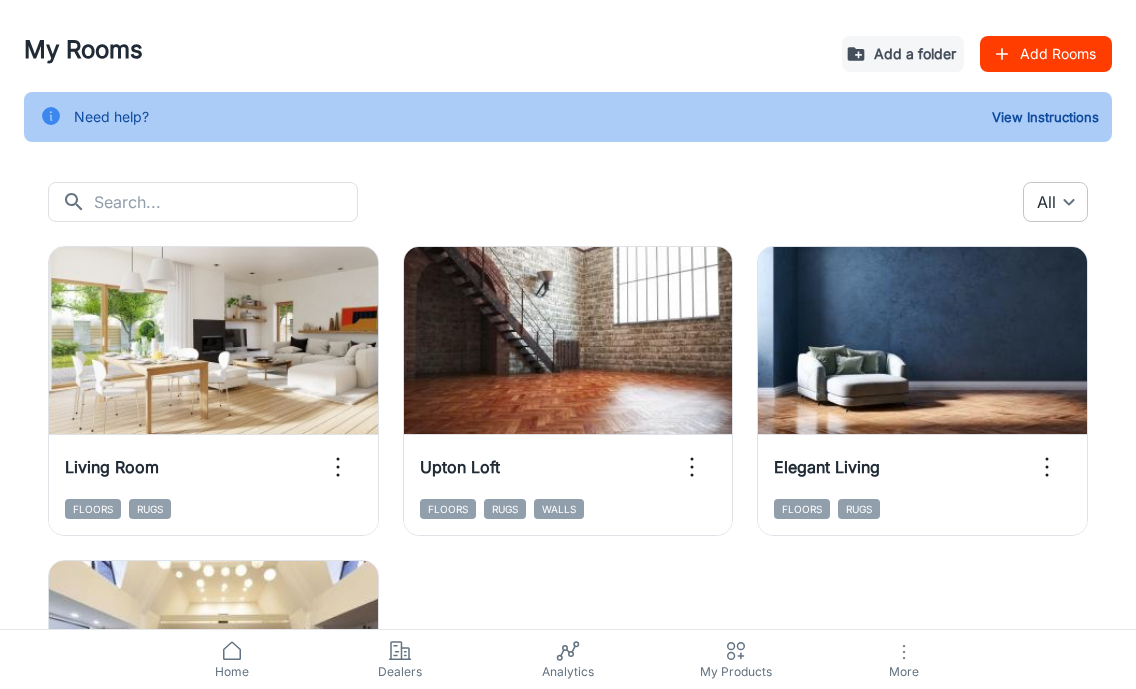 click on "My Rooms Add a folder Add Rooms Need help? View Instructions ​ ​ All ​ View in visualizer Living Room Floors Rugs View in visualizer Upton Loft Floors Rugs Walls View in visualizer Elegant Living Floors Rugs View in visualizer Open Space Contemporary Floors Rugs Home Dealers Analytics My Products More Roomvo PRO | My Rooms" at bounding box center (568, 344) 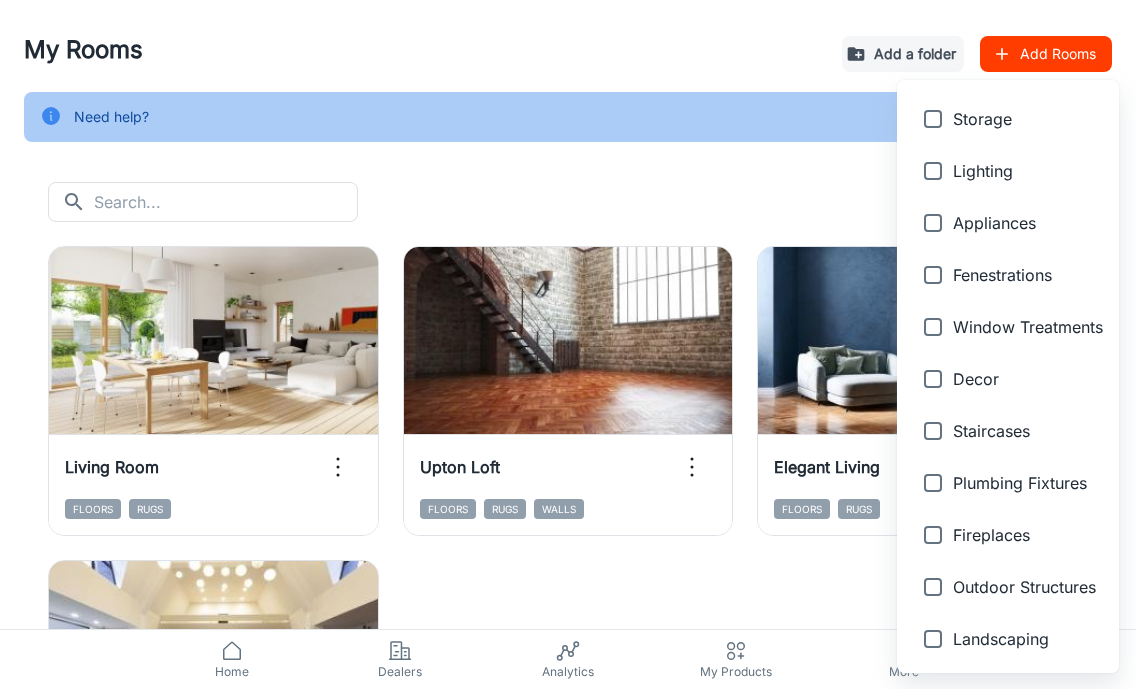 scroll, scrollTop: 707, scrollLeft: 0, axis: vertical 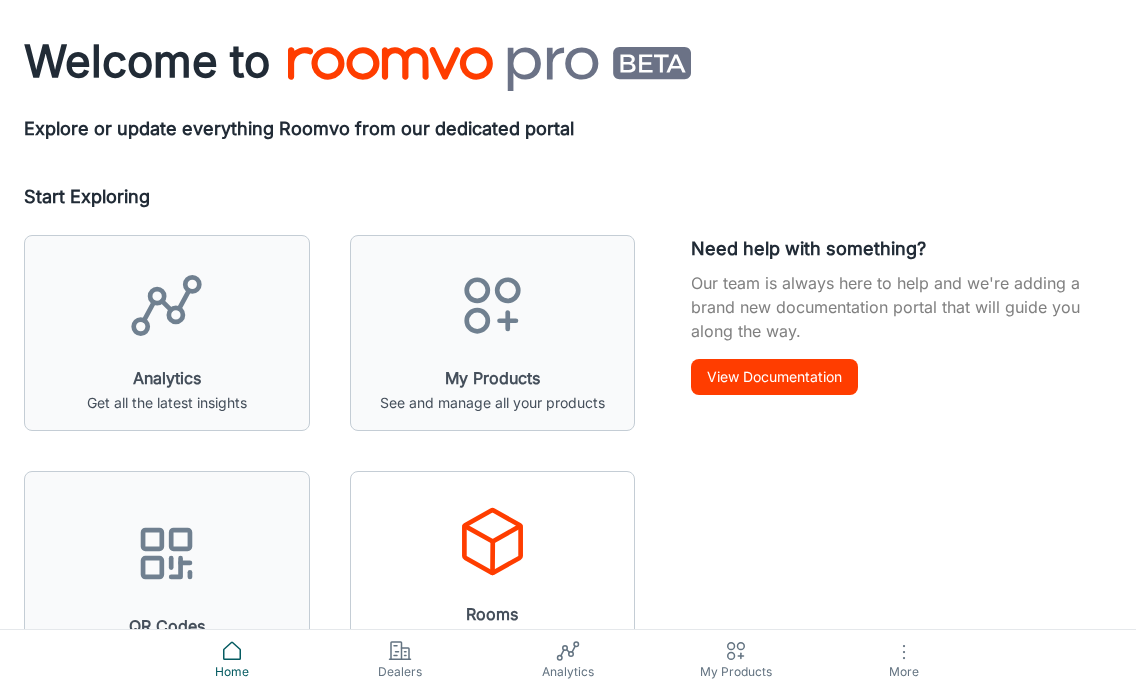 click on "Rooms Upload custom rooms or choose from our catalog" at bounding box center [493, 581] 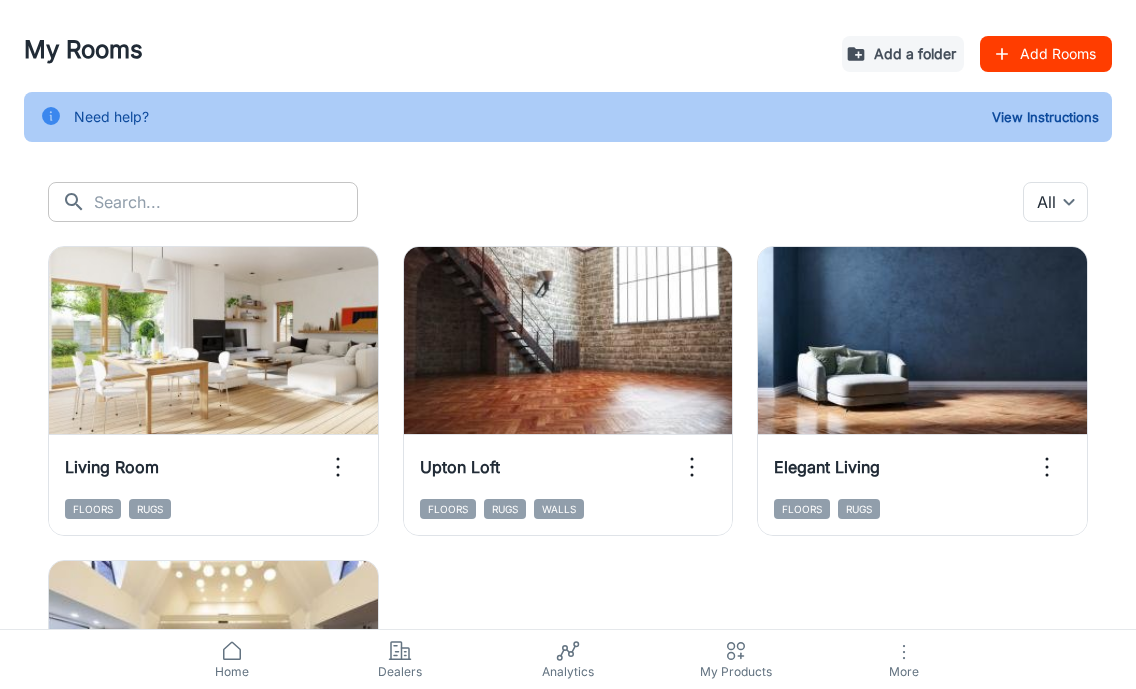 scroll, scrollTop: -1, scrollLeft: 0, axis: vertical 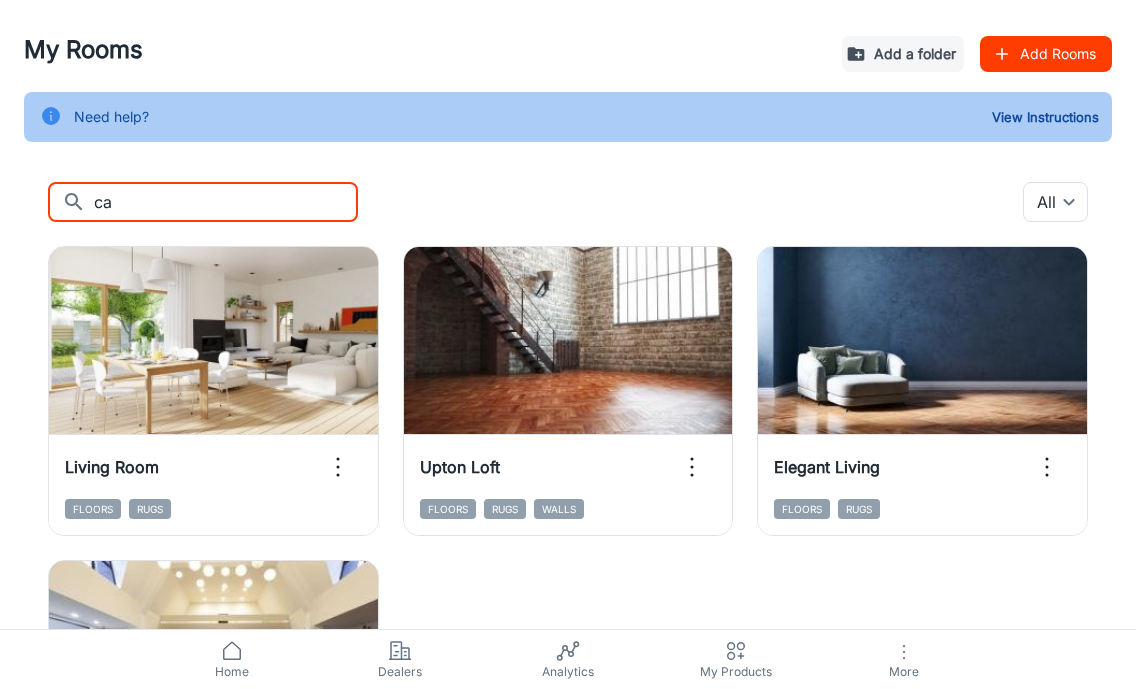 type on "c" 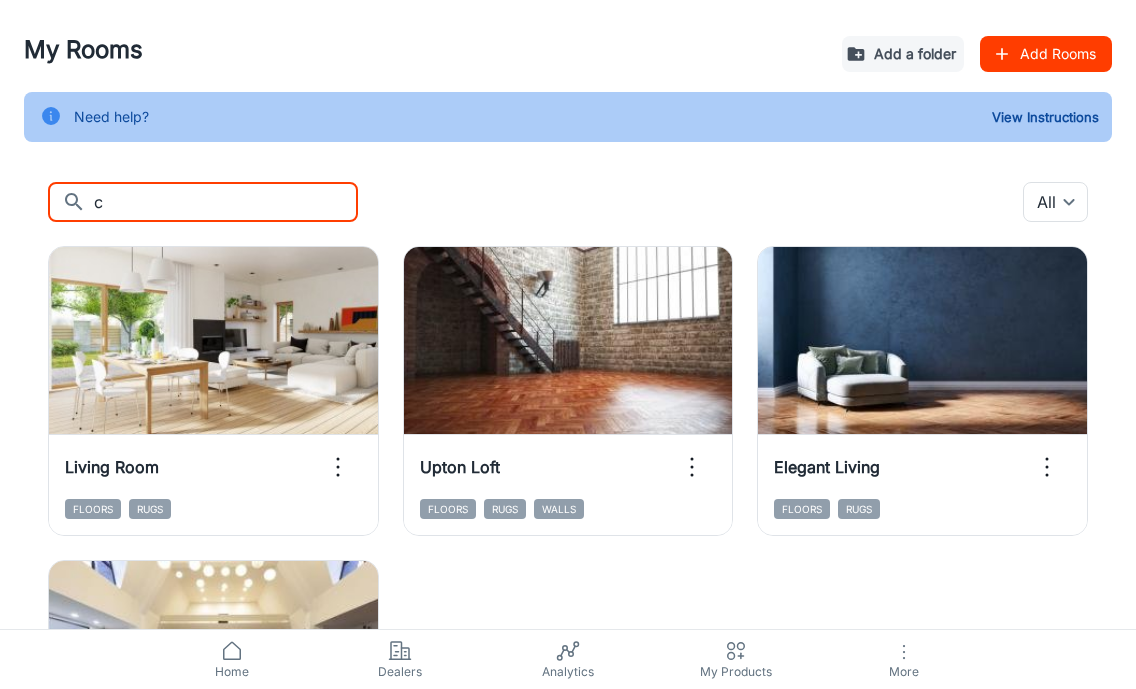 type 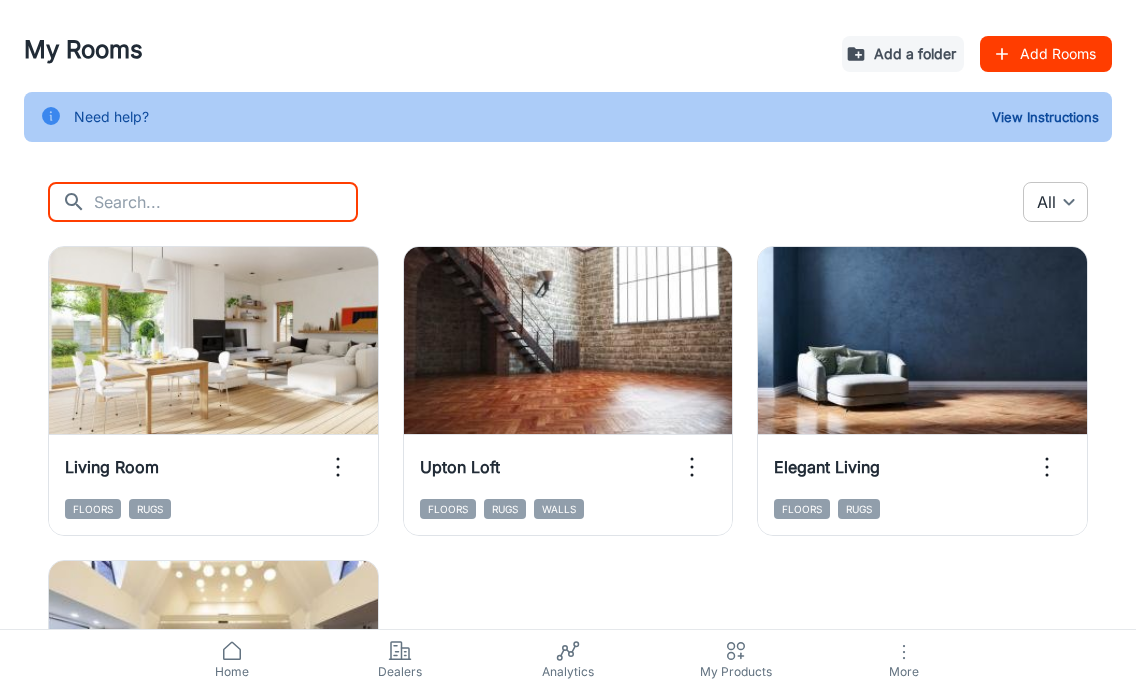 scroll, scrollTop: 0, scrollLeft: 0, axis: both 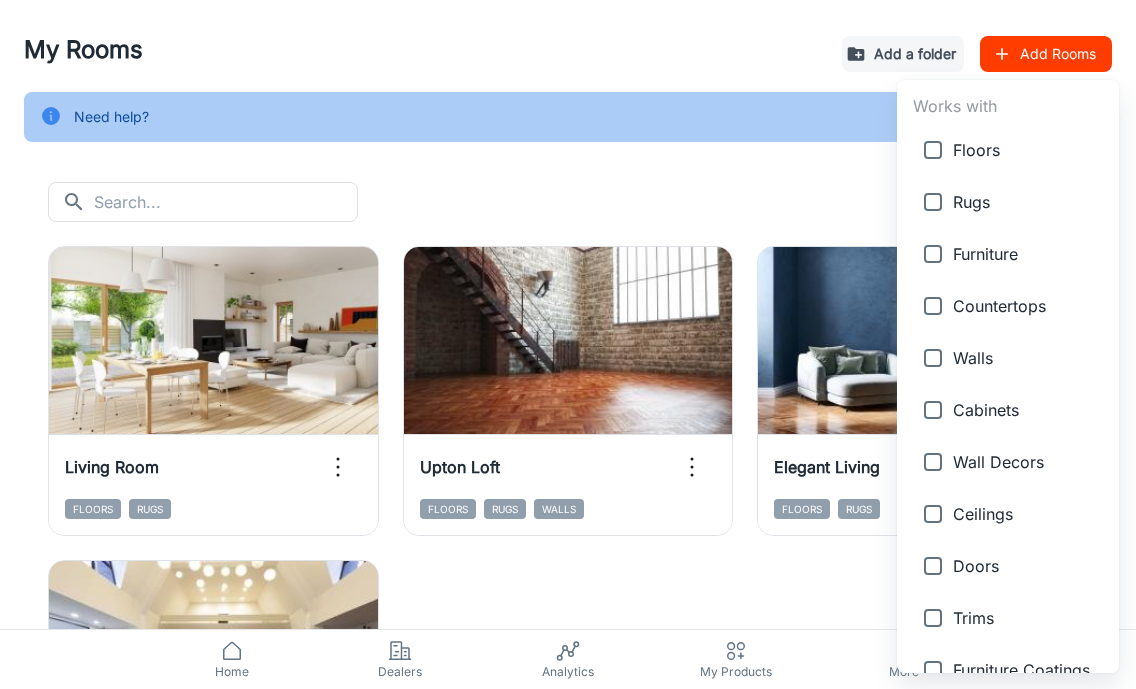click at bounding box center (568, 344) 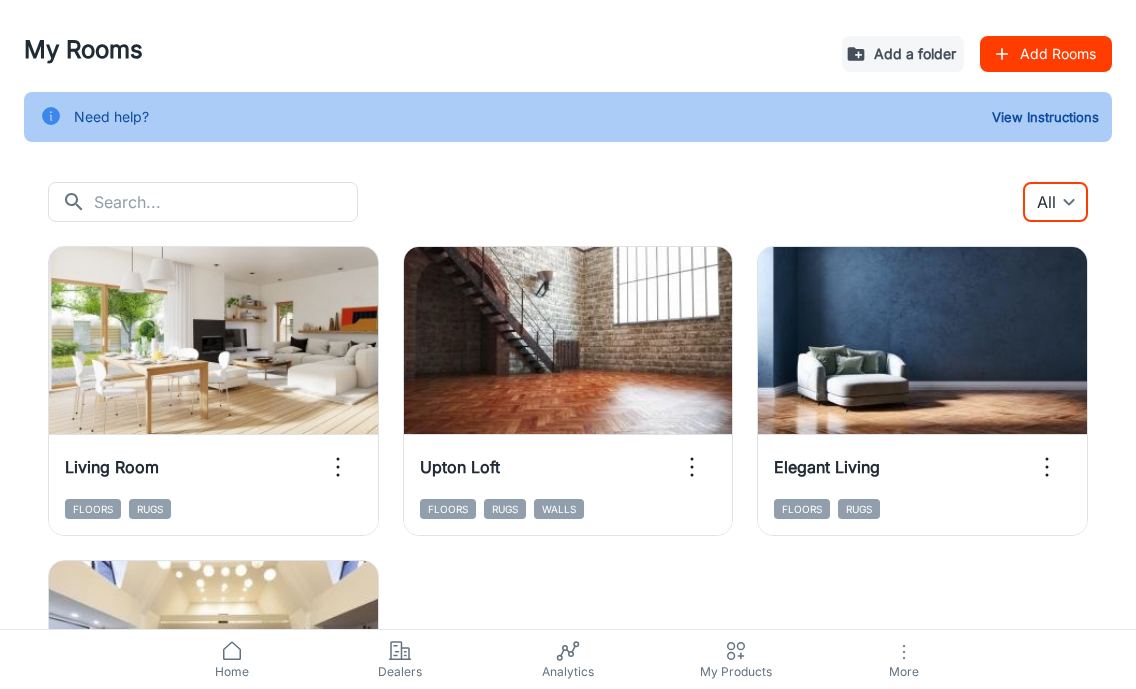 scroll, scrollTop: 0, scrollLeft: 0, axis: both 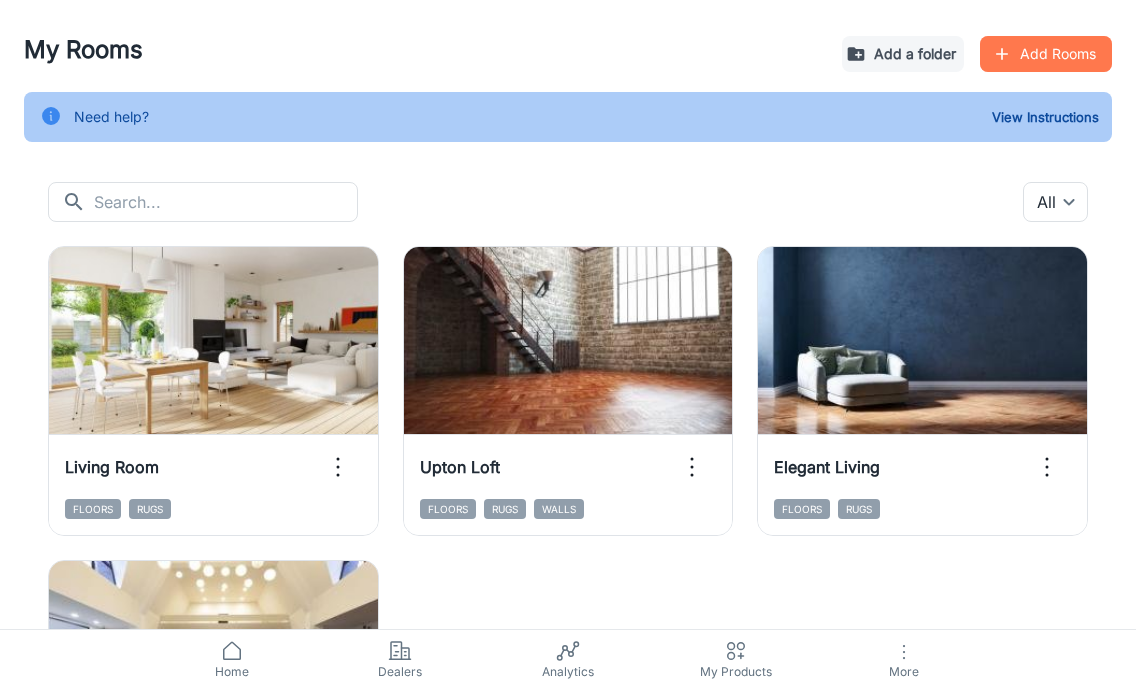 click on "Add Rooms" at bounding box center (1046, 54) 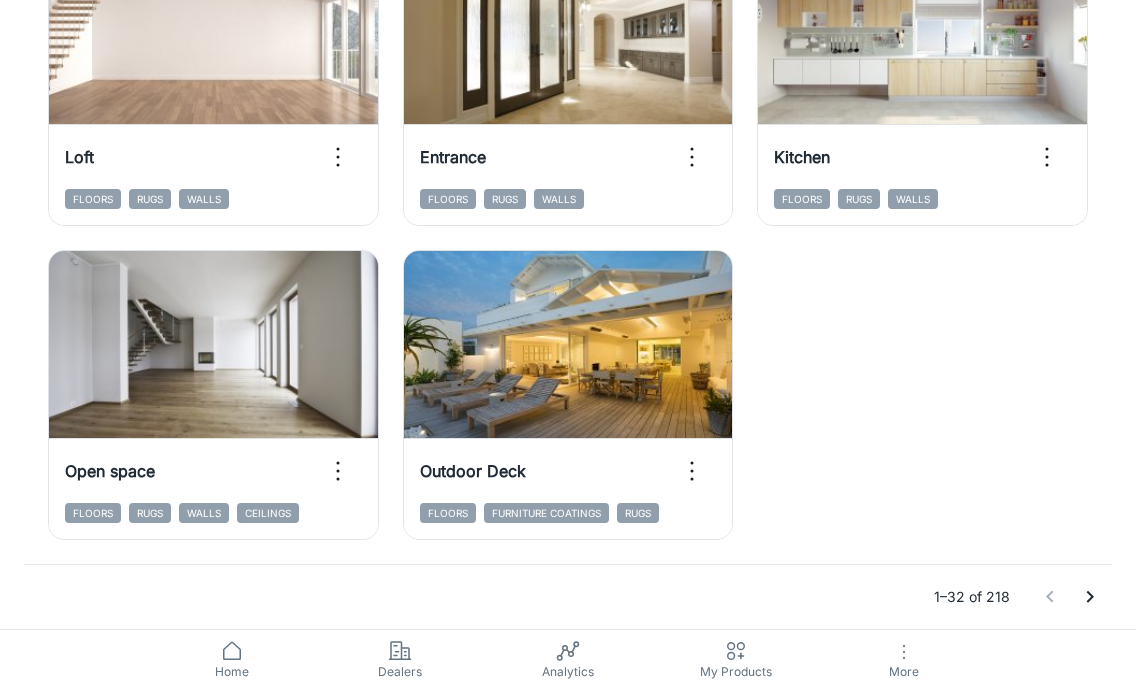 scroll, scrollTop: 3160, scrollLeft: 0, axis: vertical 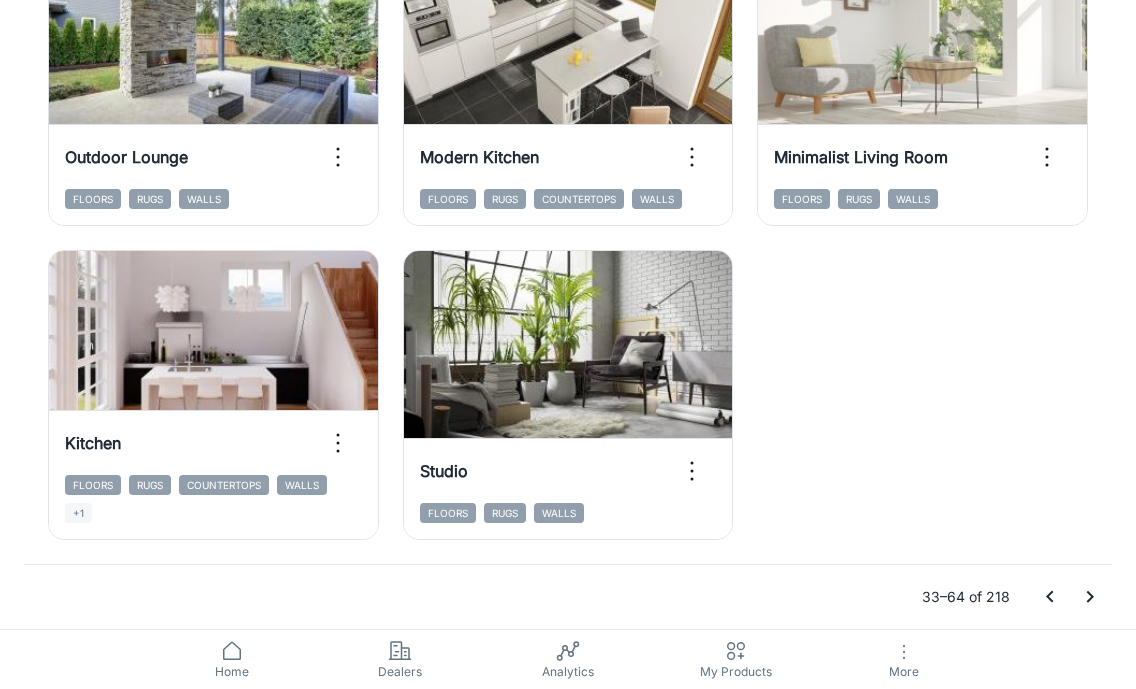 click 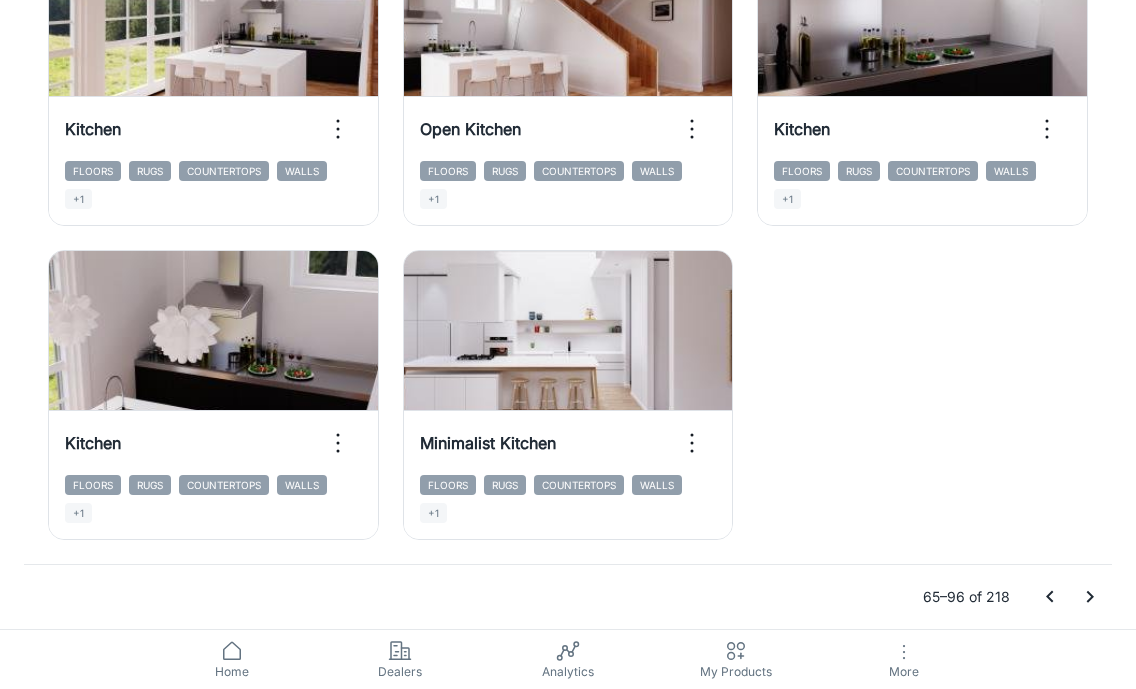 scroll, scrollTop: 3160, scrollLeft: 0, axis: vertical 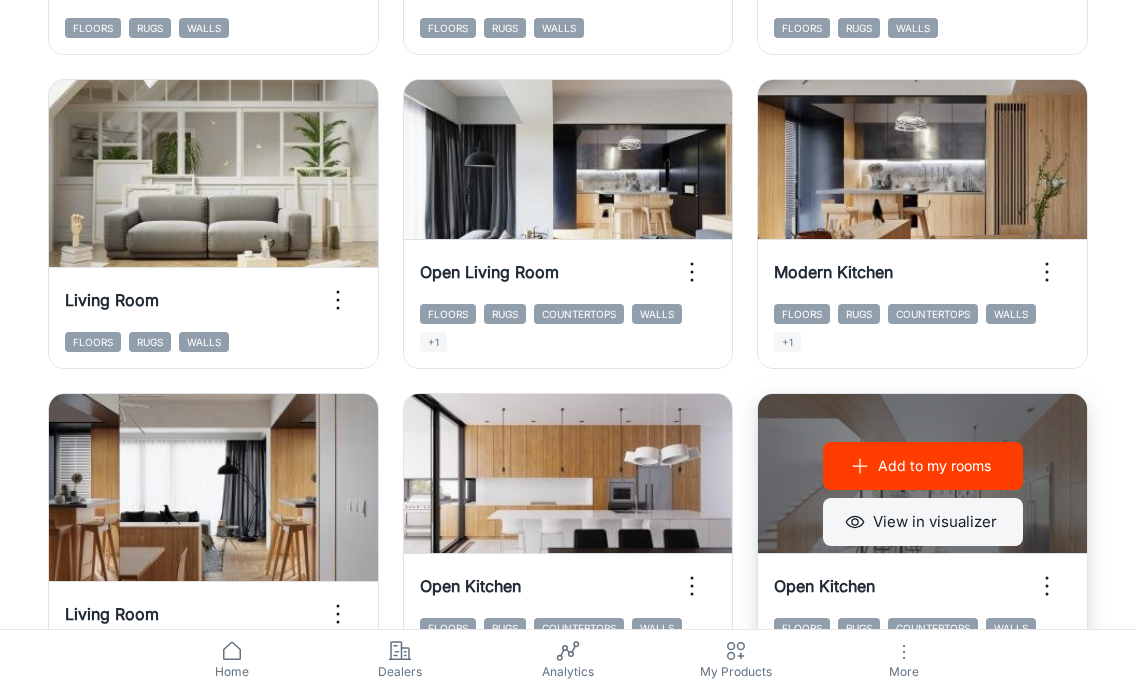 click on "View in visualizer" at bounding box center [923, 522] 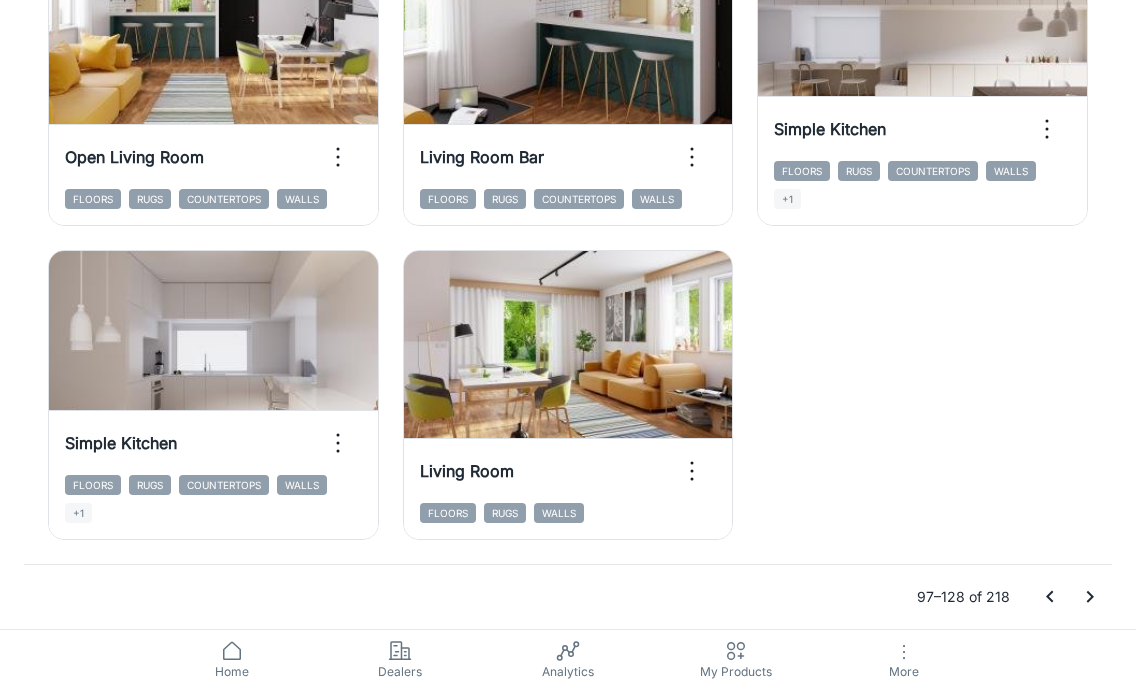 scroll, scrollTop: 3160, scrollLeft: 0, axis: vertical 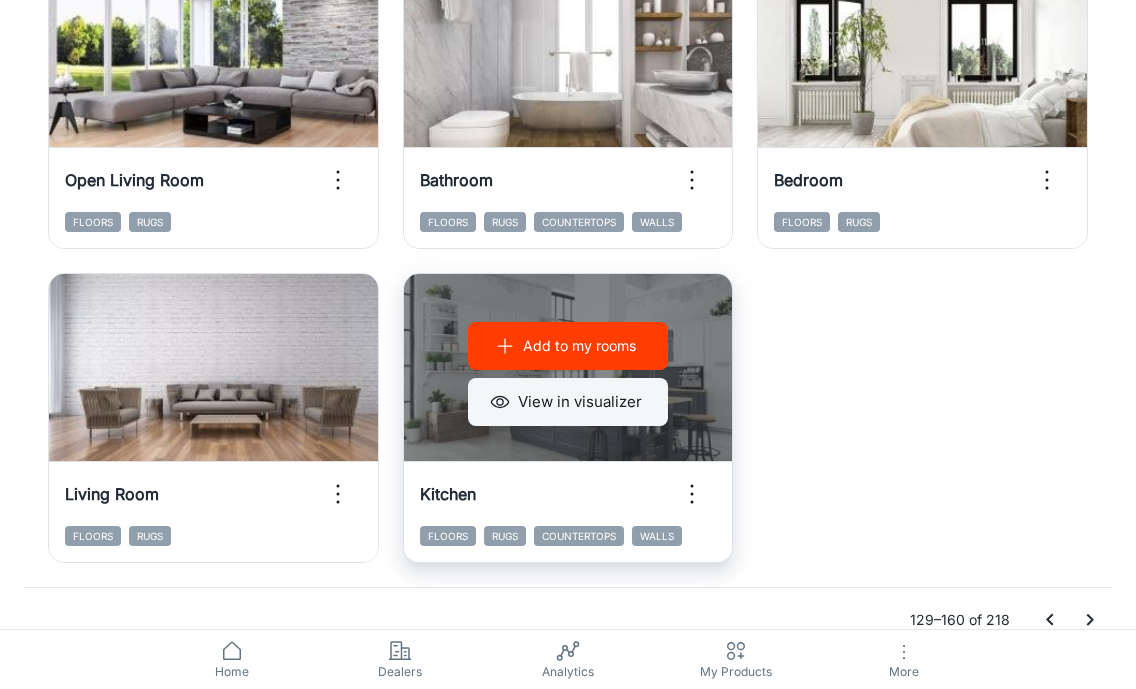 click on "View in visualizer" at bounding box center (568, 402) 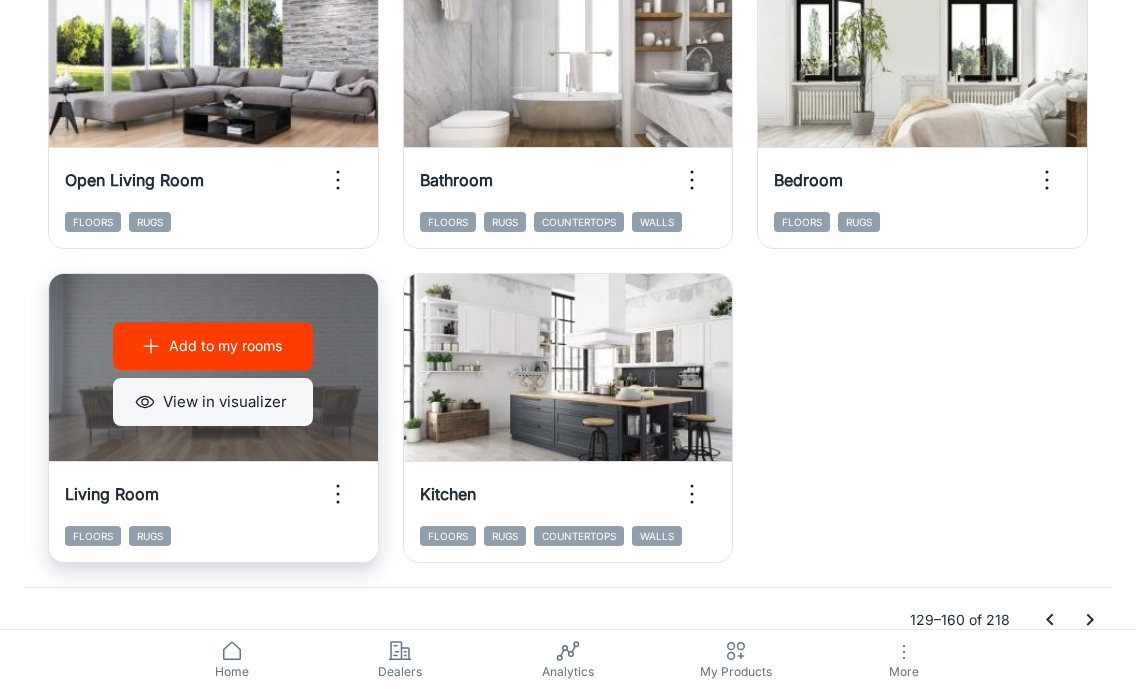 click on "View in visualizer" at bounding box center (213, 402) 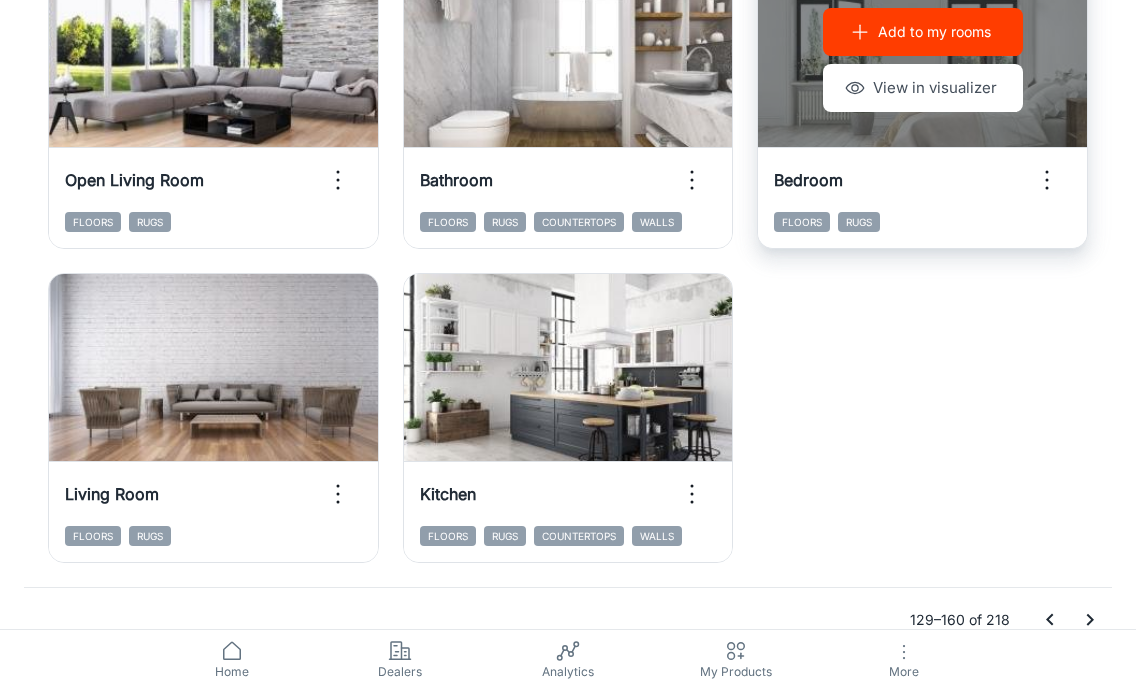 click at bounding box center [922, 60] 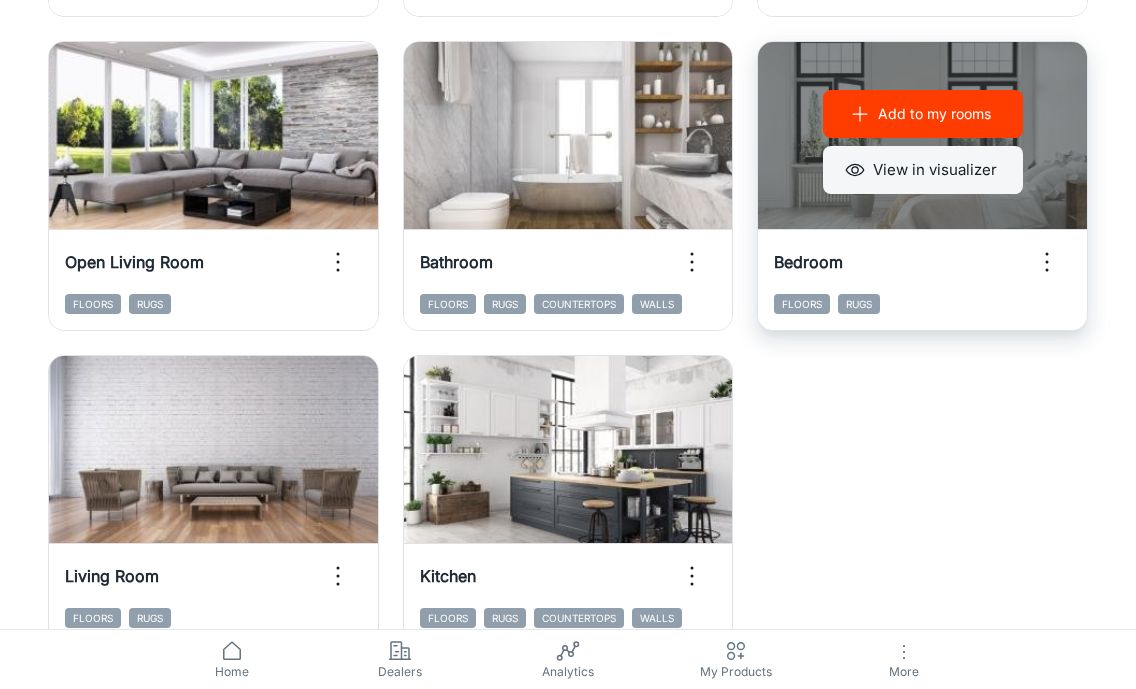 scroll, scrollTop: 3053, scrollLeft: 0, axis: vertical 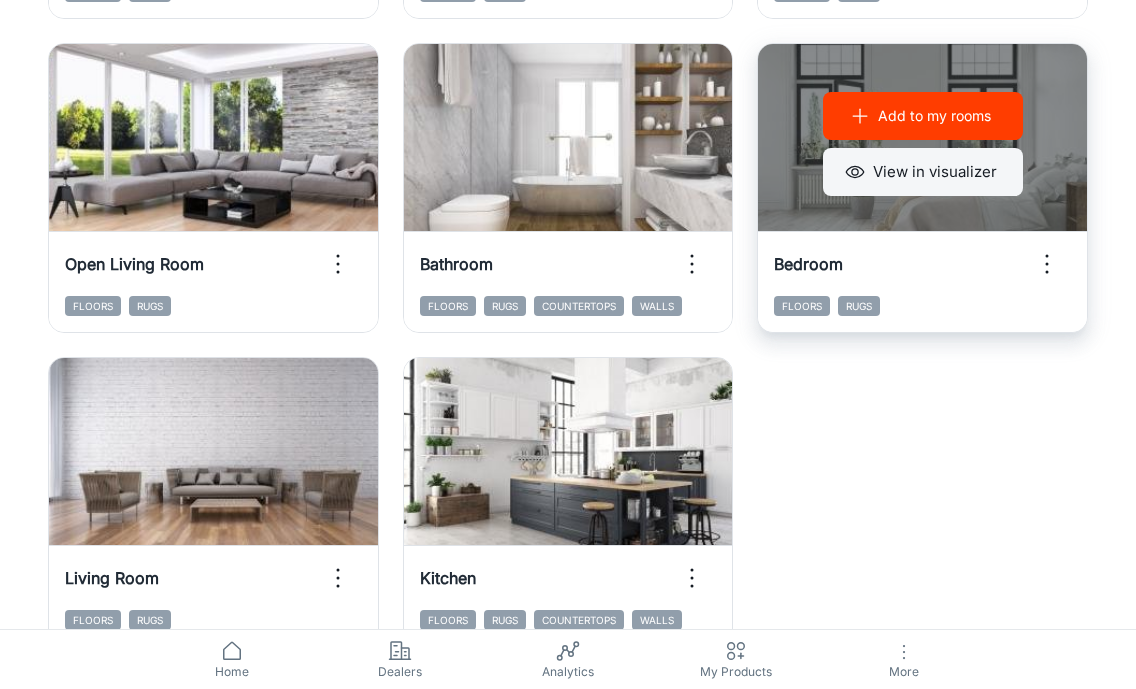 click on "View in visualizer" at bounding box center [923, 172] 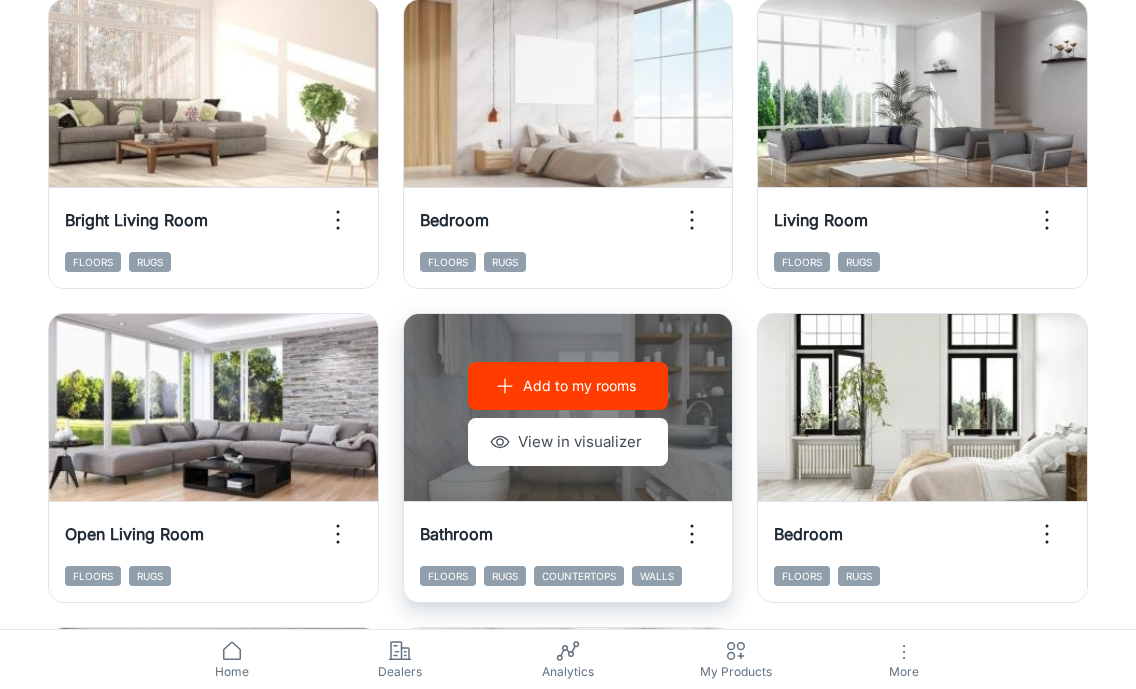 scroll, scrollTop: 2754, scrollLeft: 0, axis: vertical 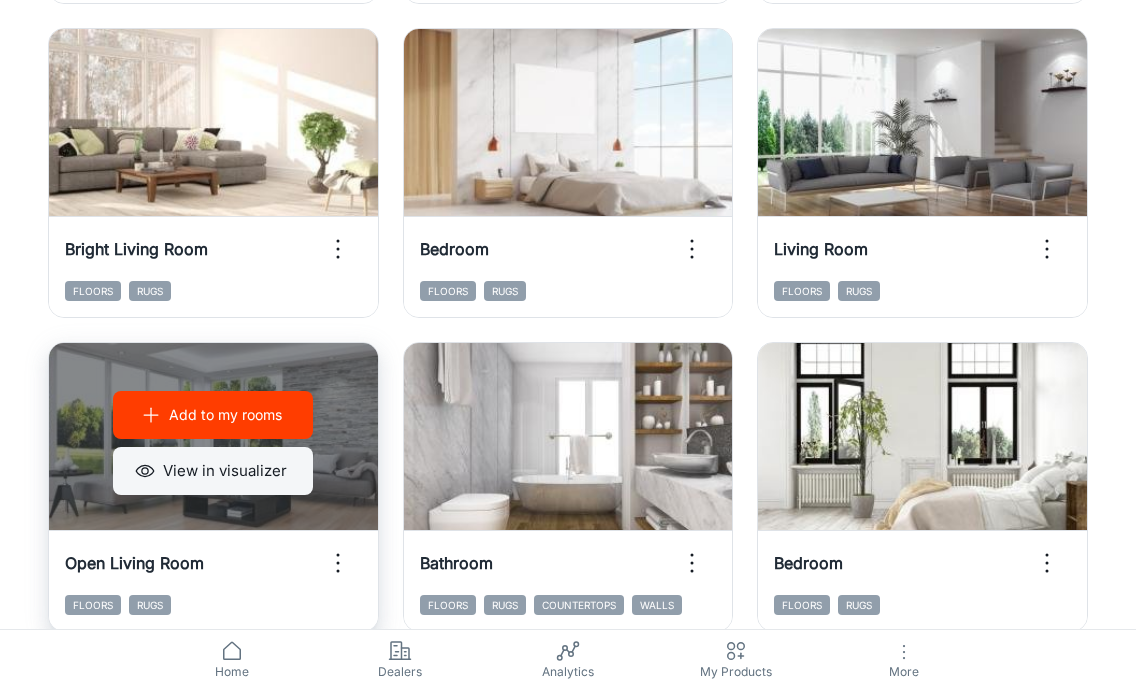 click on "View in visualizer" at bounding box center (213, 471) 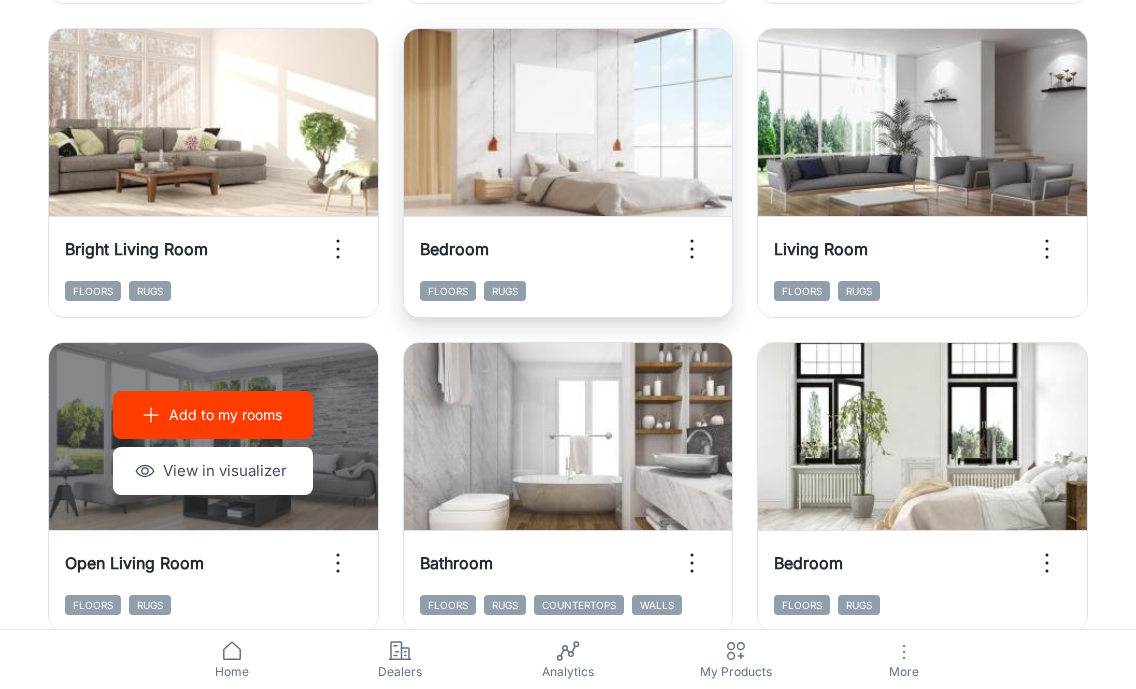 click on "Add to my rooms View in visualizer" at bounding box center [568, 129] 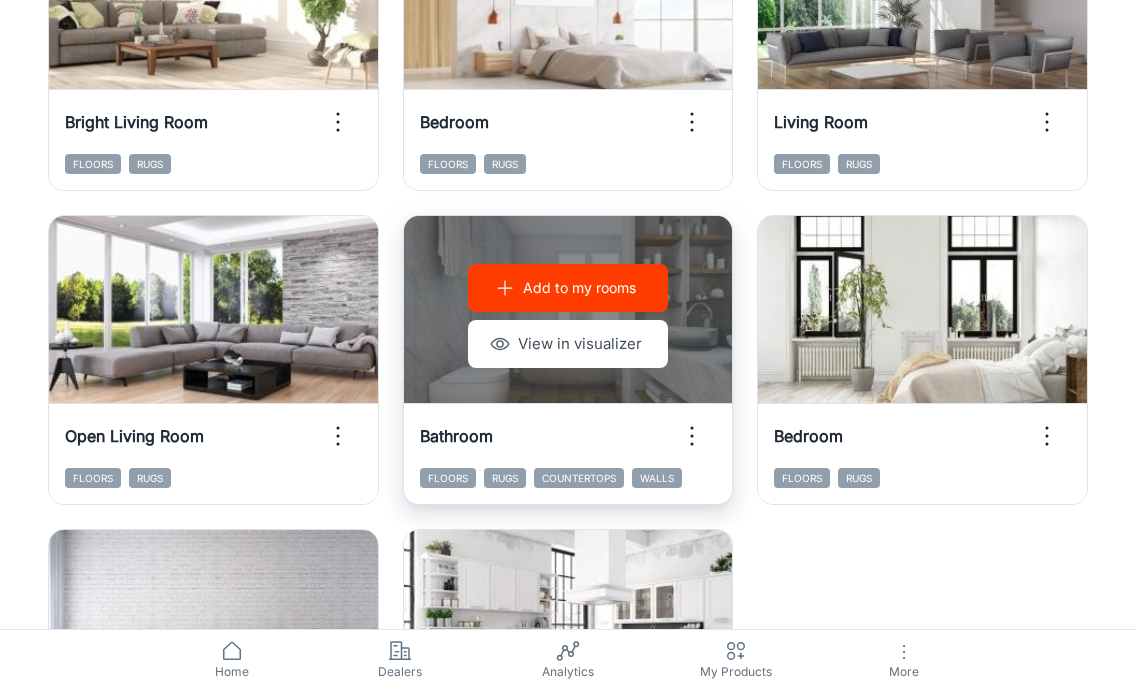 scroll, scrollTop: 2883, scrollLeft: 0, axis: vertical 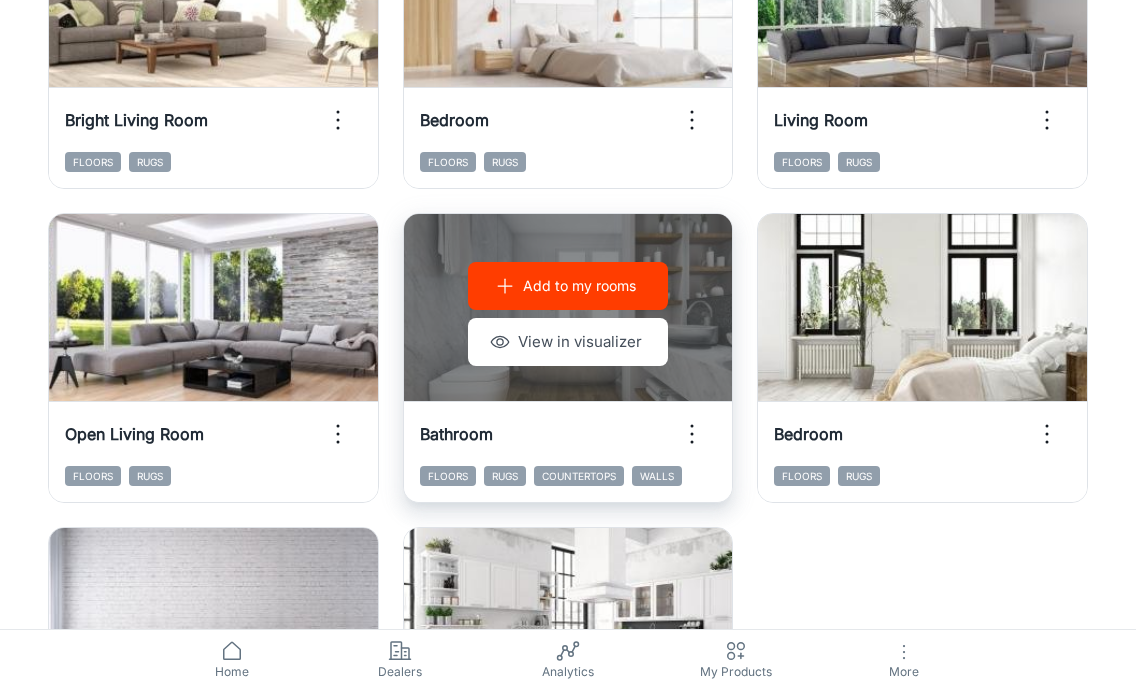 click on "Add to my rooms" at bounding box center [579, 286] 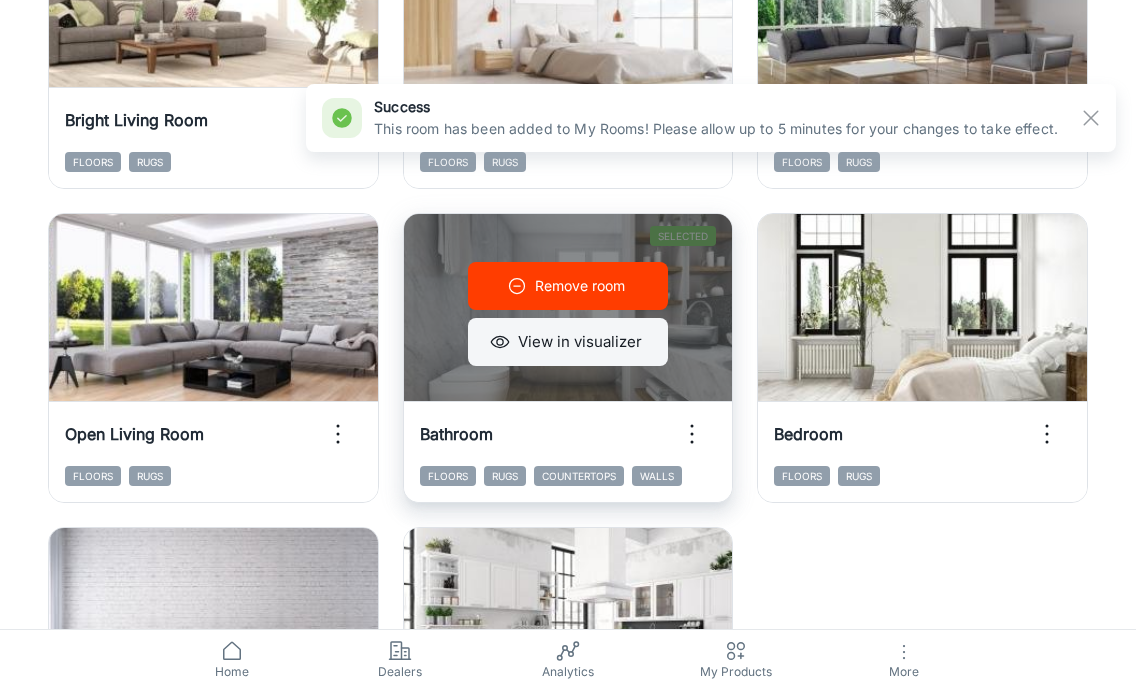 click on "View in visualizer" at bounding box center [568, 342] 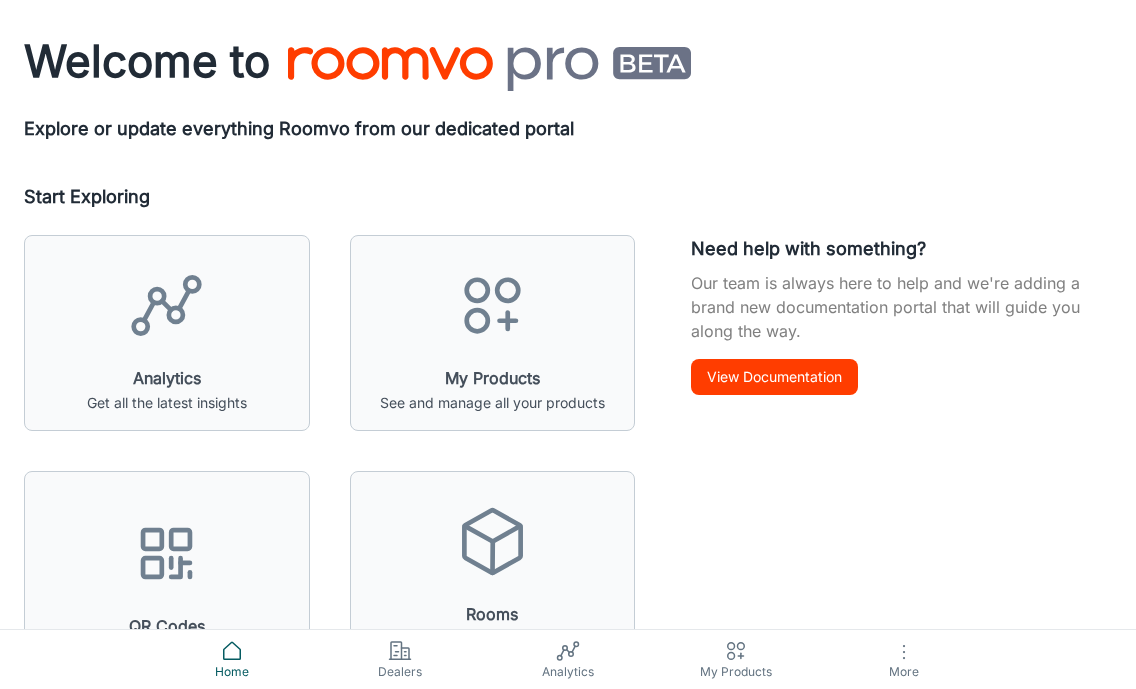 scroll, scrollTop: 0, scrollLeft: 0, axis: both 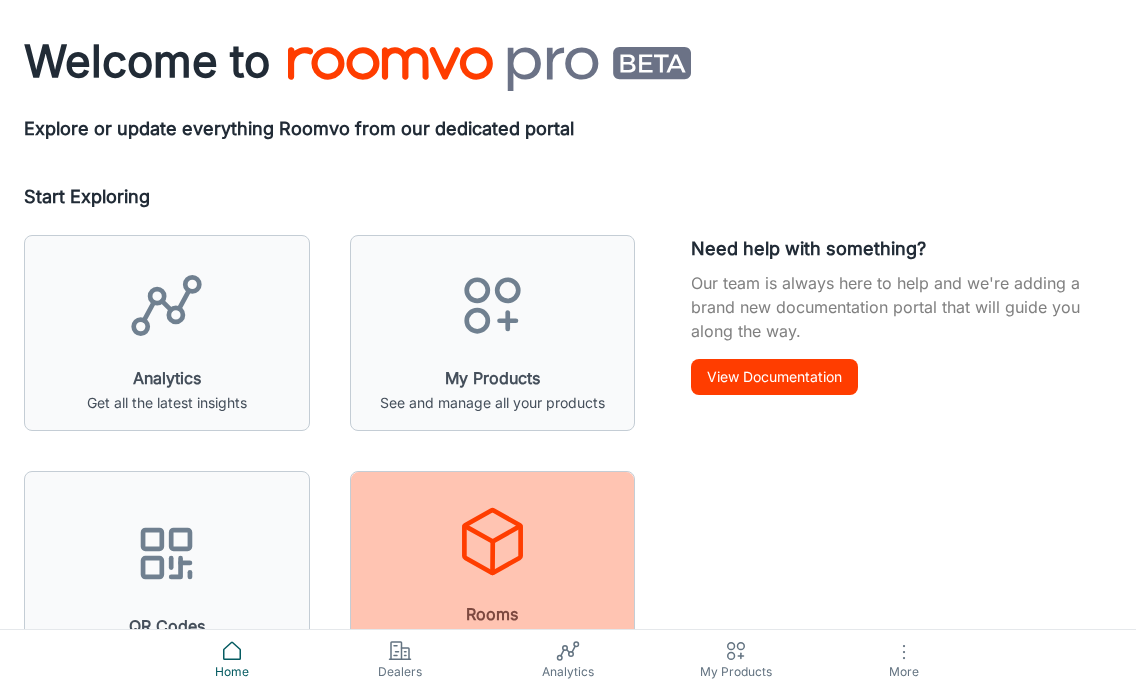 click 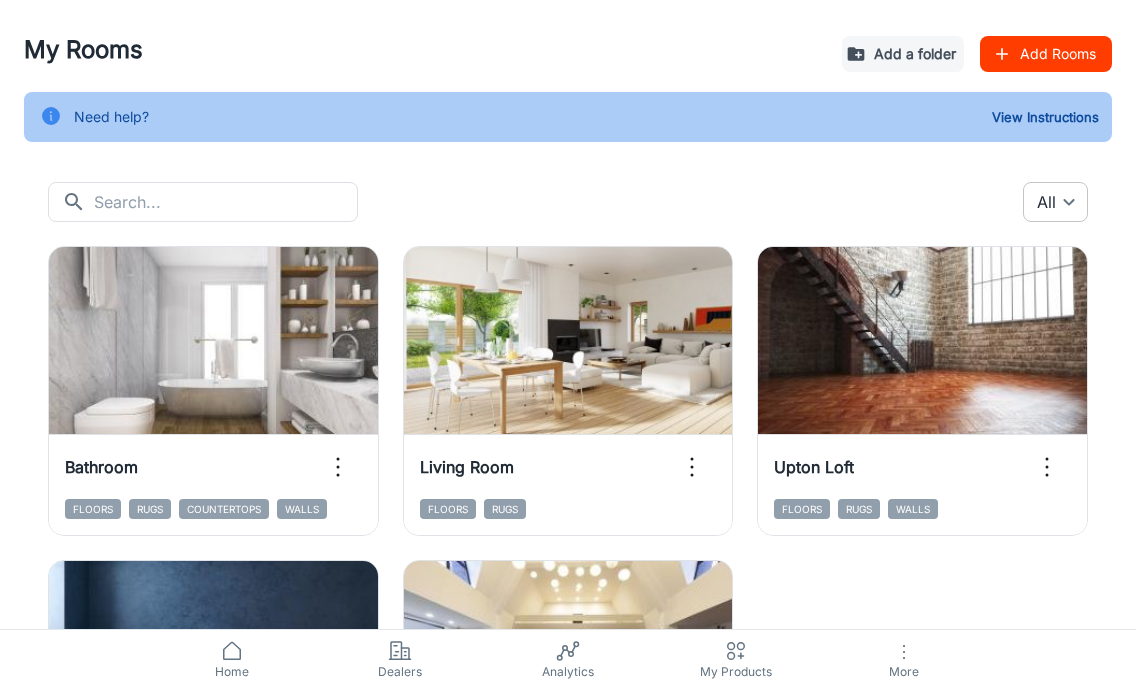 scroll, scrollTop: 0, scrollLeft: 0, axis: both 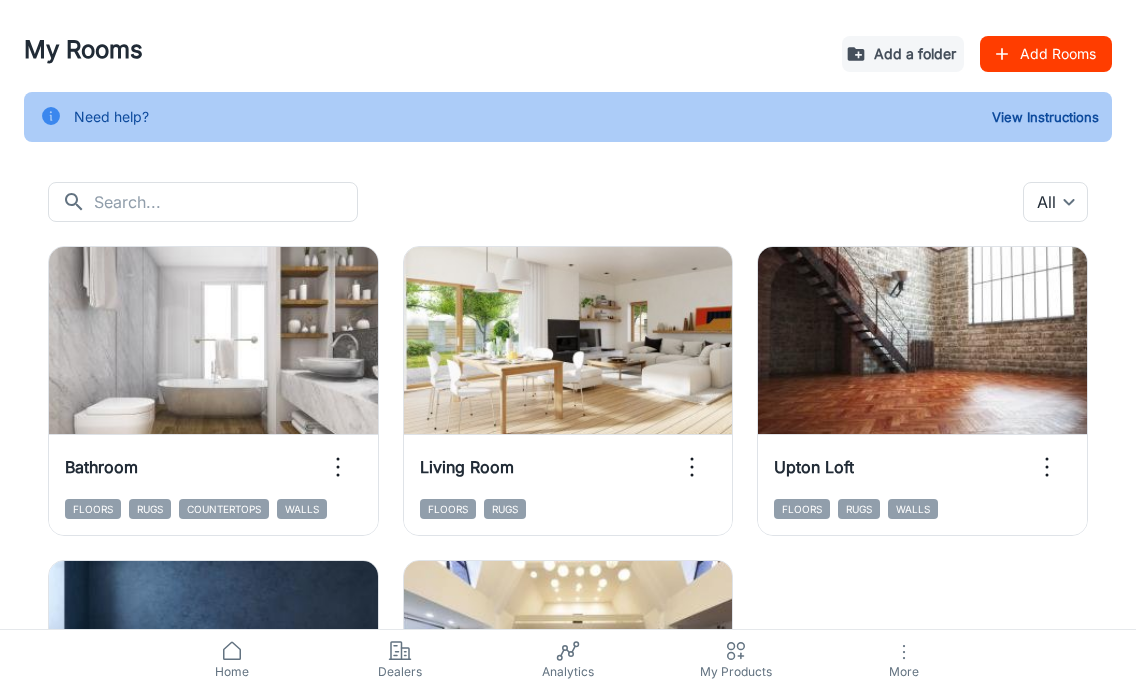 click on "Add Rooms" at bounding box center [1046, 54] 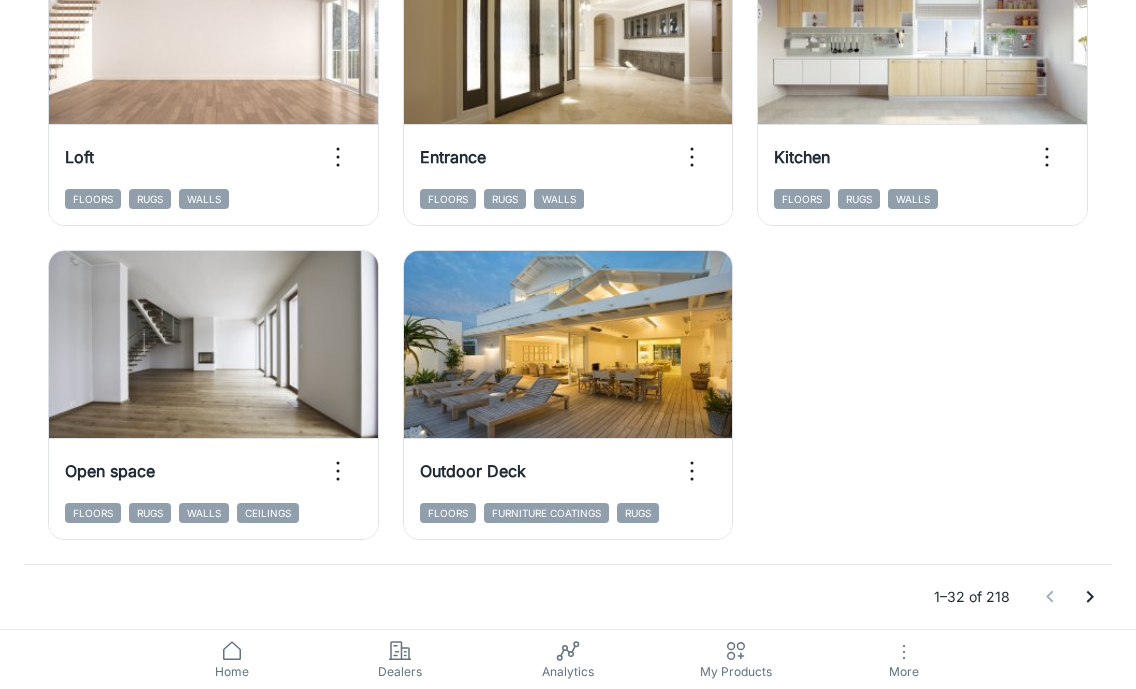scroll, scrollTop: 3160, scrollLeft: 0, axis: vertical 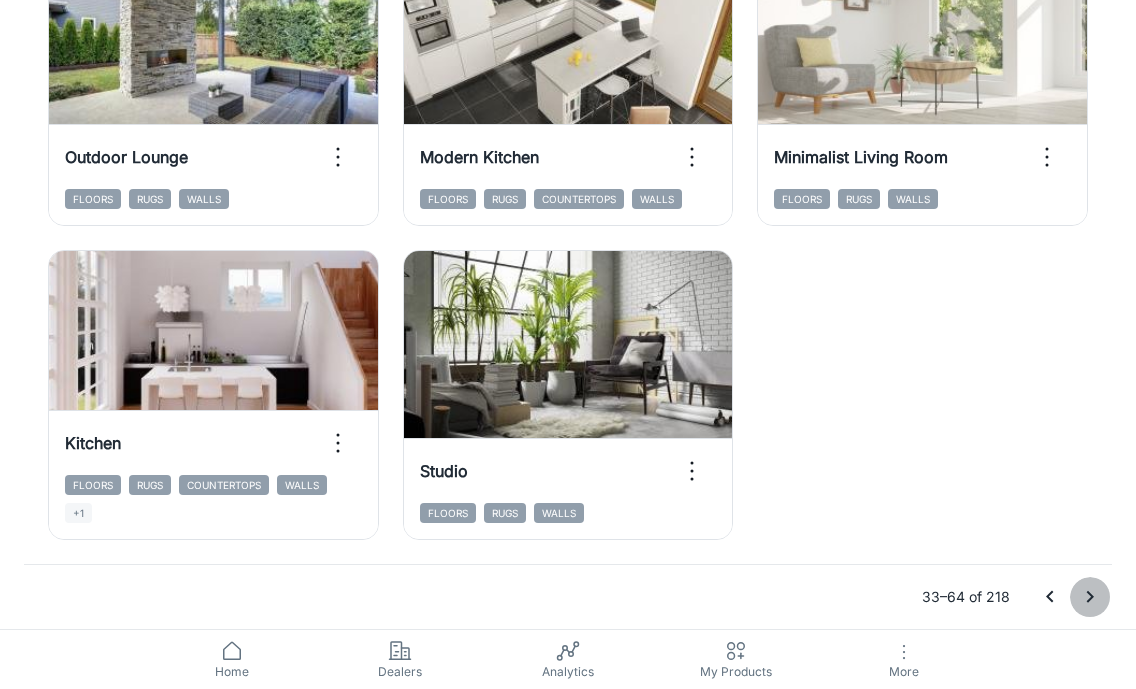 click 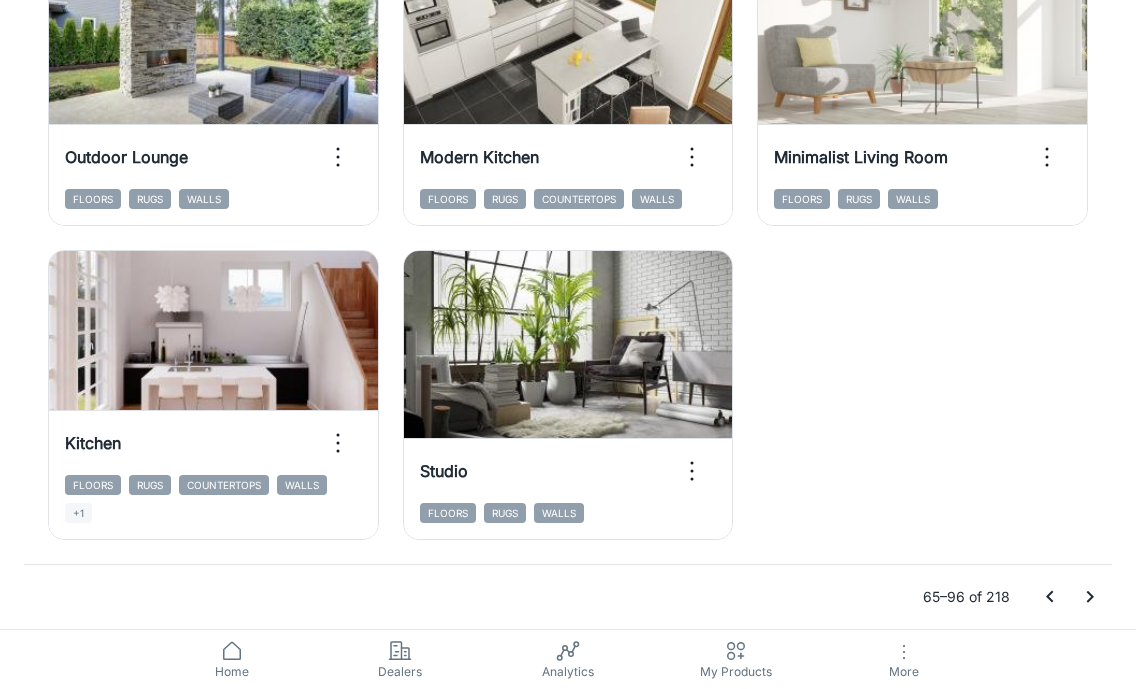 click 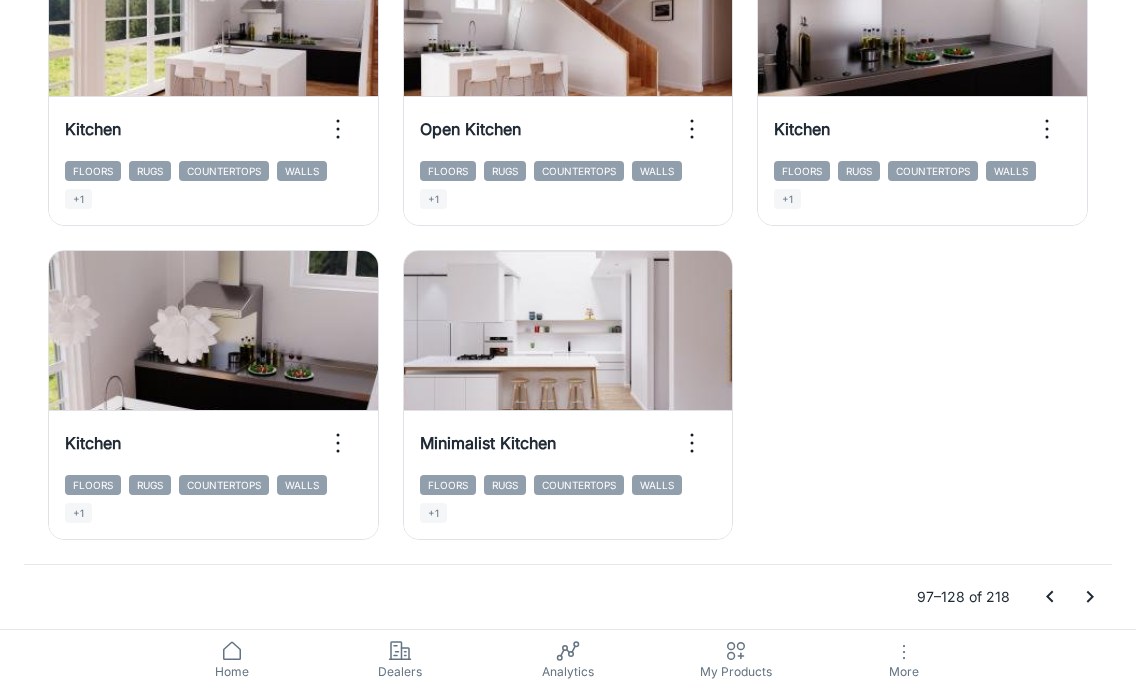 click 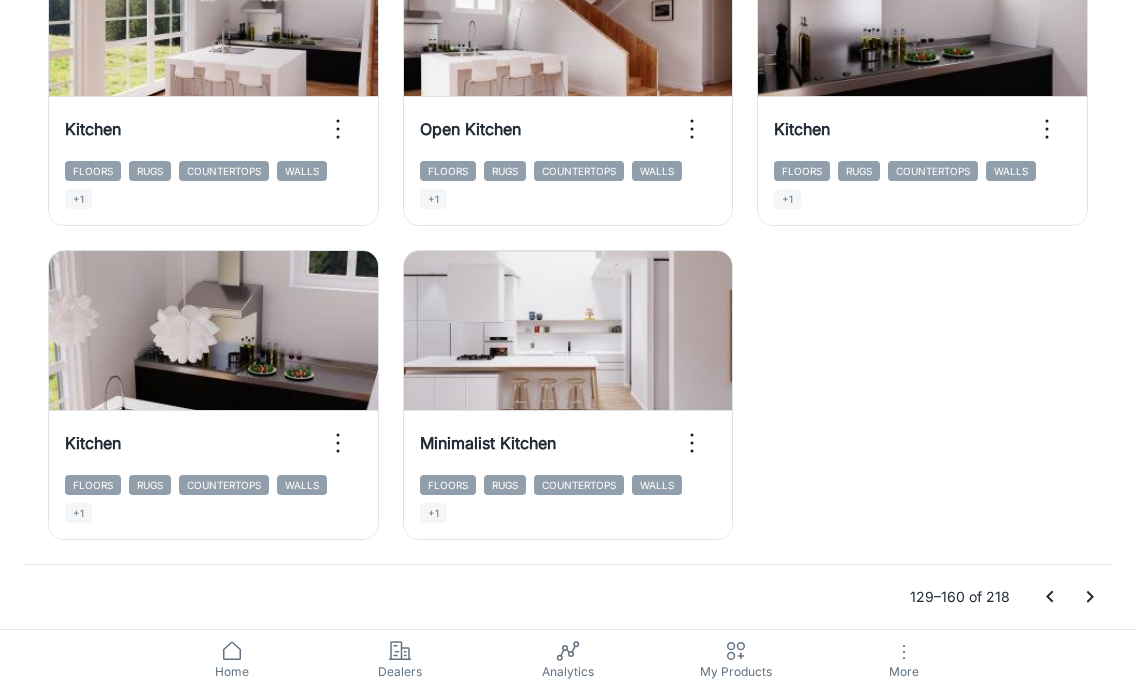 click 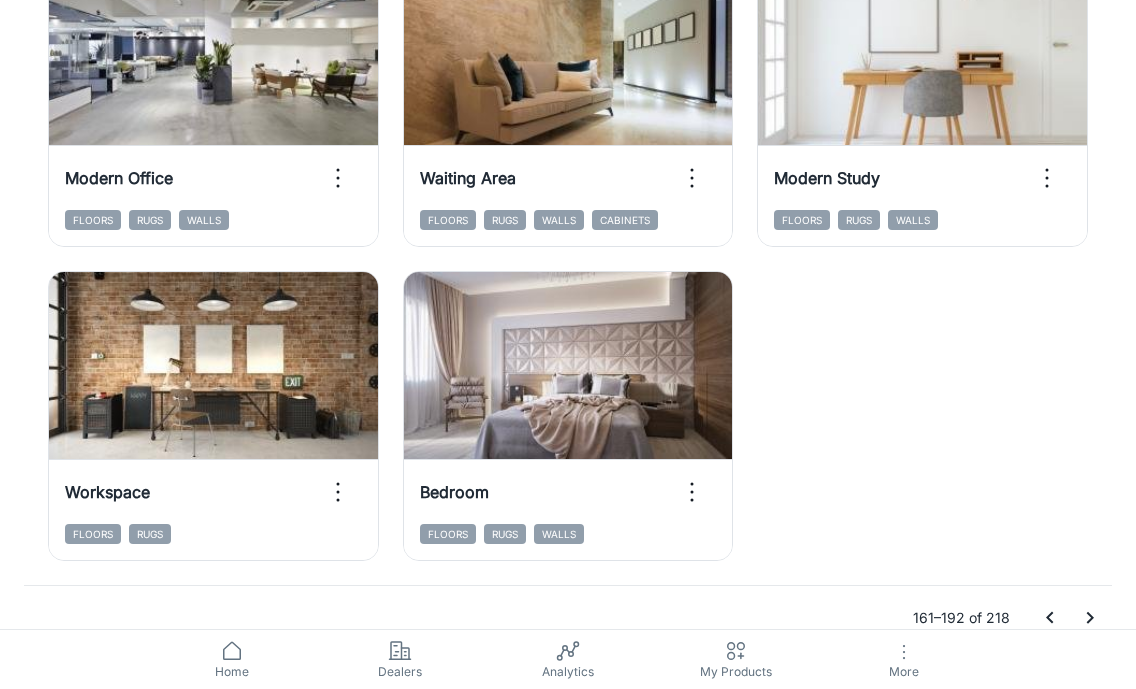 scroll, scrollTop: 3131, scrollLeft: 0, axis: vertical 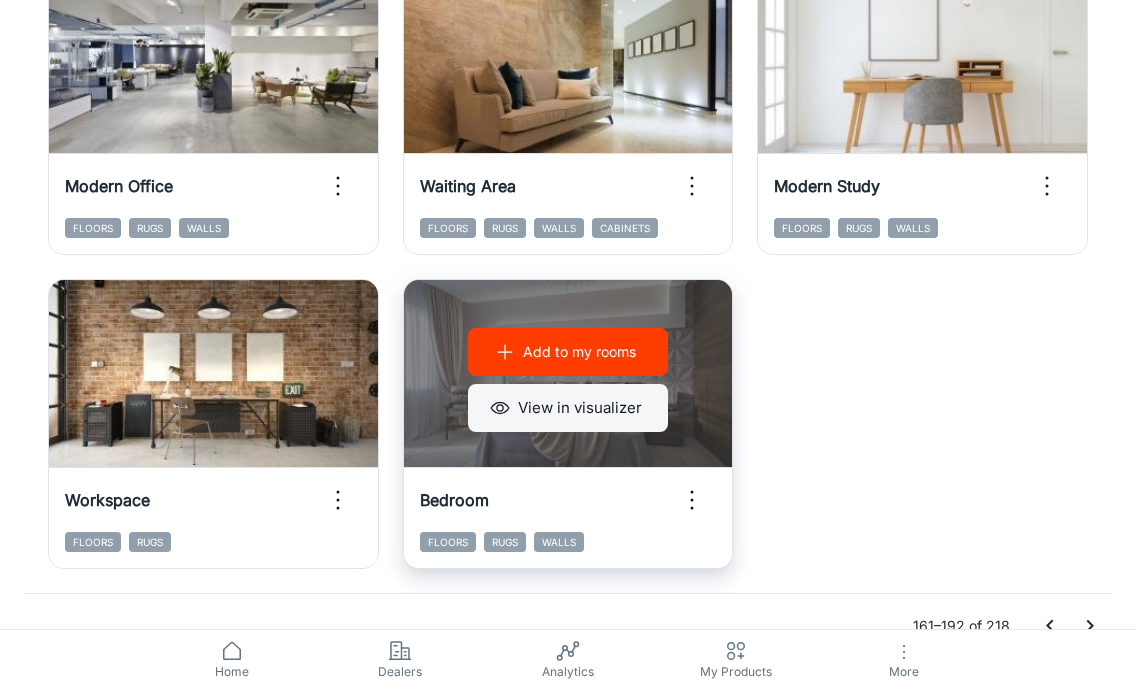 click on "View in visualizer" at bounding box center [568, 408] 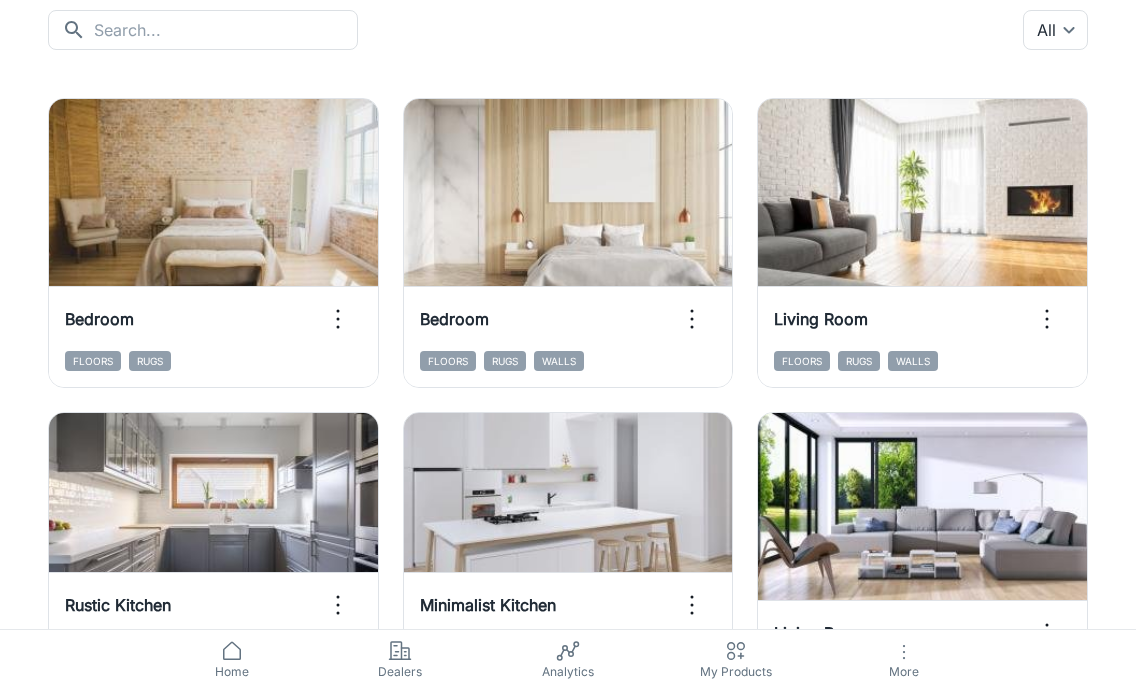 scroll, scrollTop: 171, scrollLeft: 0, axis: vertical 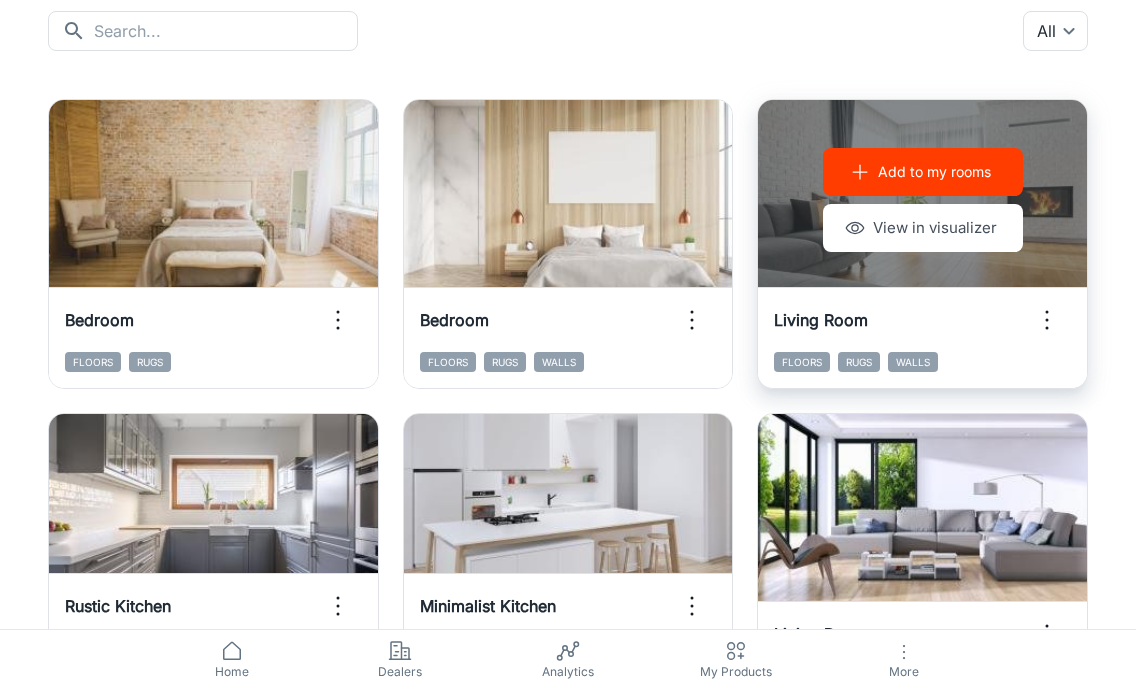 click on "Add to my rooms" at bounding box center [934, 172] 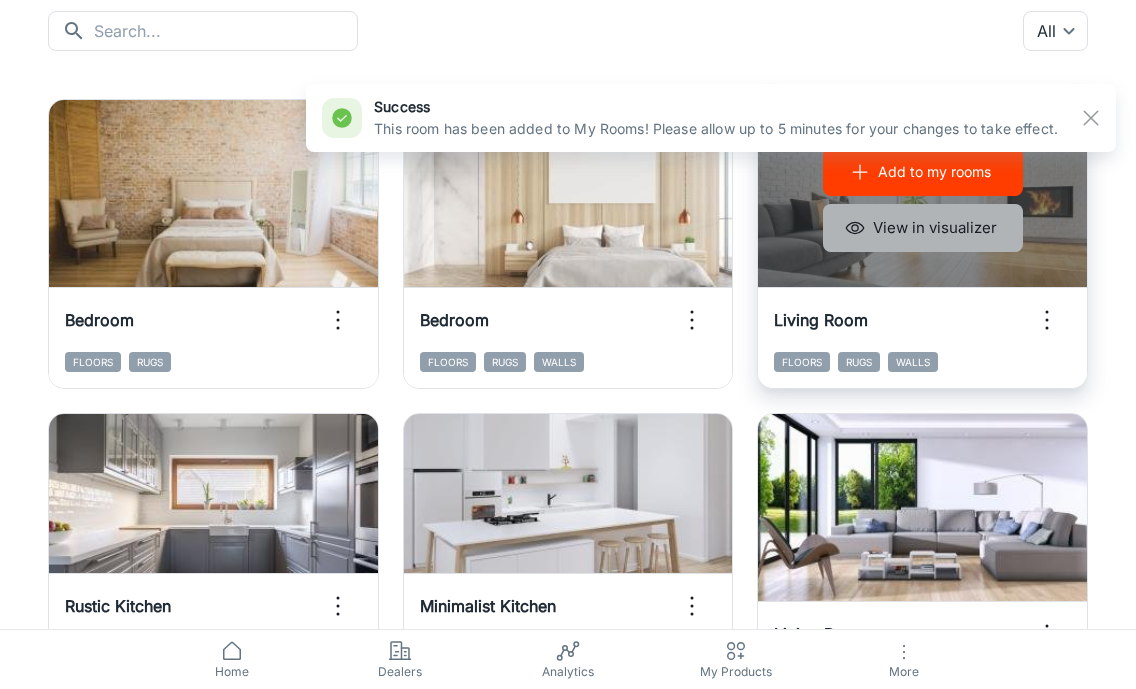 click on "View in visualizer" at bounding box center [923, 228] 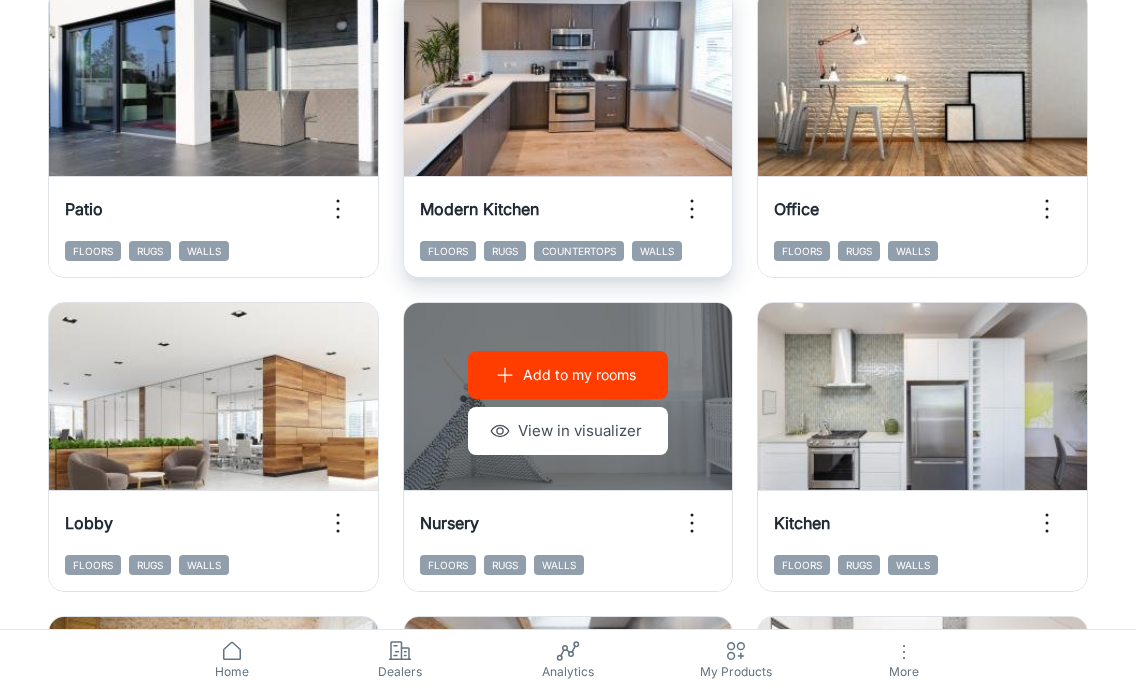 scroll, scrollTop: 864, scrollLeft: 0, axis: vertical 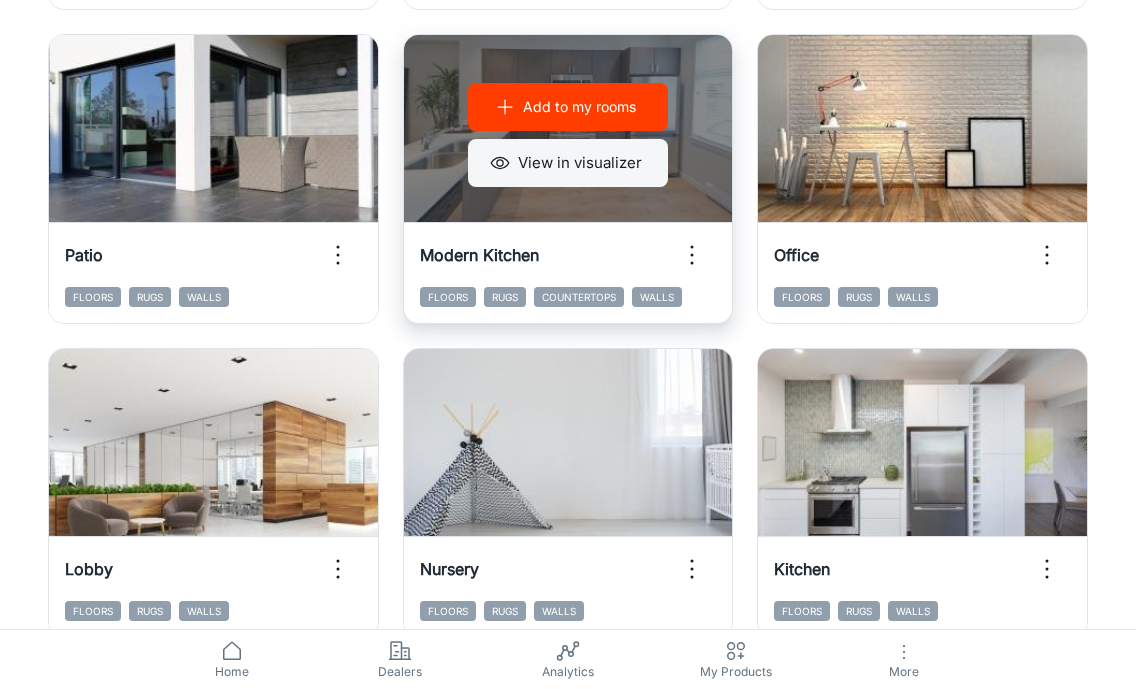 click on "View in visualizer" at bounding box center (568, 163) 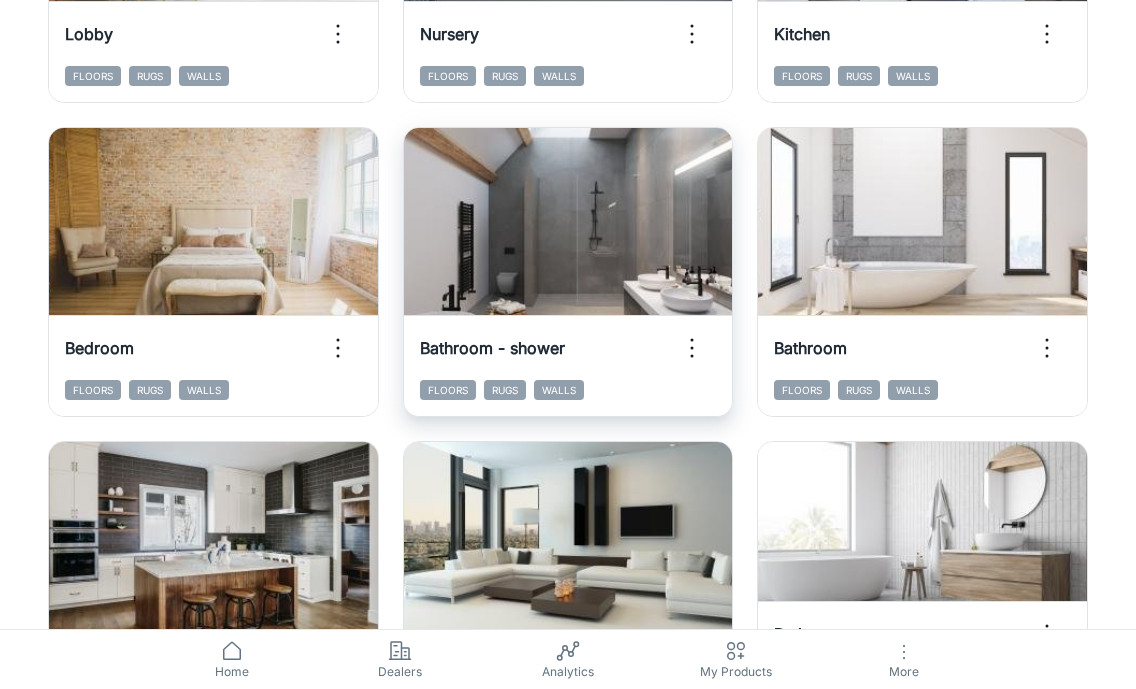 scroll, scrollTop: 1666, scrollLeft: 0, axis: vertical 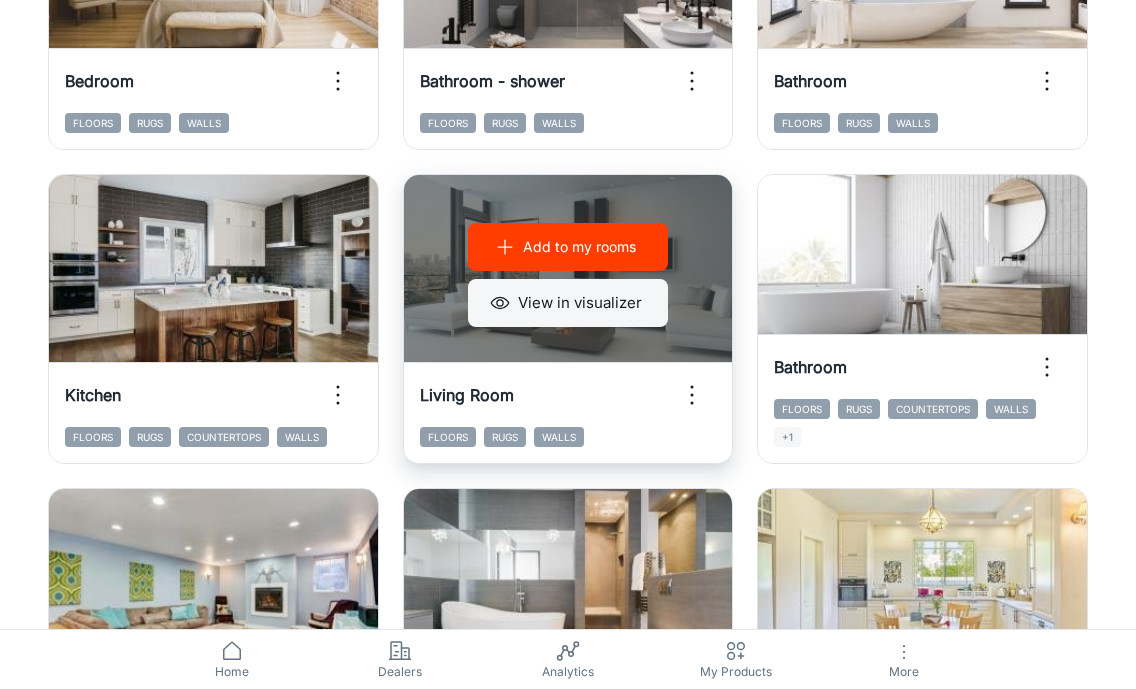 click on "View in visualizer" at bounding box center [568, 303] 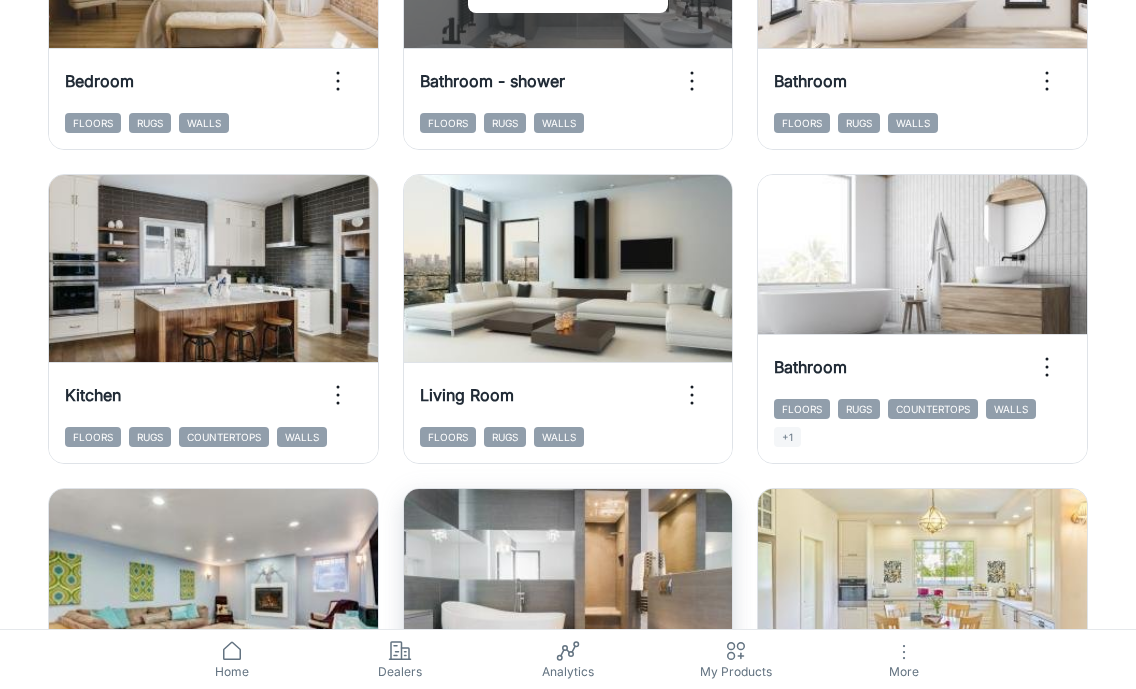scroll, scrollTop: 1909, scrollLeft: 0, axis: vertical 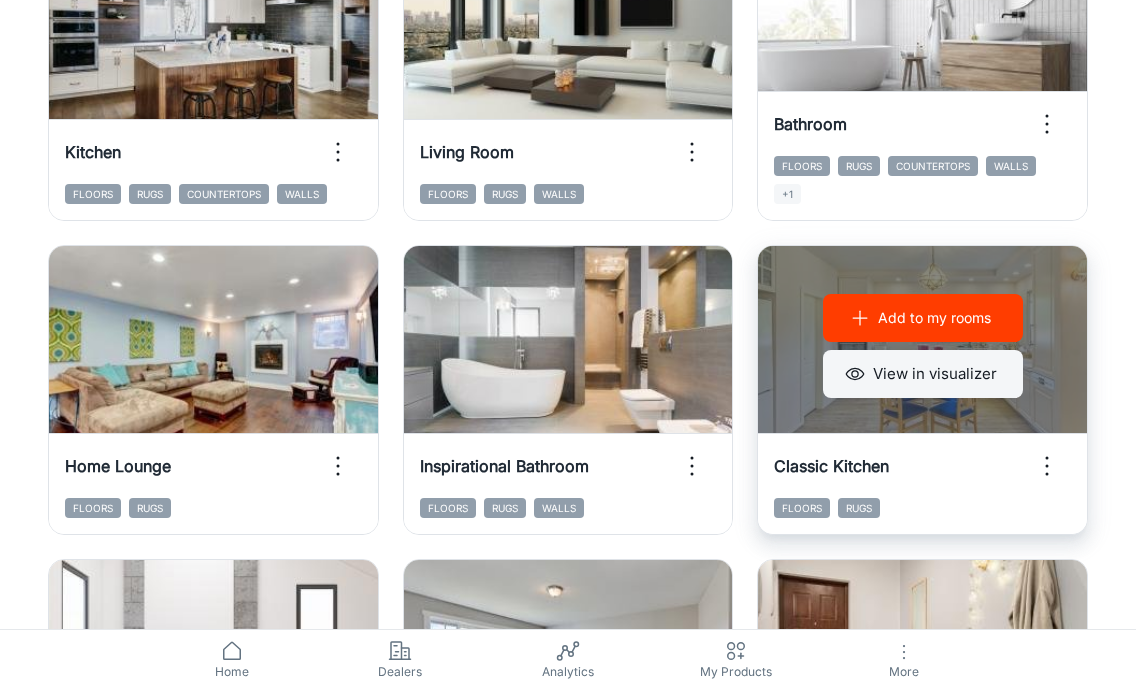 click on "View in visualizer" at bounding box center [923, 374] 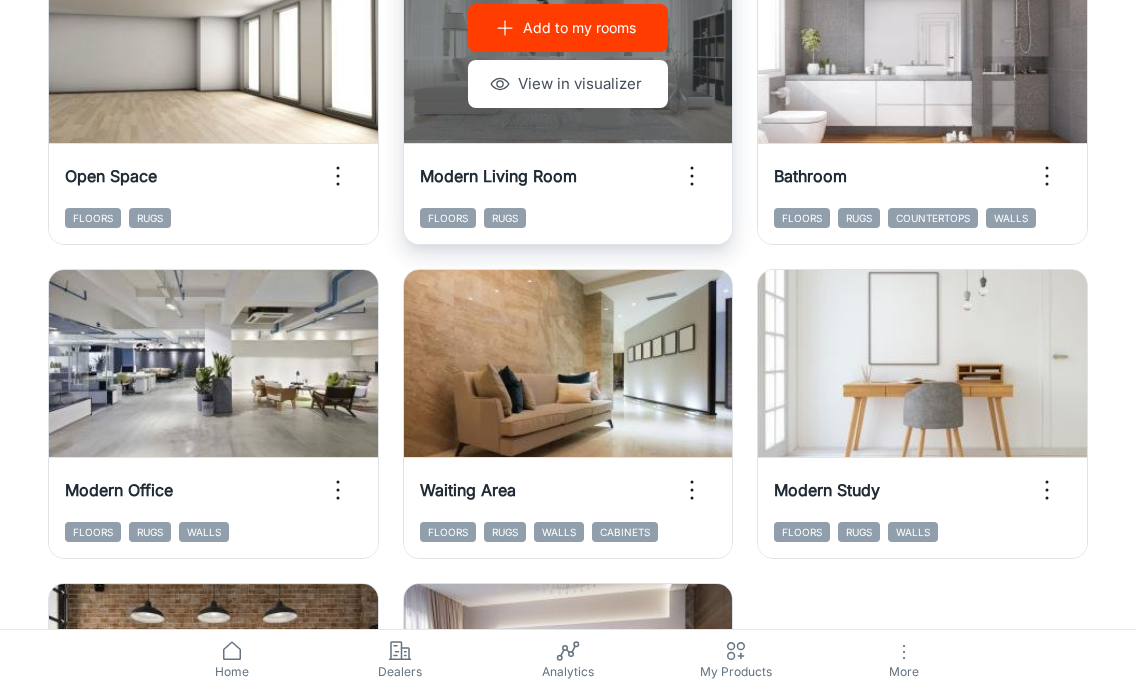 scroll, scrollTop: 2829, scrollLeft: 0, axis: vertical 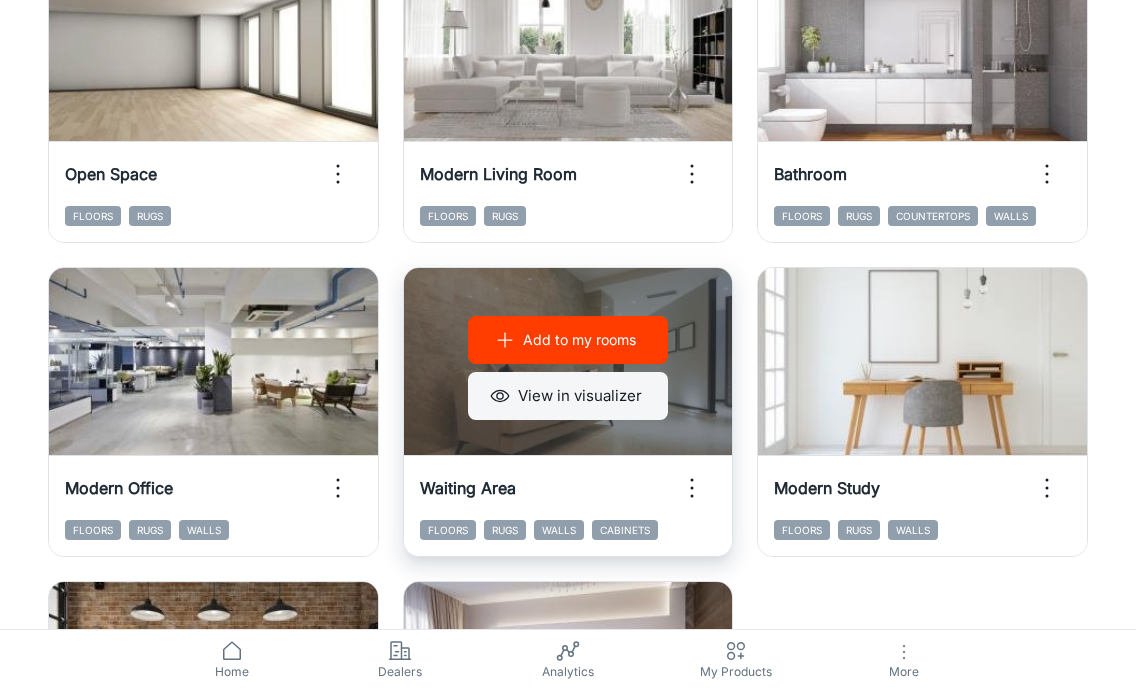 click on "View in visualizer" at bounding box center [568, 396] 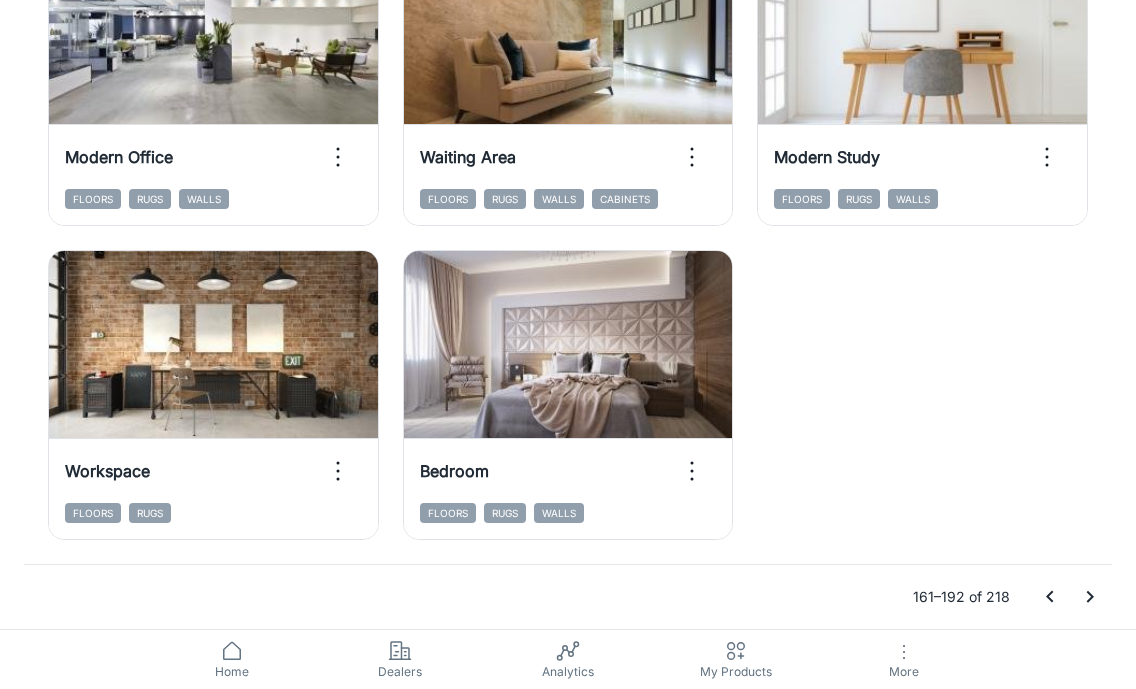 scroll, scrollTop: 3160, scrollLeft: 0, axis: vertical 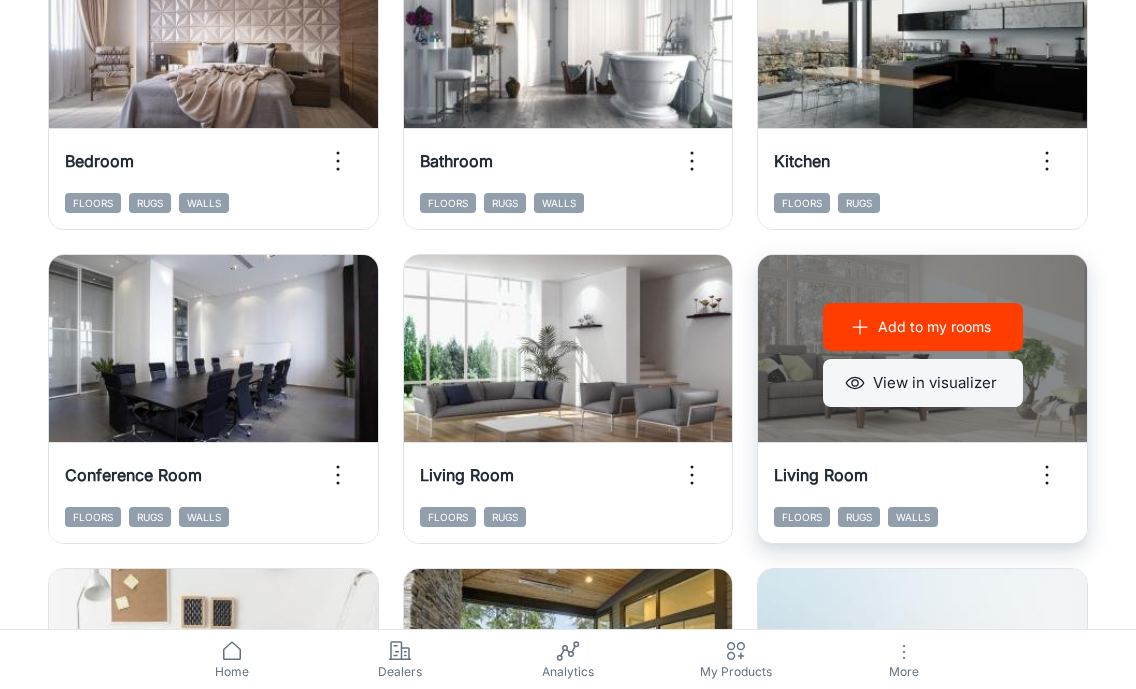 click on "View in visualizer" at bounding box center (923, 383) 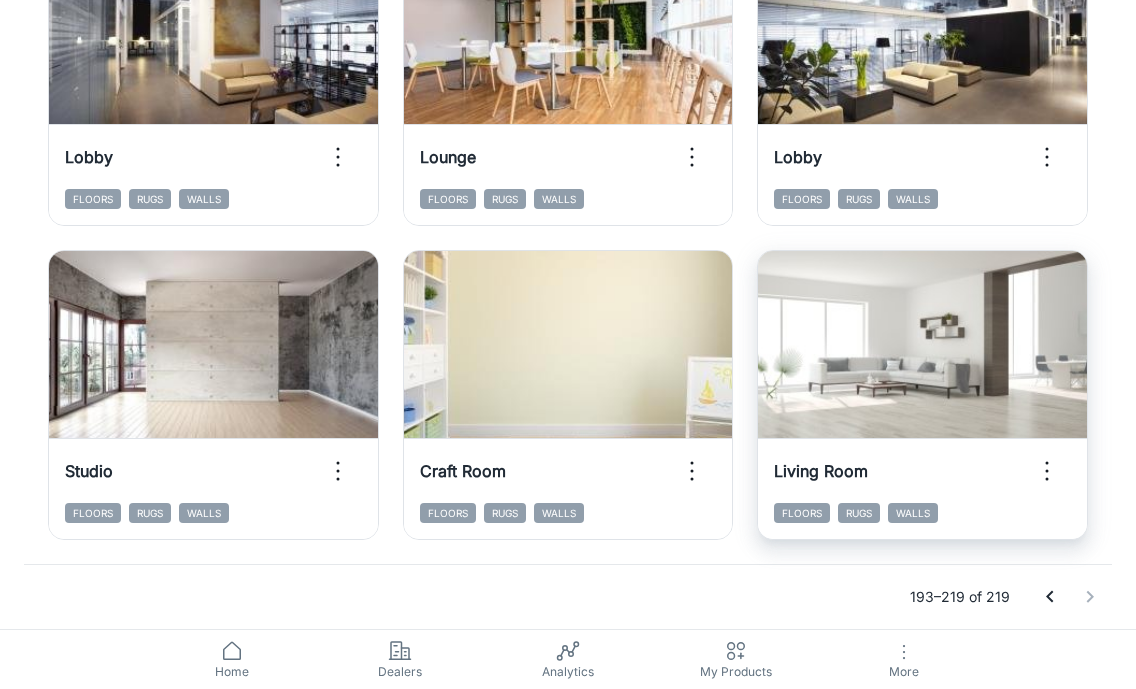 scroll, scrollTop: 2532, scrollLeft: 0, axis: vertical 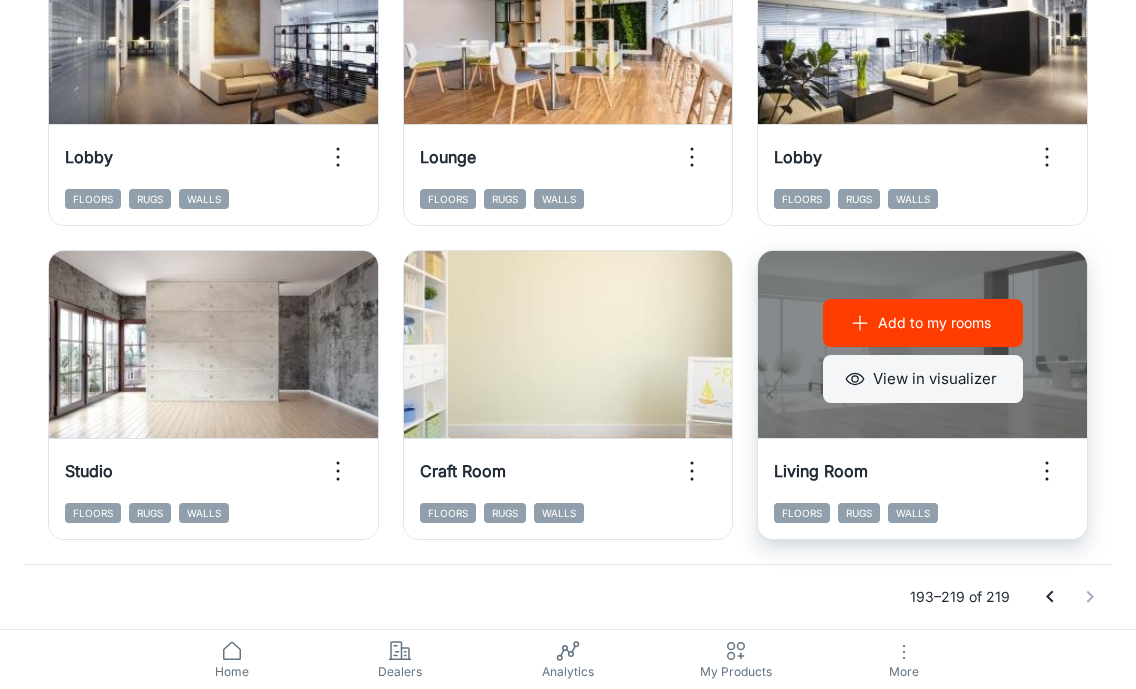 click on "View in visualizer" at bounding box center [923, 379] 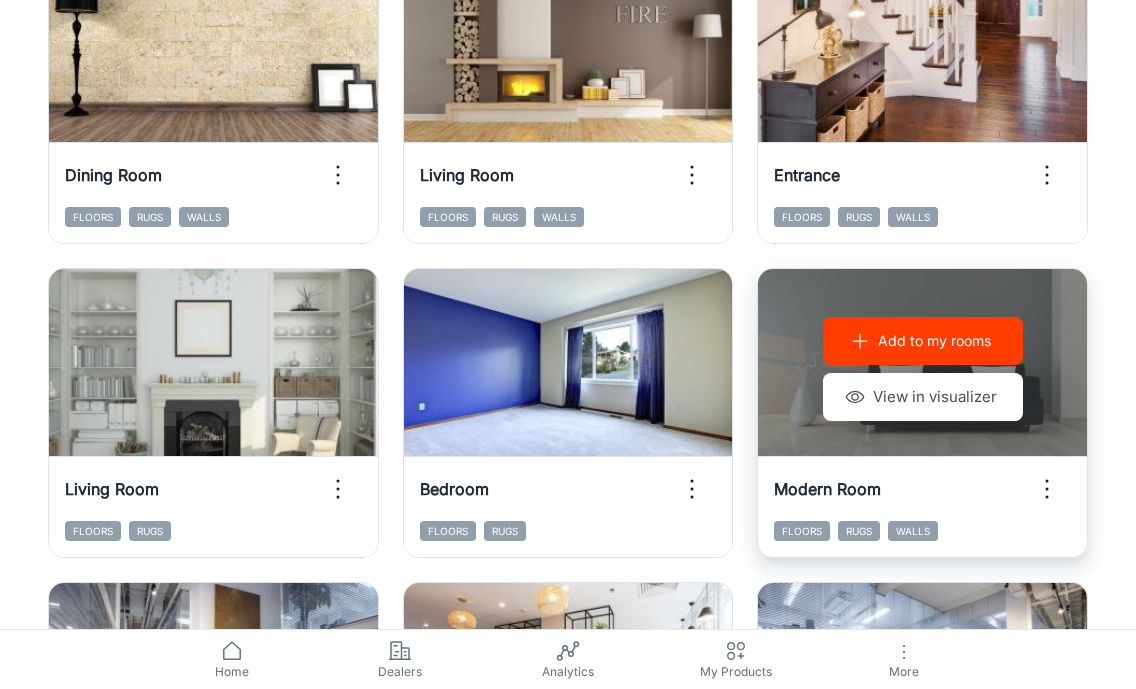 scroll, scrollTop: 1874, scrollLeft: 0, axis: vertical 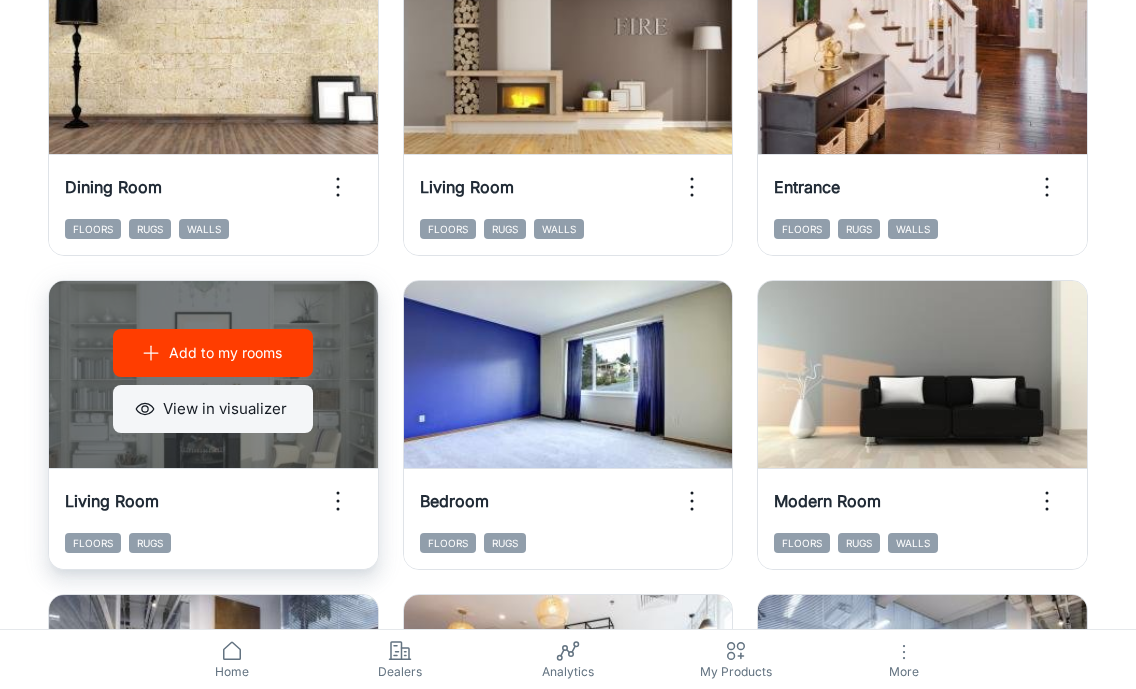 click on "View in visualizer" at bounding box center (213, 409) 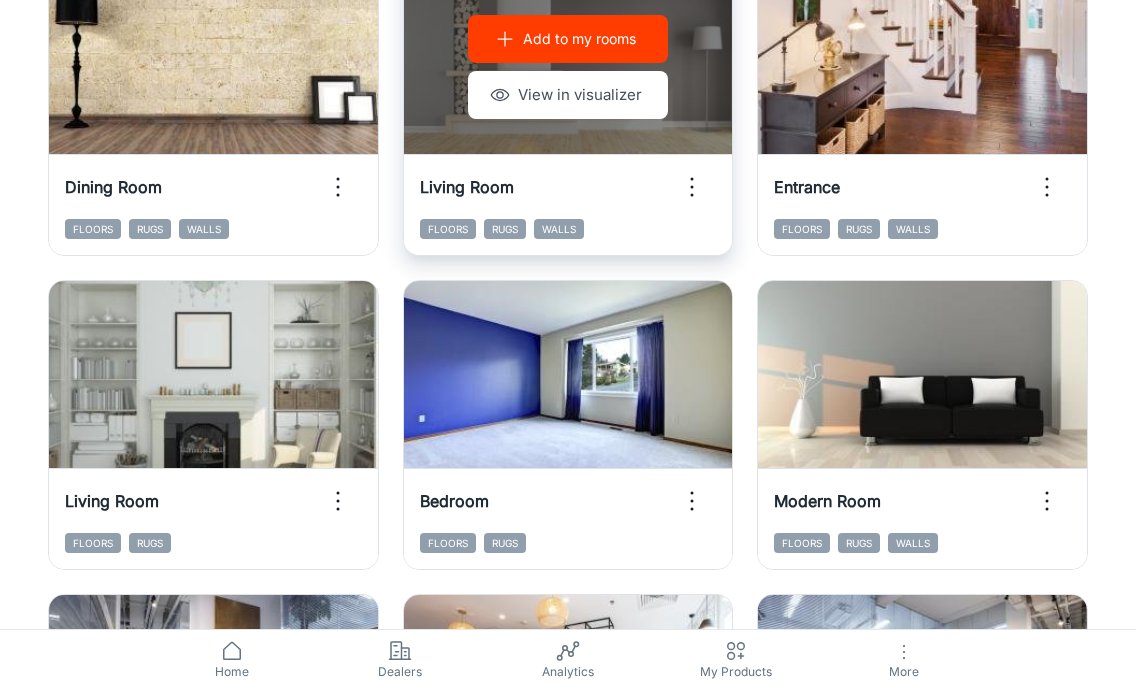 scroll, scrollTop: 1700, scrollLeft: 0, axis: vertical 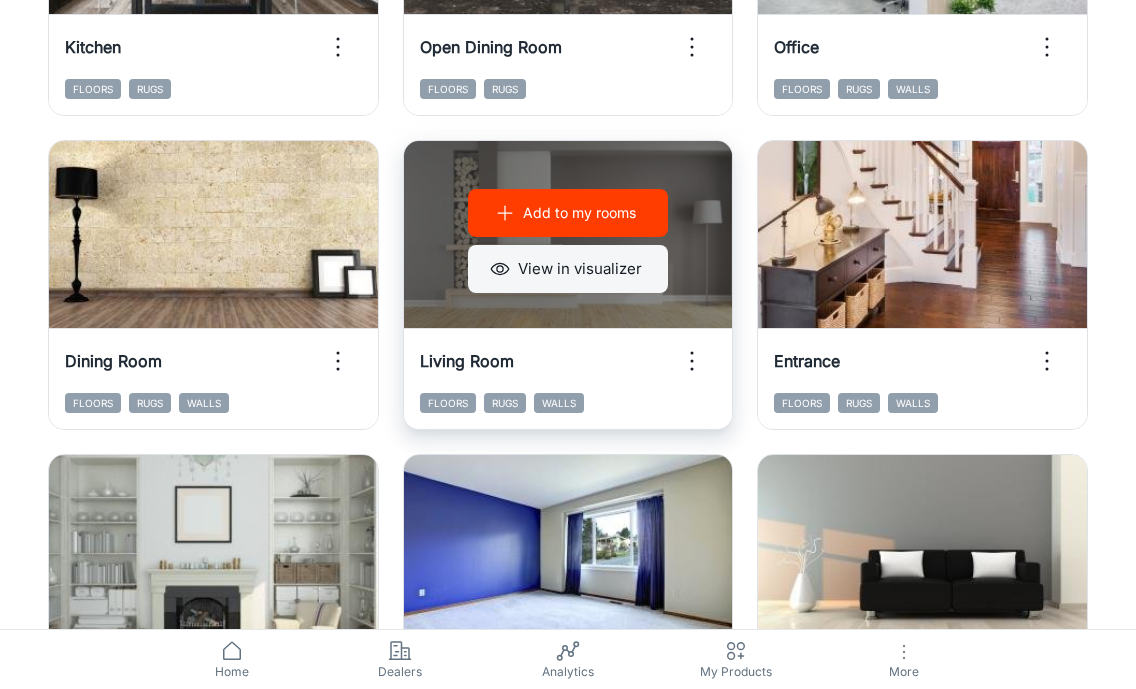 click on "View in visualizer" at bounding box center [568, 269] 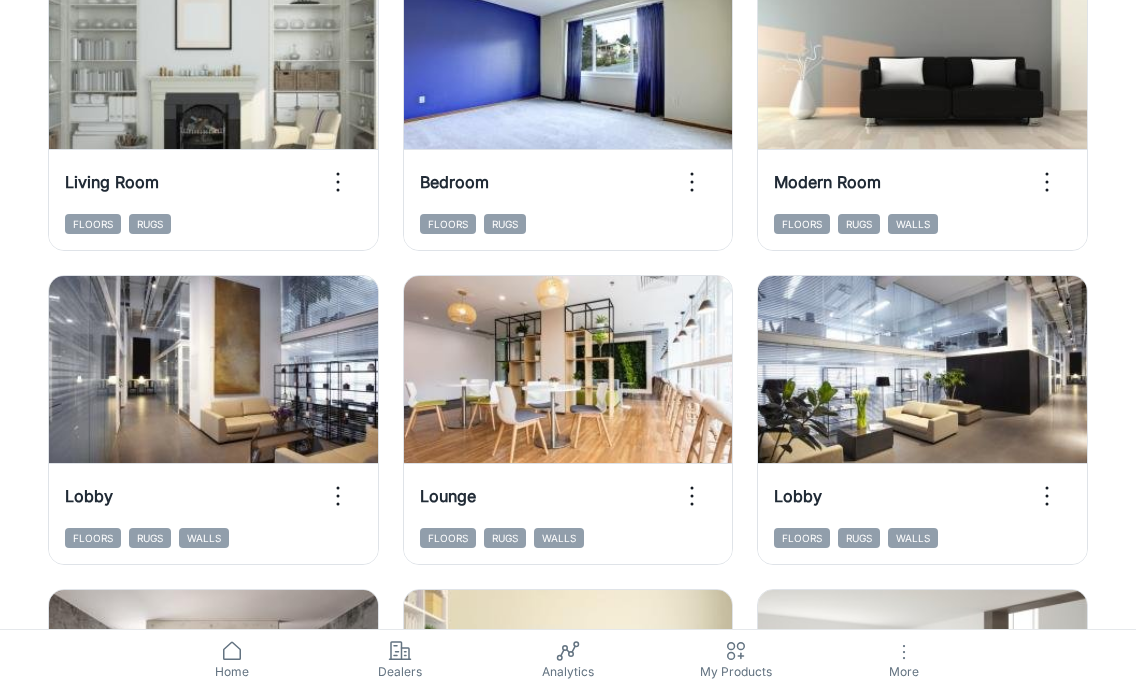 scroll, scrollTop: 2192, scrollLeft: 0, axis: vertical 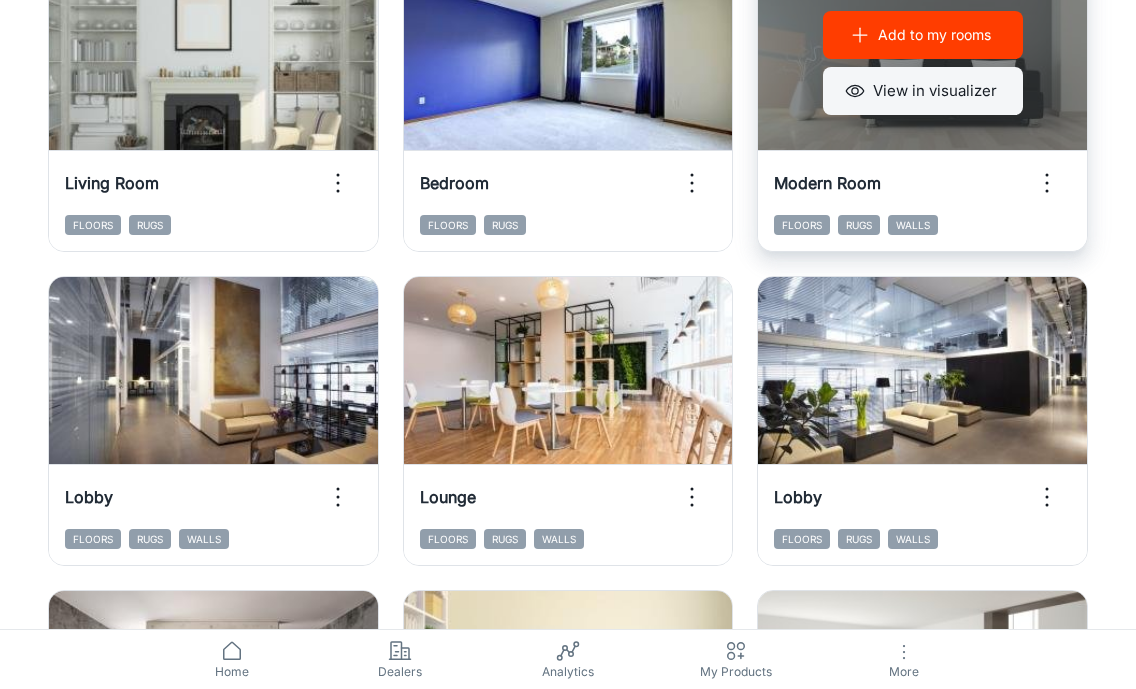 click on "View in visualizer" at bounding box center (923, 91) 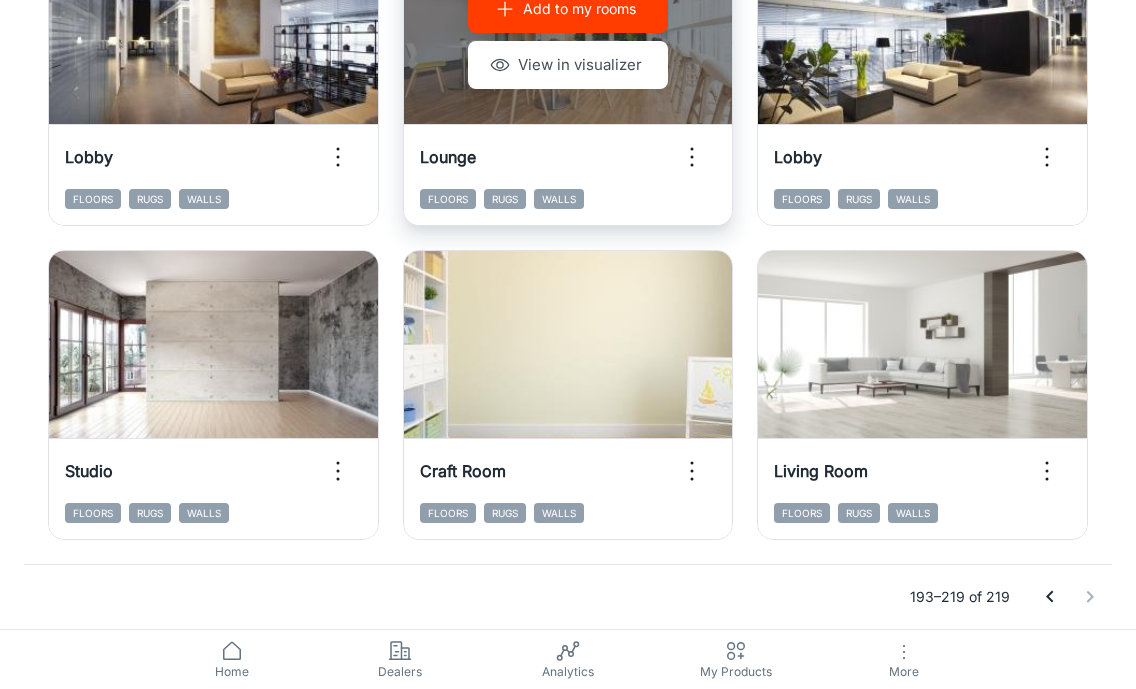 scroll, scrollTop: 2532, scrollLeft: 0, axis: vertical 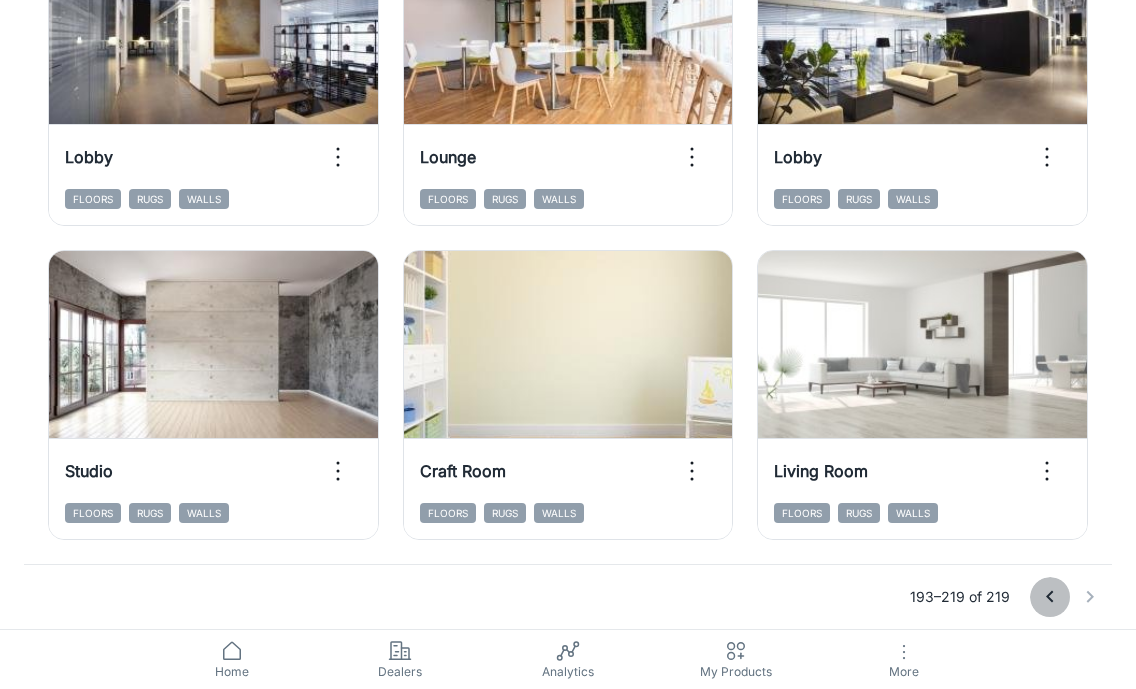 click 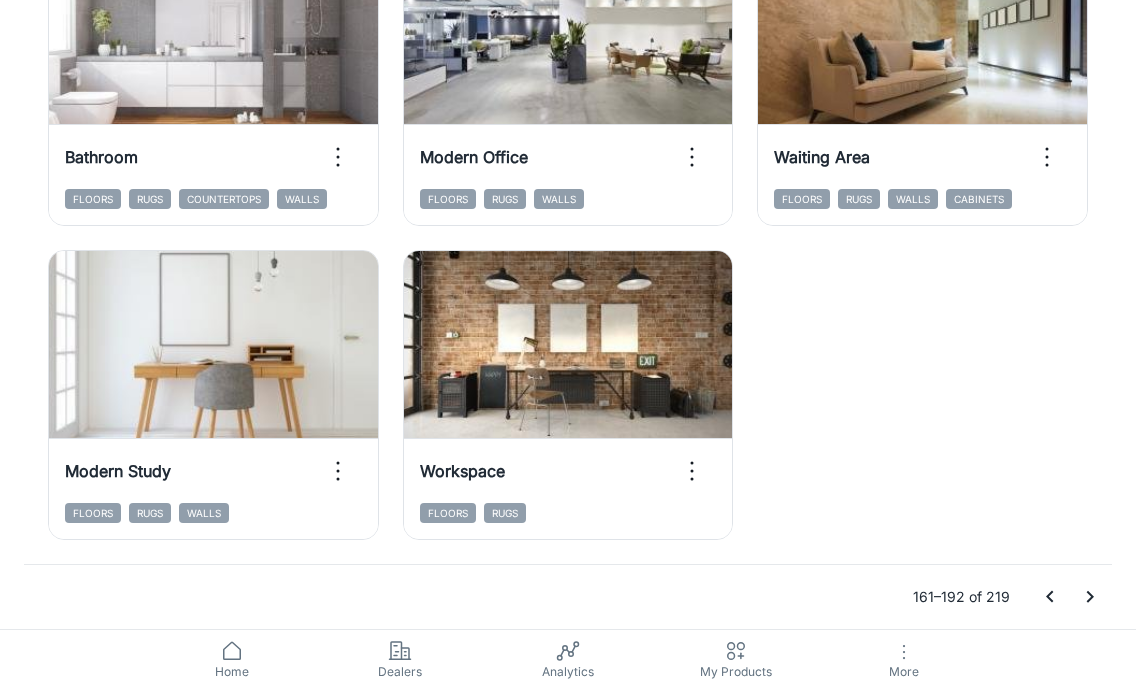 scroll, scrollTop: 3160, scrollLeft: 0, axis: vertical 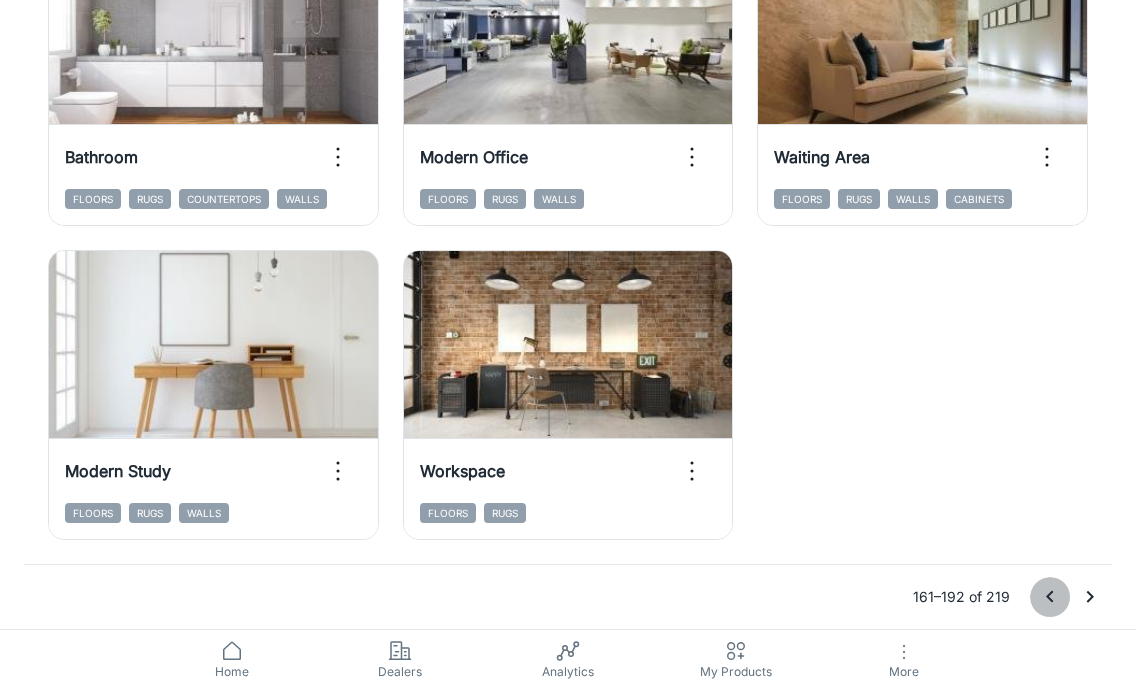 click 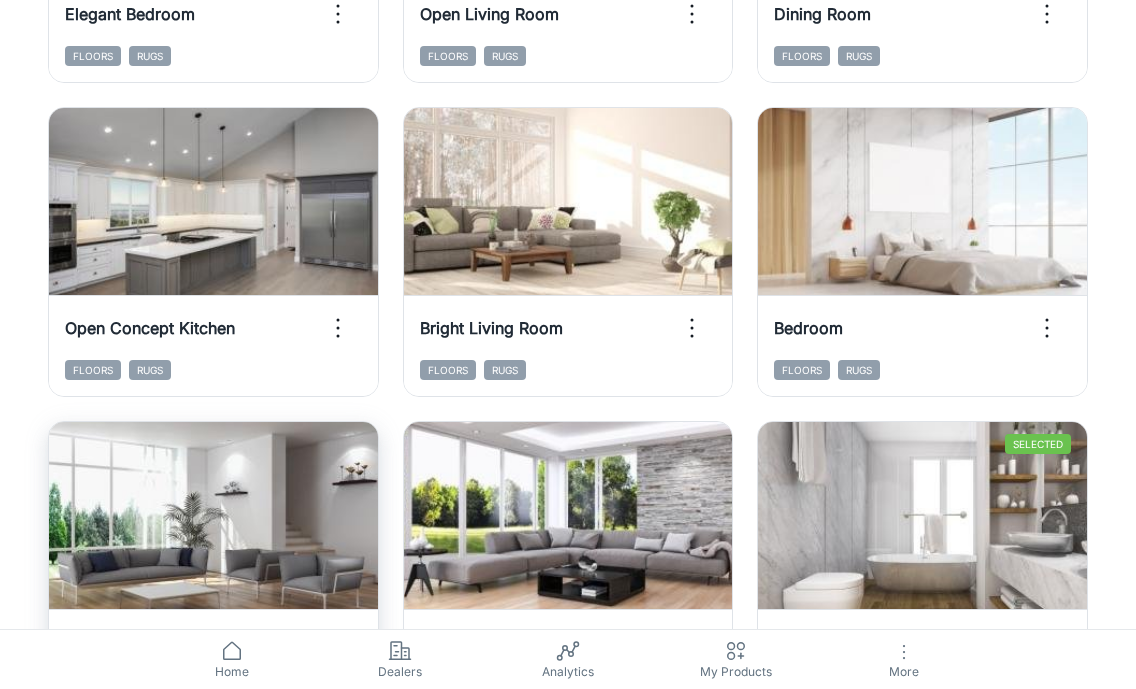 scroll, scrollTop: 2674, scrollLeft: 0, axis: vertical 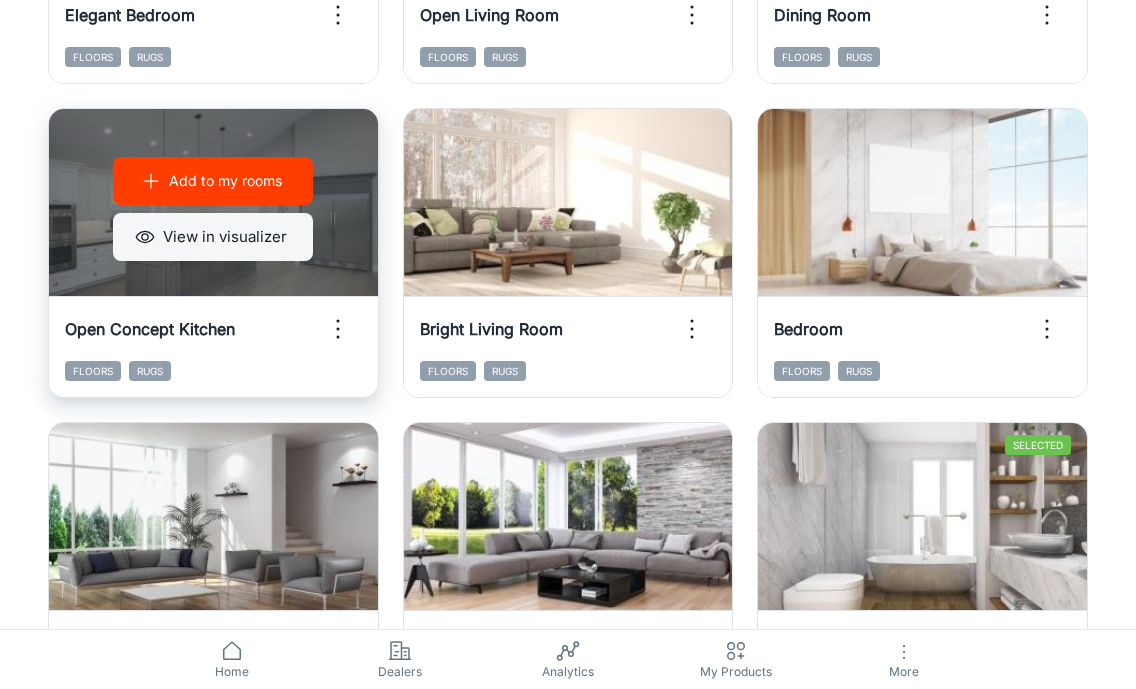 click on "View in visualizer" at bounding box center [213, 237] 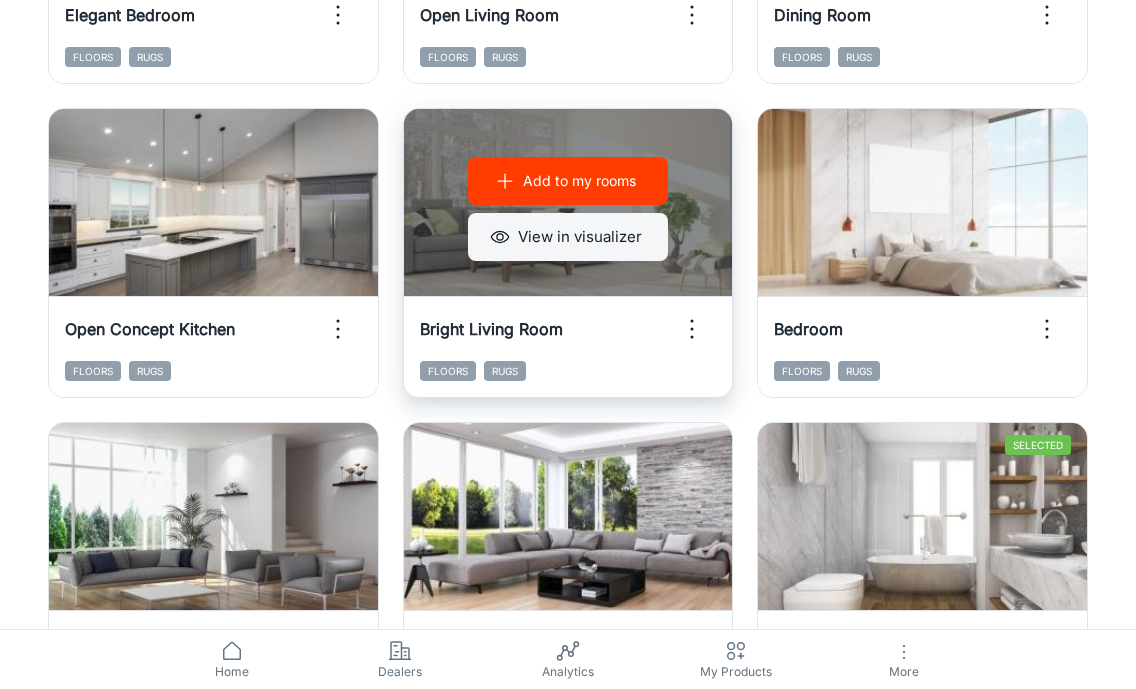 click on "View in visualizer" at bounding box center [568, 237] 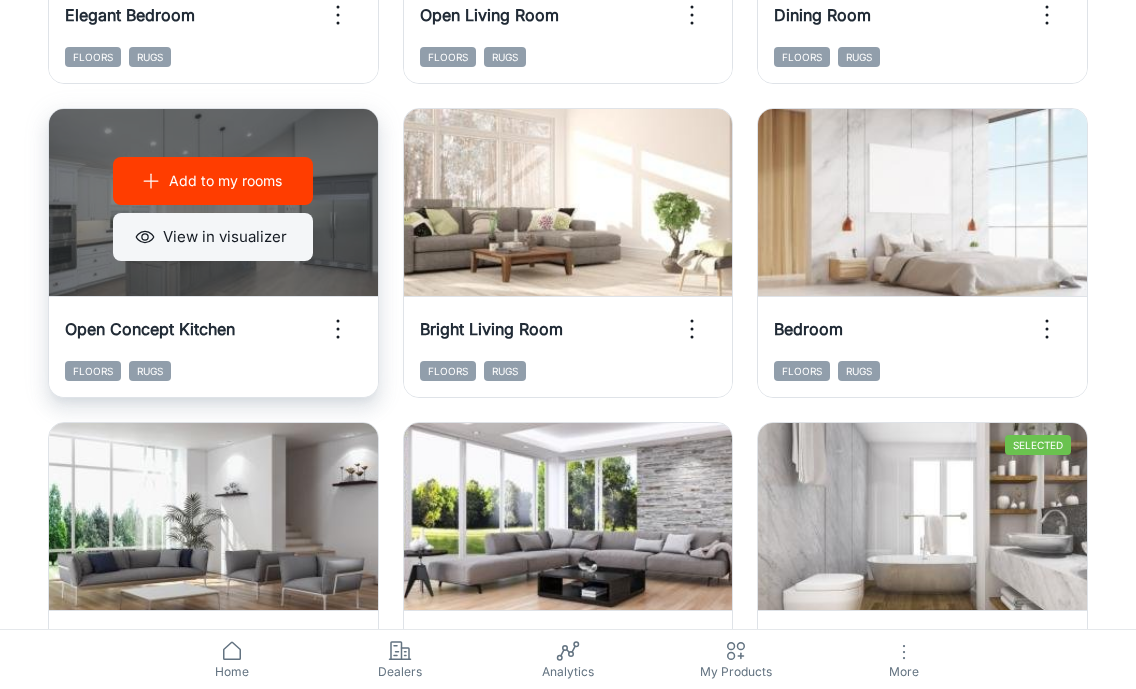 click on "View in visualizer" at bounding box center (213, 237) 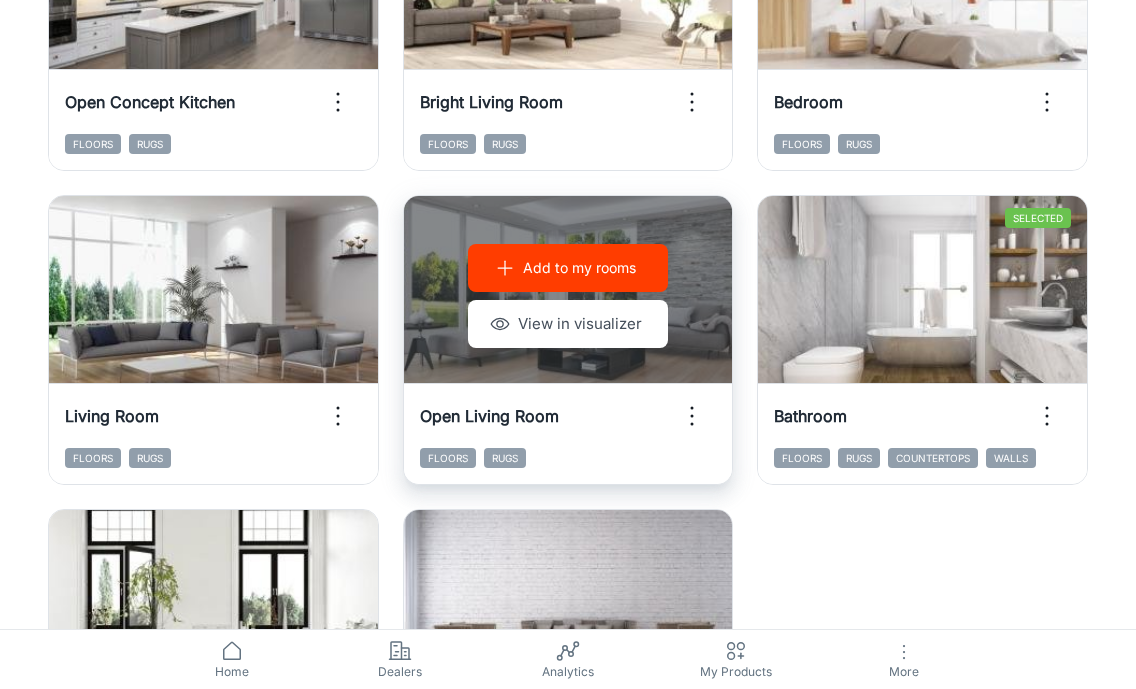 scroll, scrollTop: 2902, scrollLeft: 0, axis: vertical 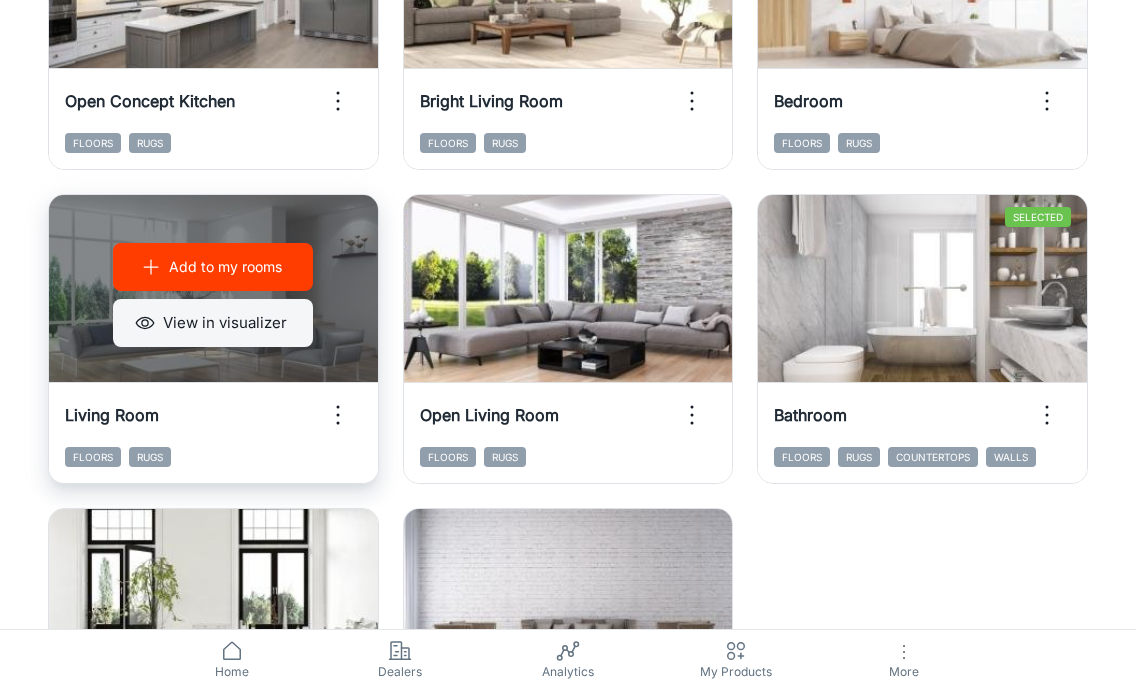 click on "View in visualizer" at bounding box center [213, 323] 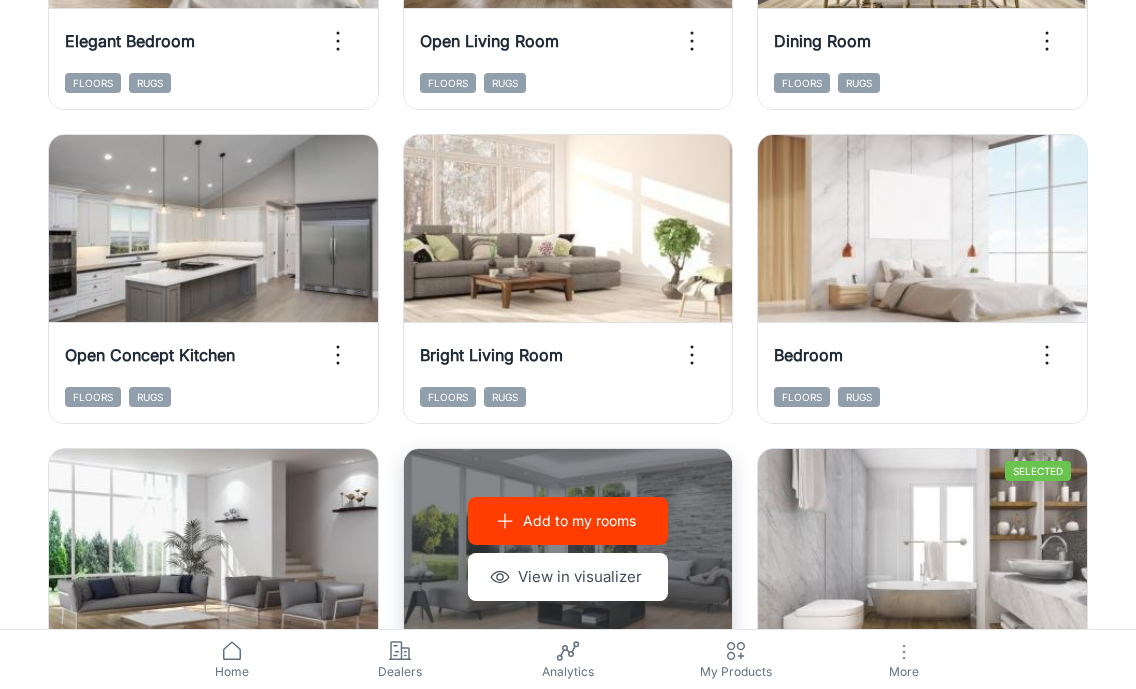 scroll, scrollTop: 2648, scrollLeft: 0, axis: vertical 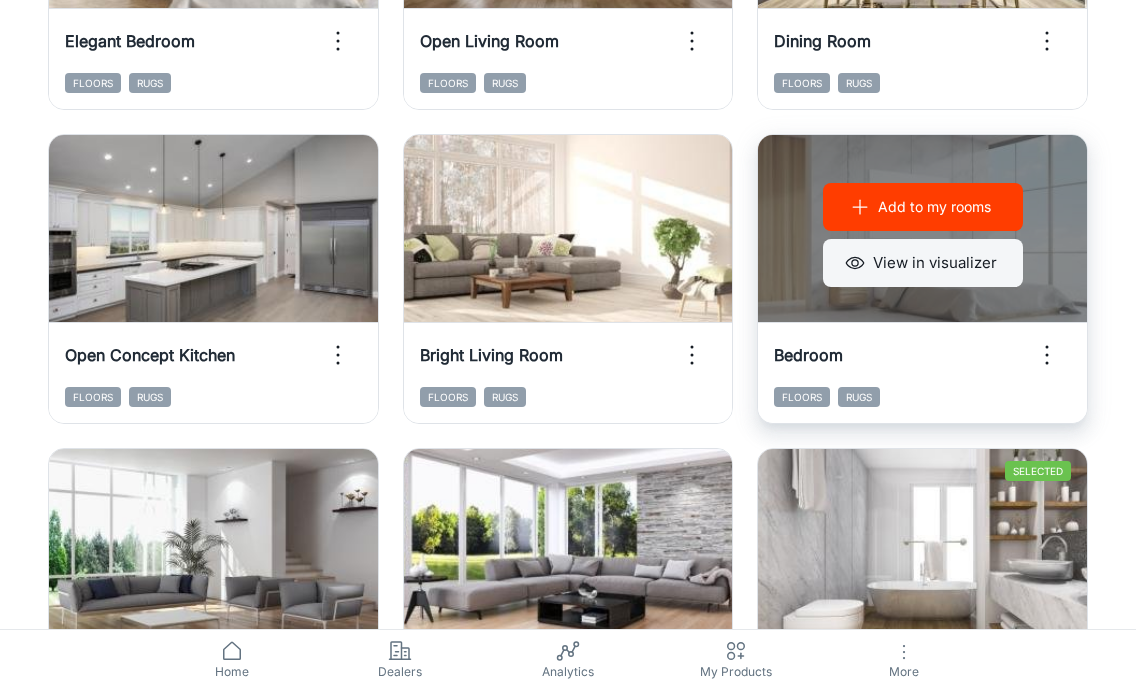 click on "View in visualizer" at bounding box center [923, 263] 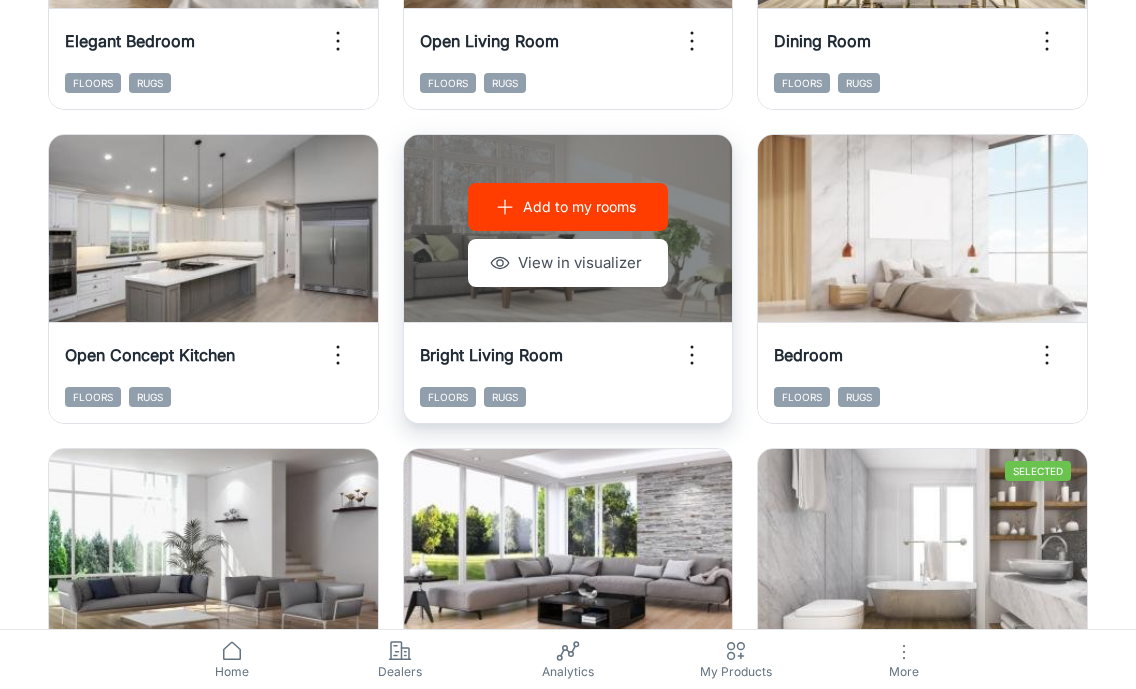 scroll, scrollTop: 3160, scrollLeft: 0, axis: vertical 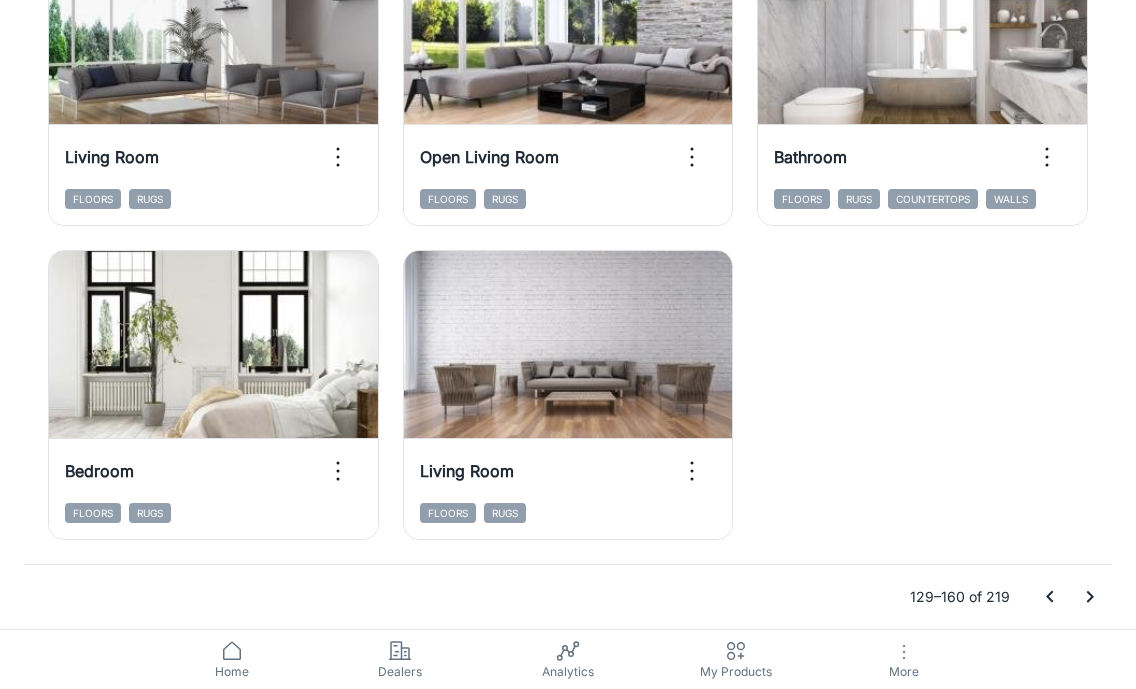 click 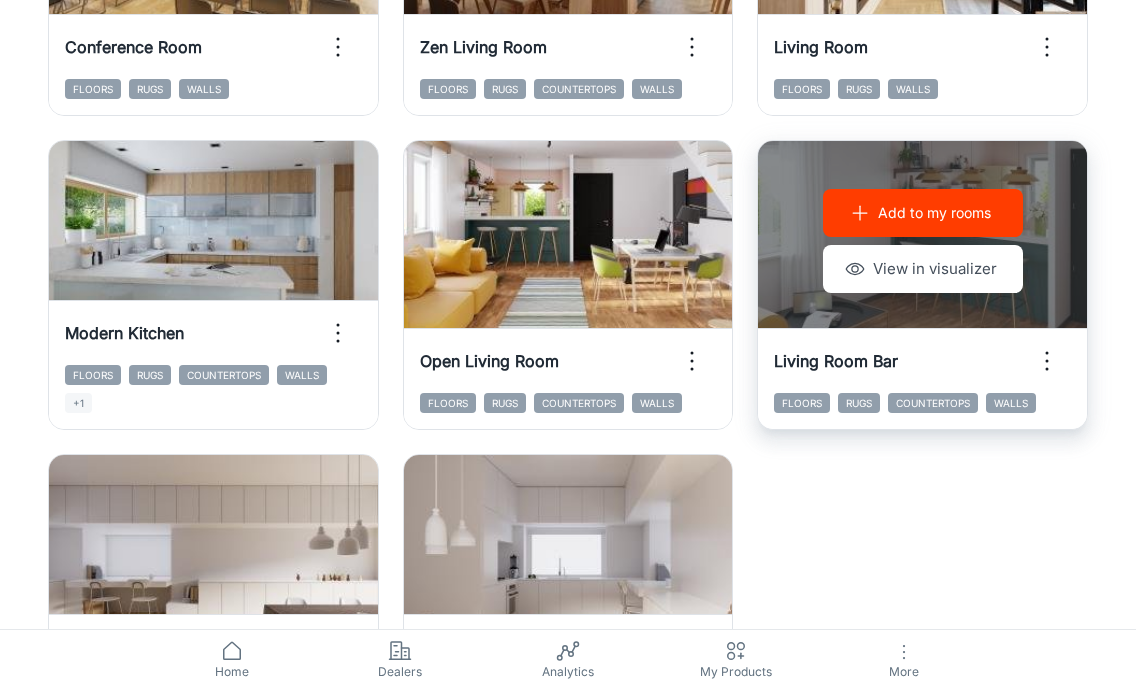 scroll, scrollTop: 2956, scrollLeft: 0, axis: vertical 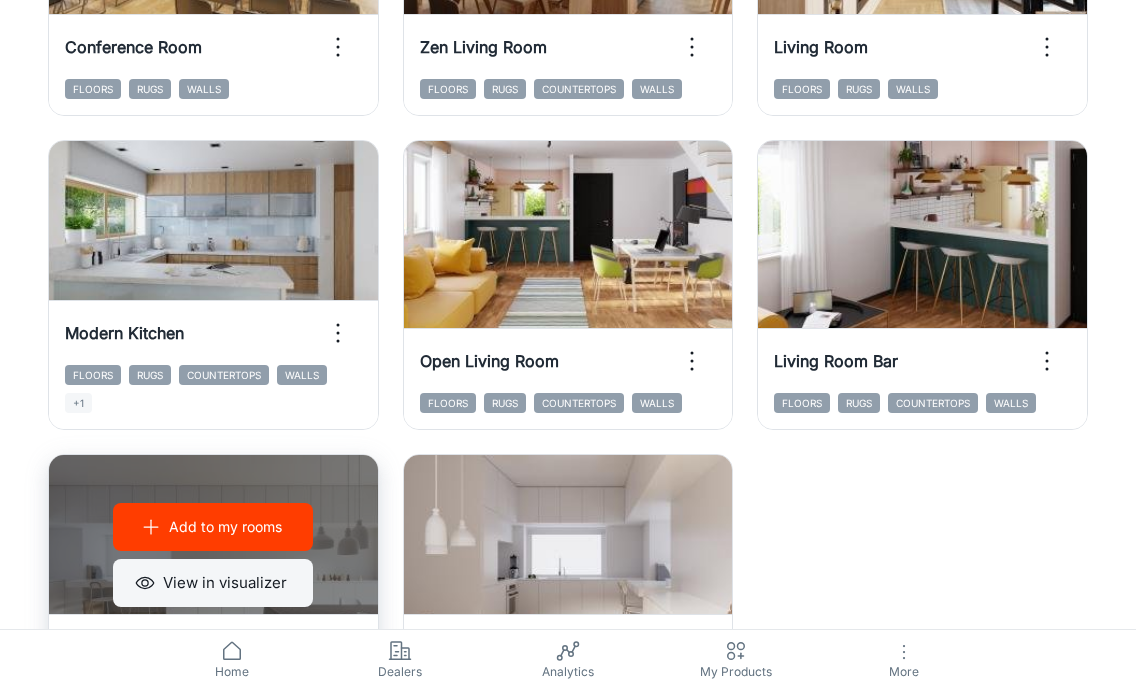 click on "View in visualizer" at bounding box center (213, 583) 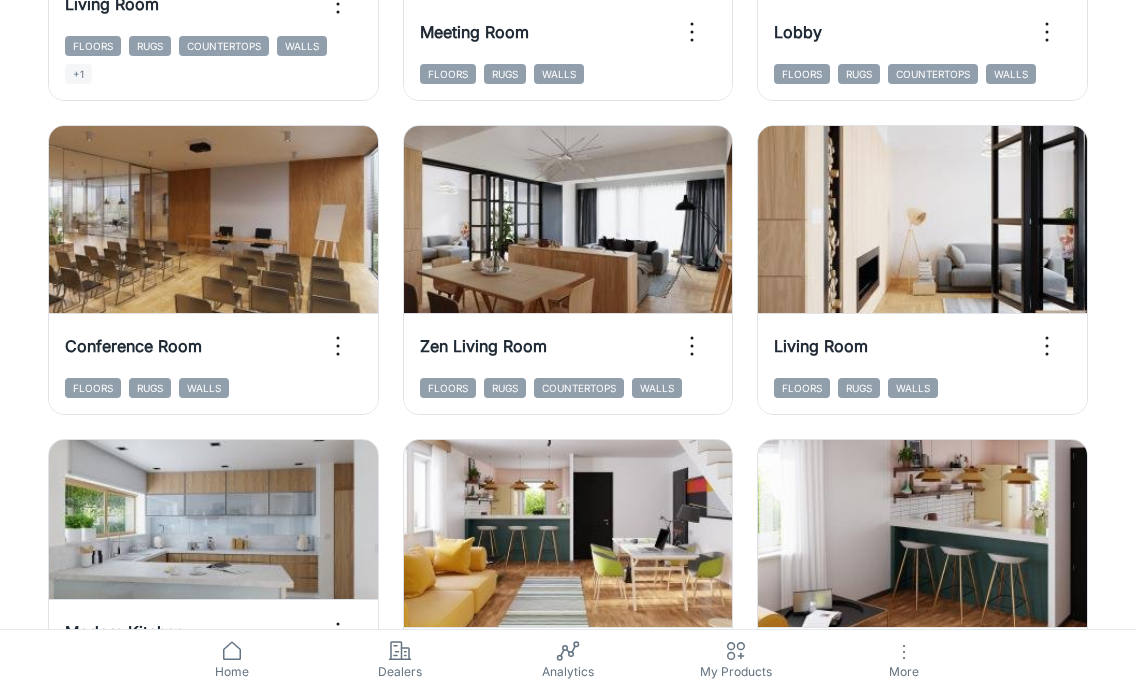 scroll, scrollTop: 2653, scrollLeft: 0, axis: vertical 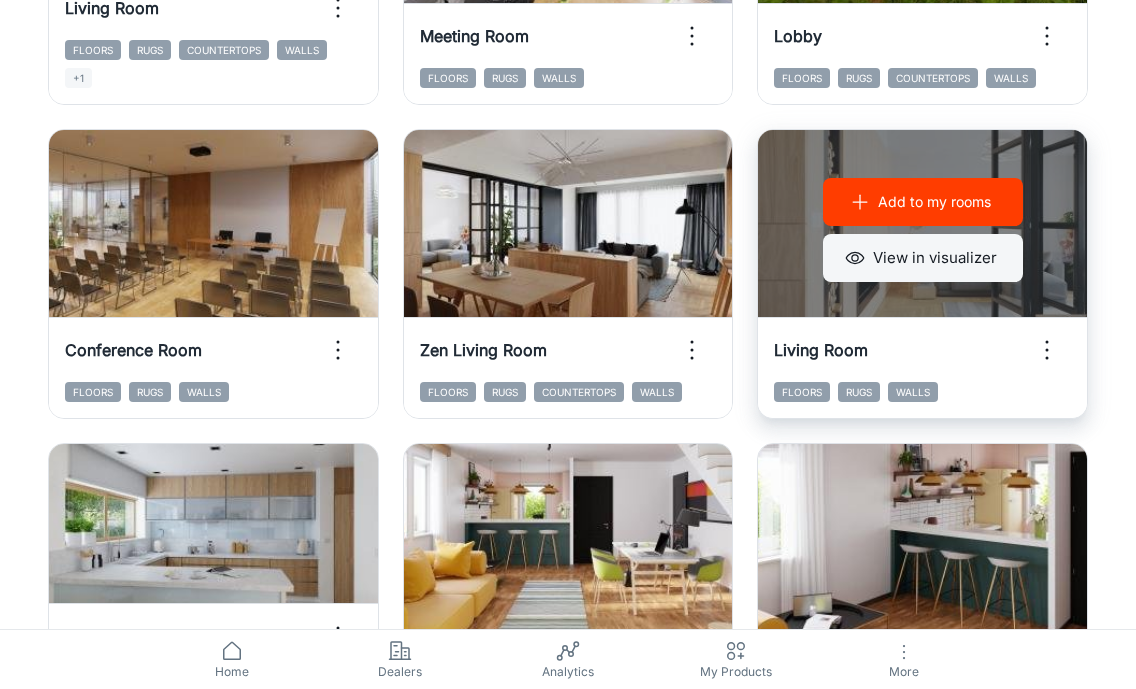 click on "View in visualizer" at bounding box center [923, 258] 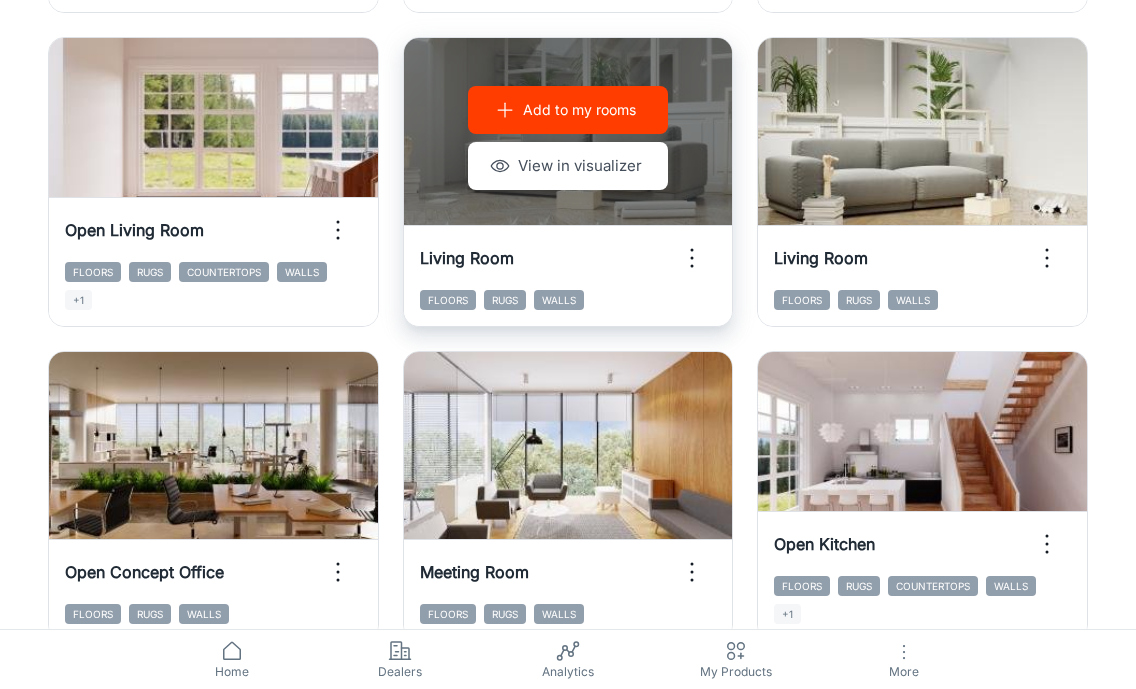 scroll, scrollTop: 1777, scrollLeft: 0, axis: vertical 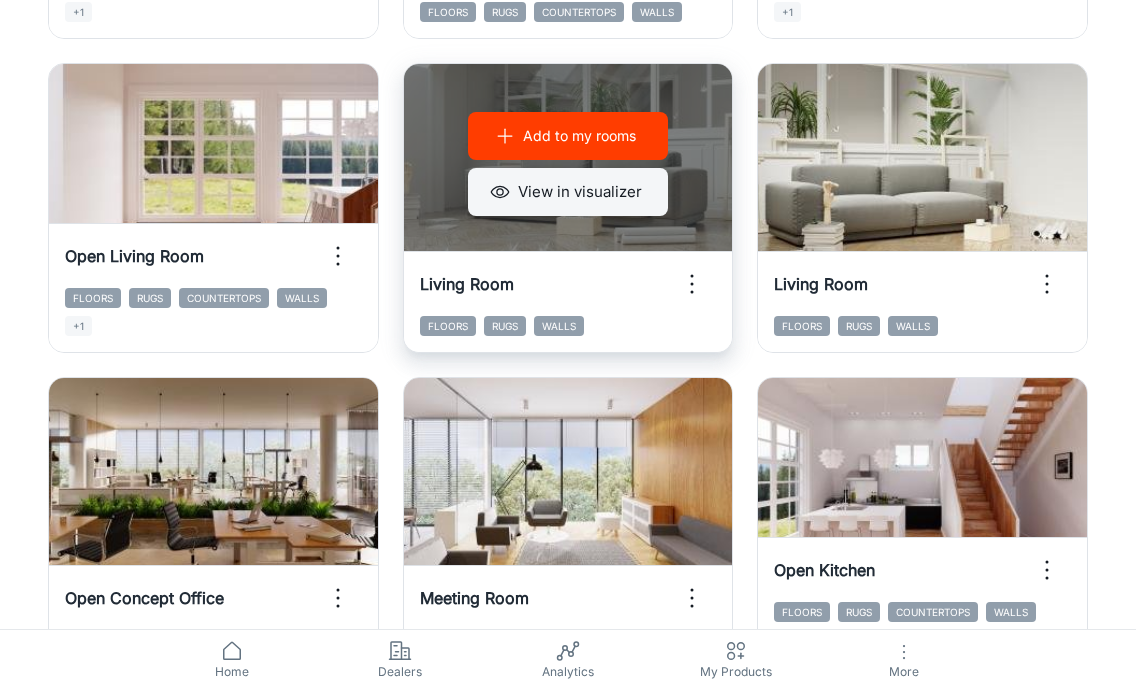 click on "View in visualizer" at bounding box center (568, 192) 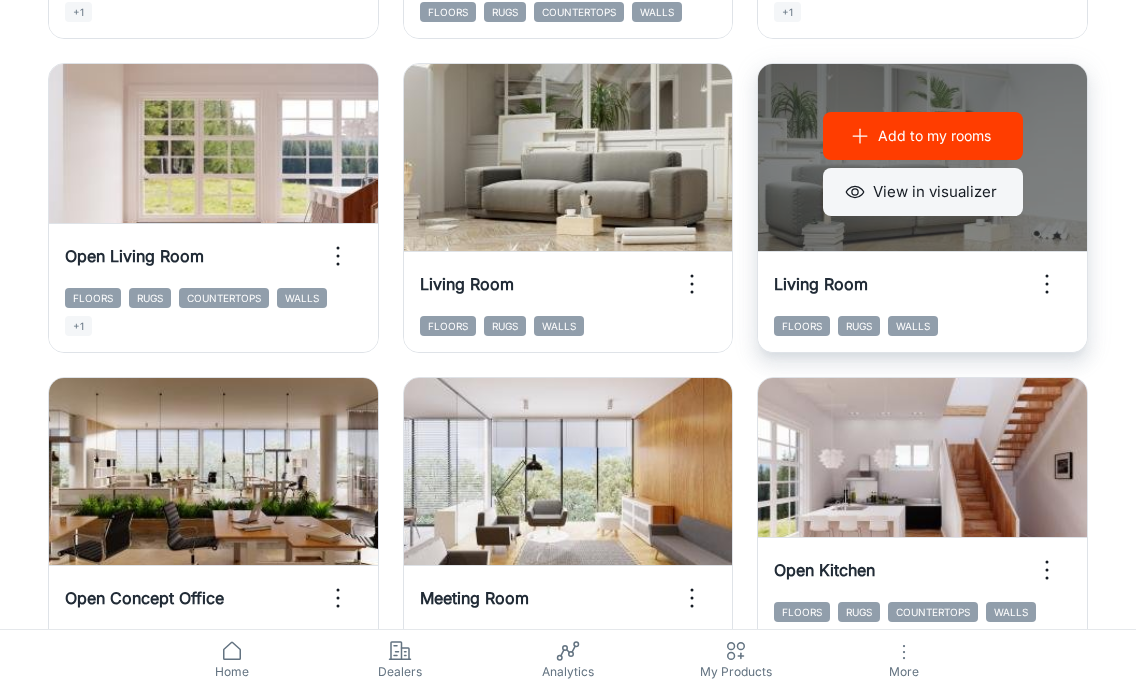 click on "View in visualizer" at bounding box center [923, 192] 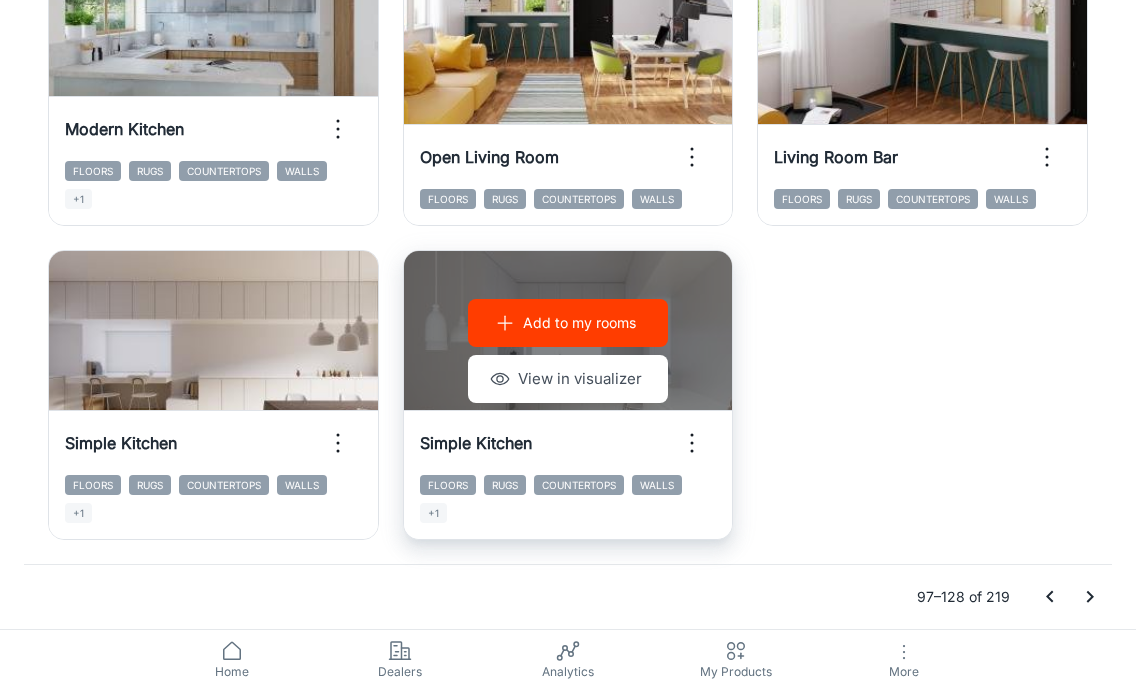 scroll, scrollTop: 3160, scrollLeft: 0, axis: vertical 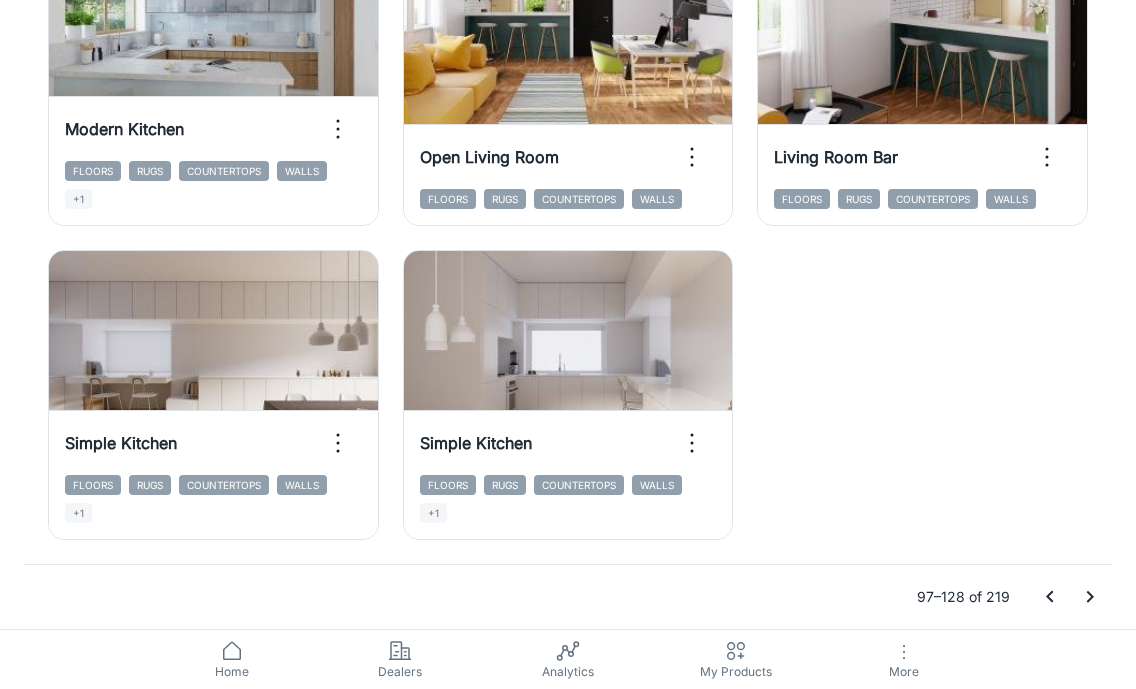 click 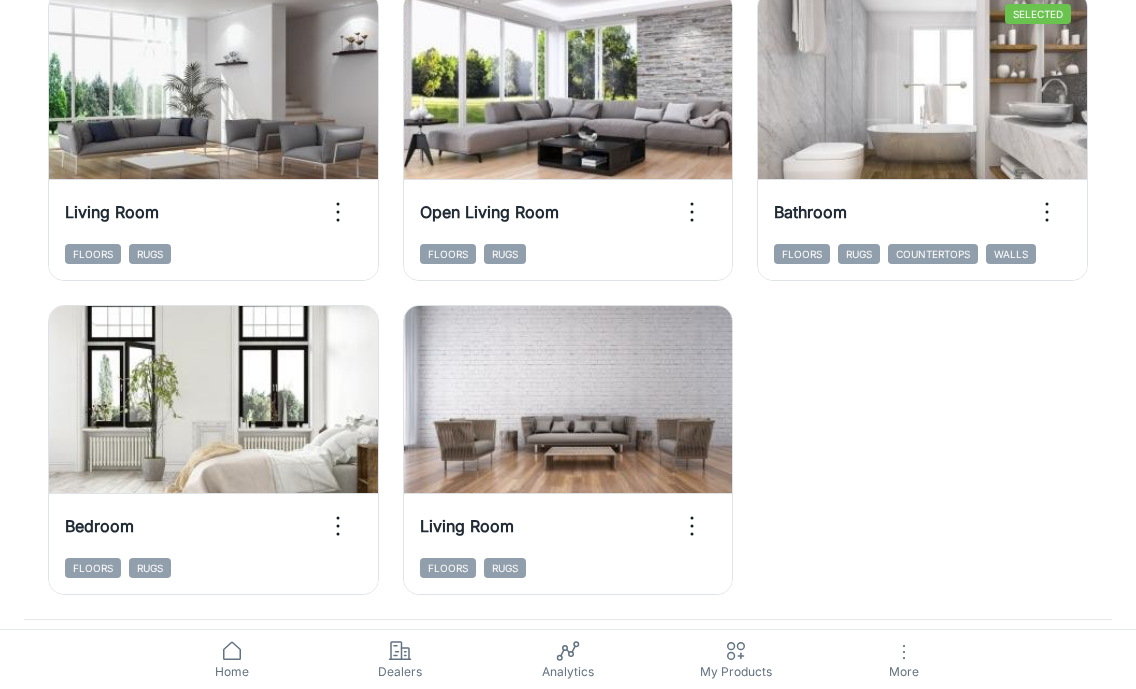 scroll, scrollTop: 3104, scrollLeft: 0, axis: vertical 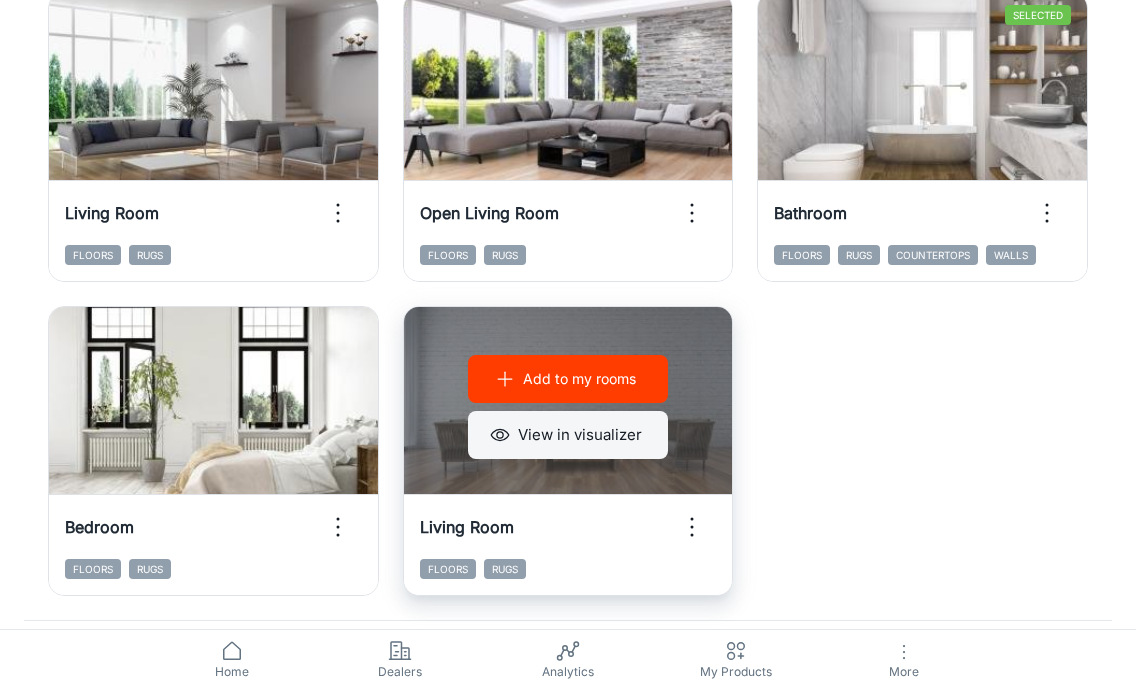 click on "View in visualizer" at bounding box center [568, 435] 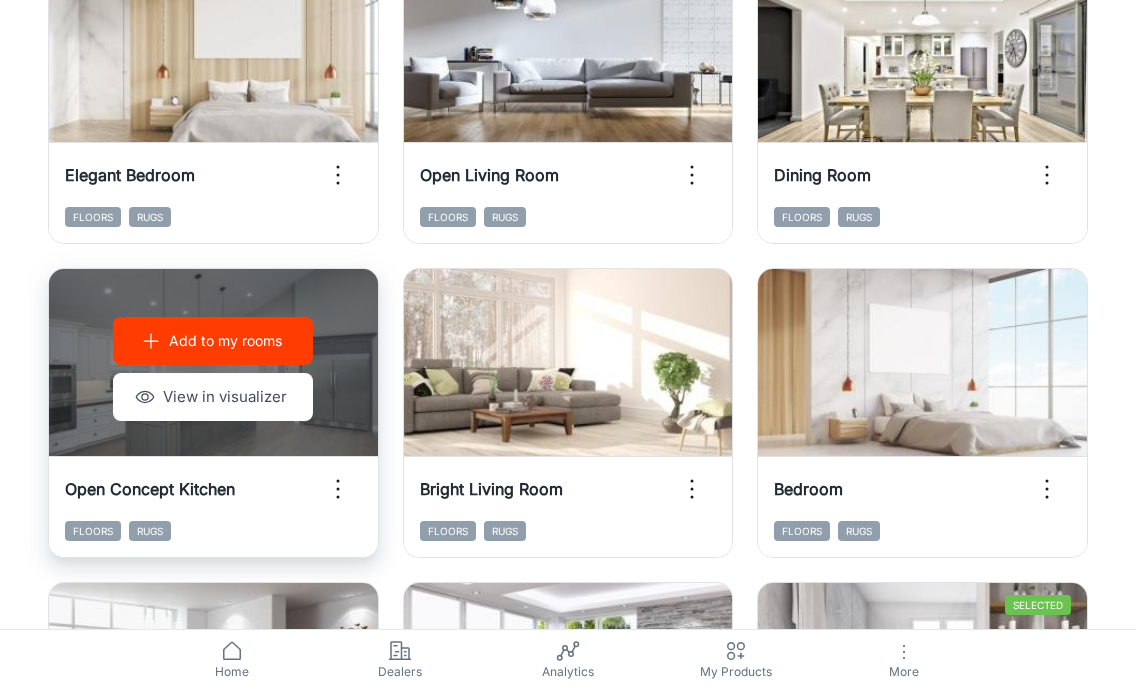 scroll, scrollTop: 2489, scrollLeft: 0, axis: vertical 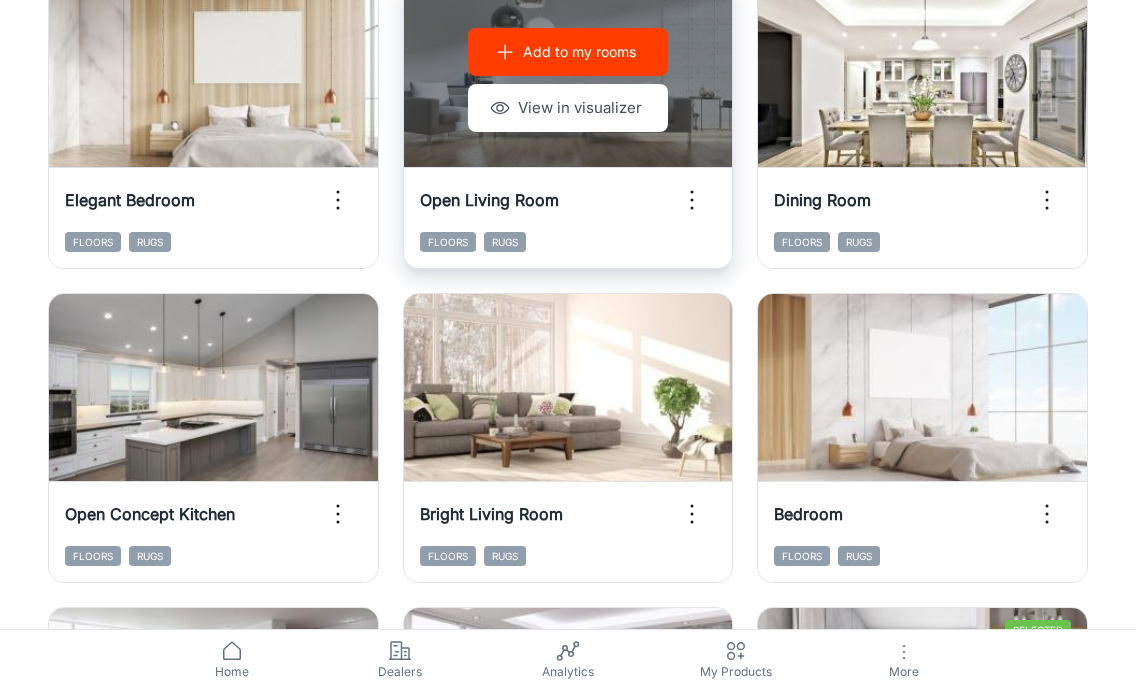 click on "Add to my rooms" at bounding box center [568, 52] 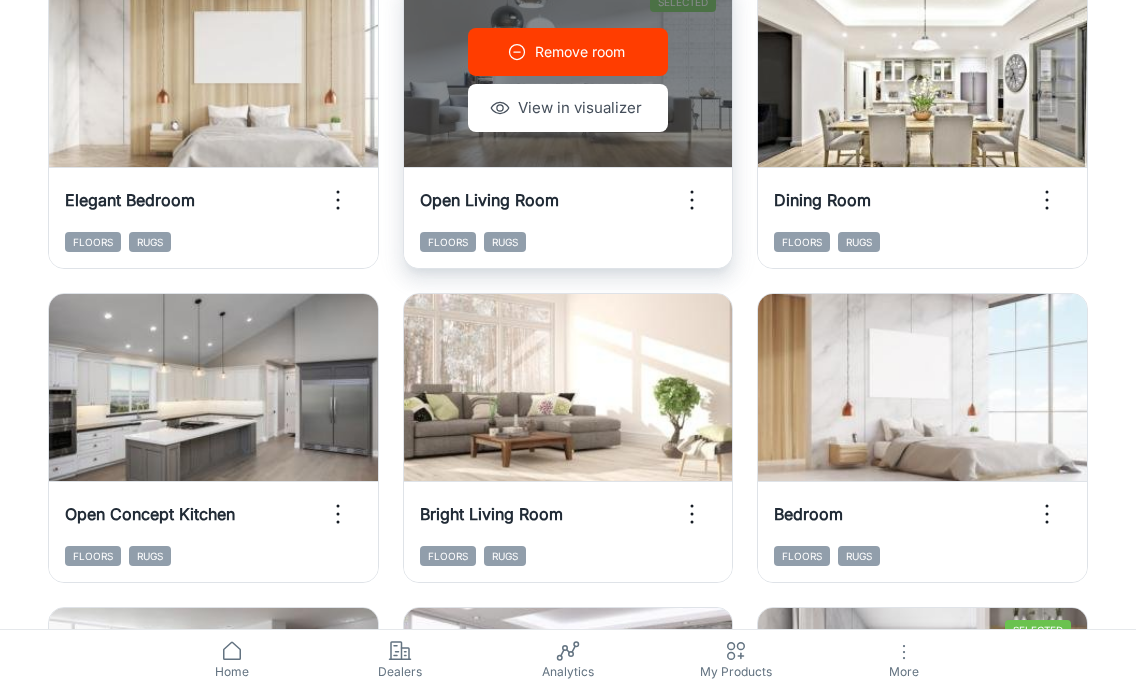 click 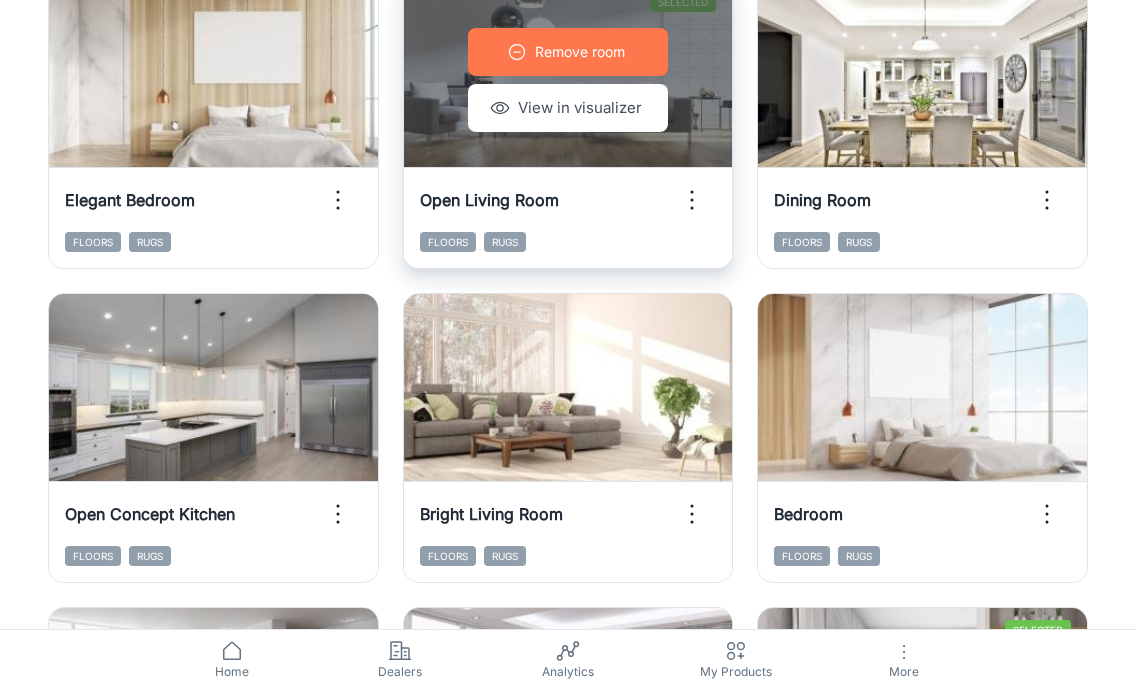 click 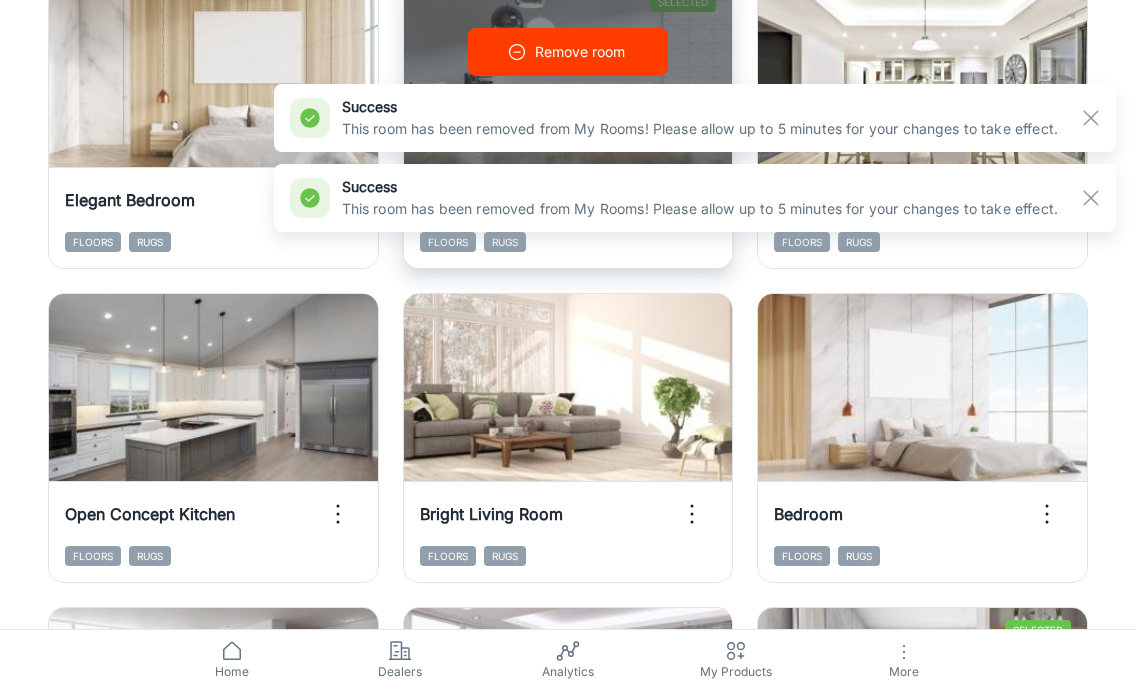 click on "Remove room" at bounding box center [580, 52] 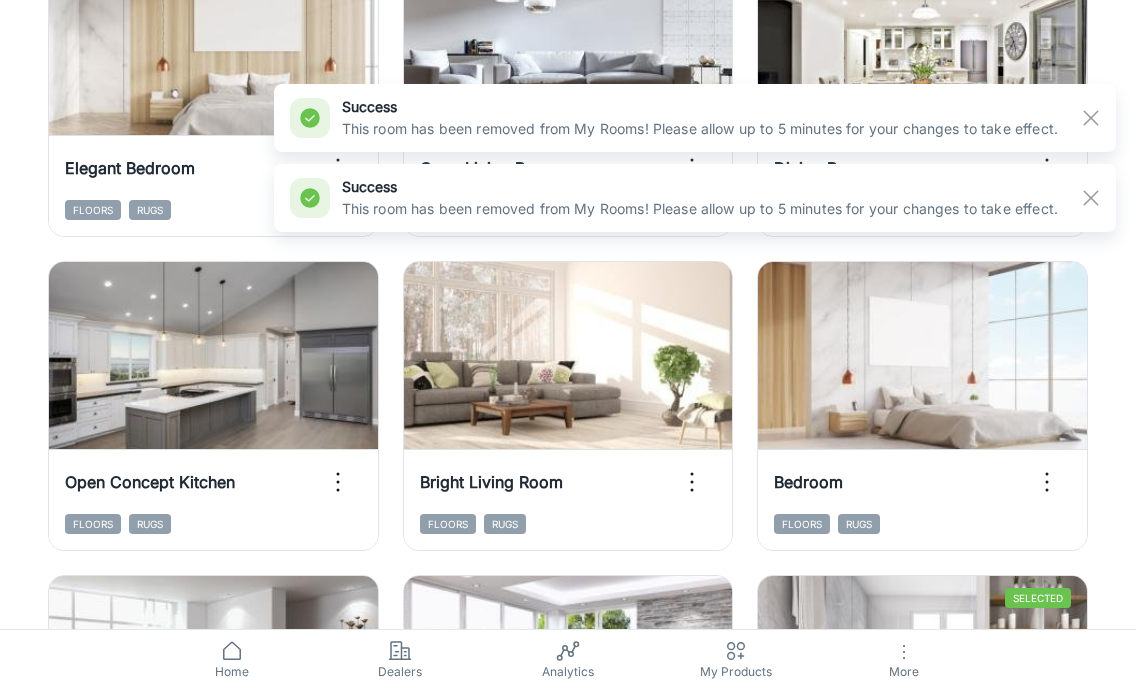 scroll, scrollTop: 2520, scrollLeft: 0, axis: vertical 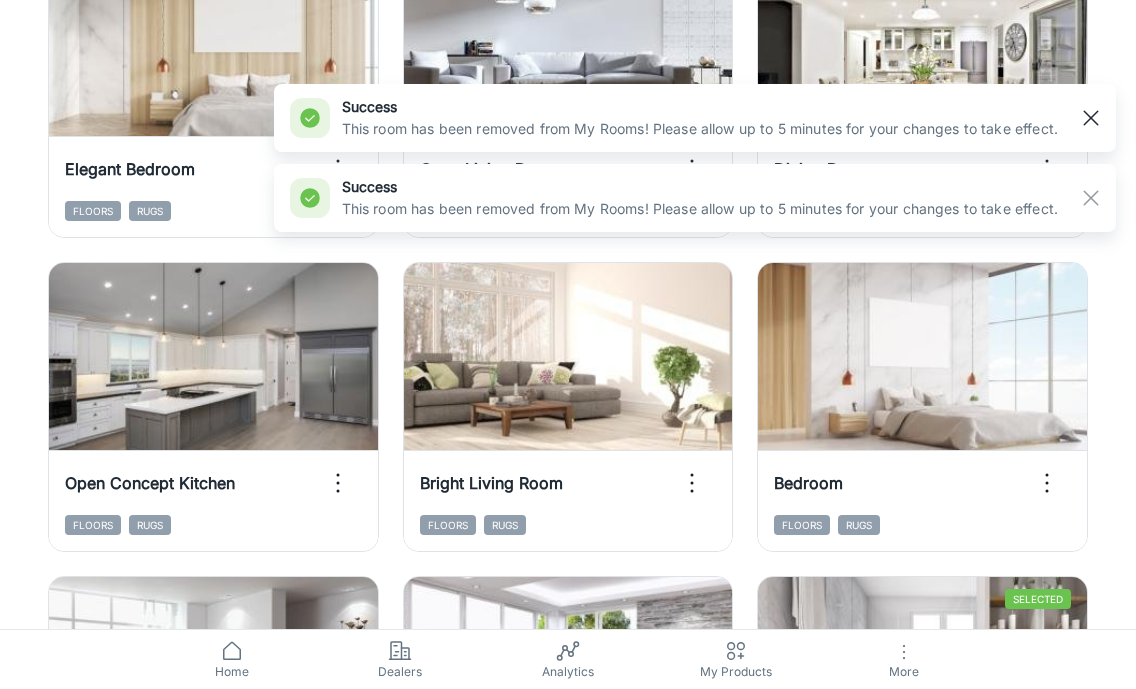 click 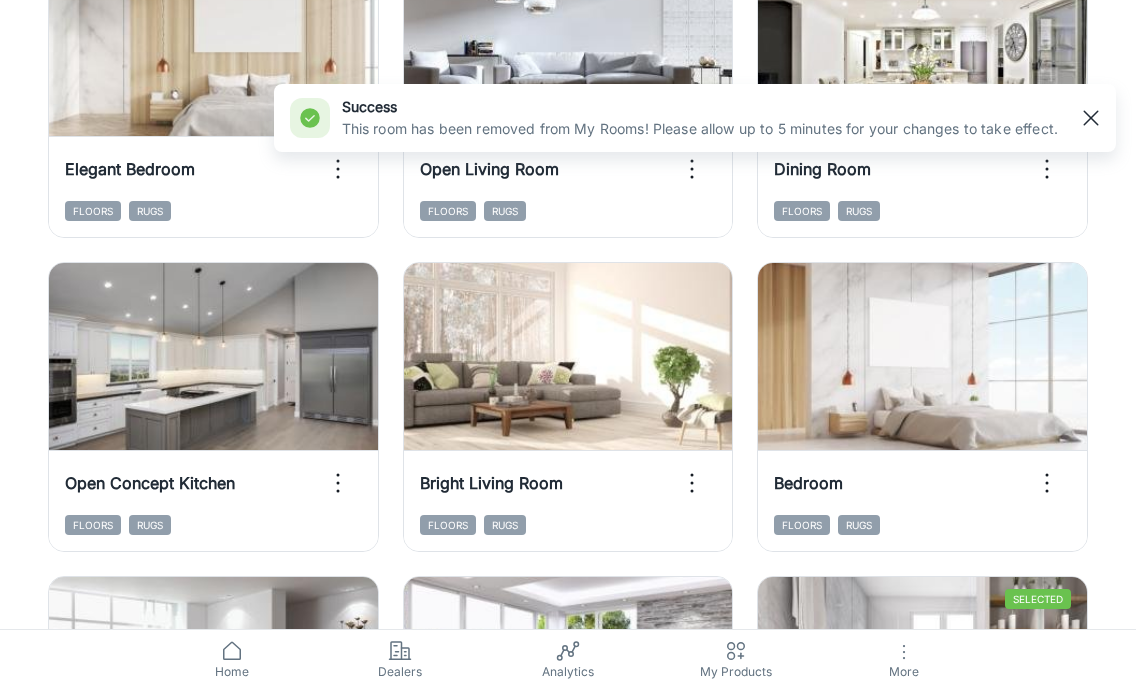 click 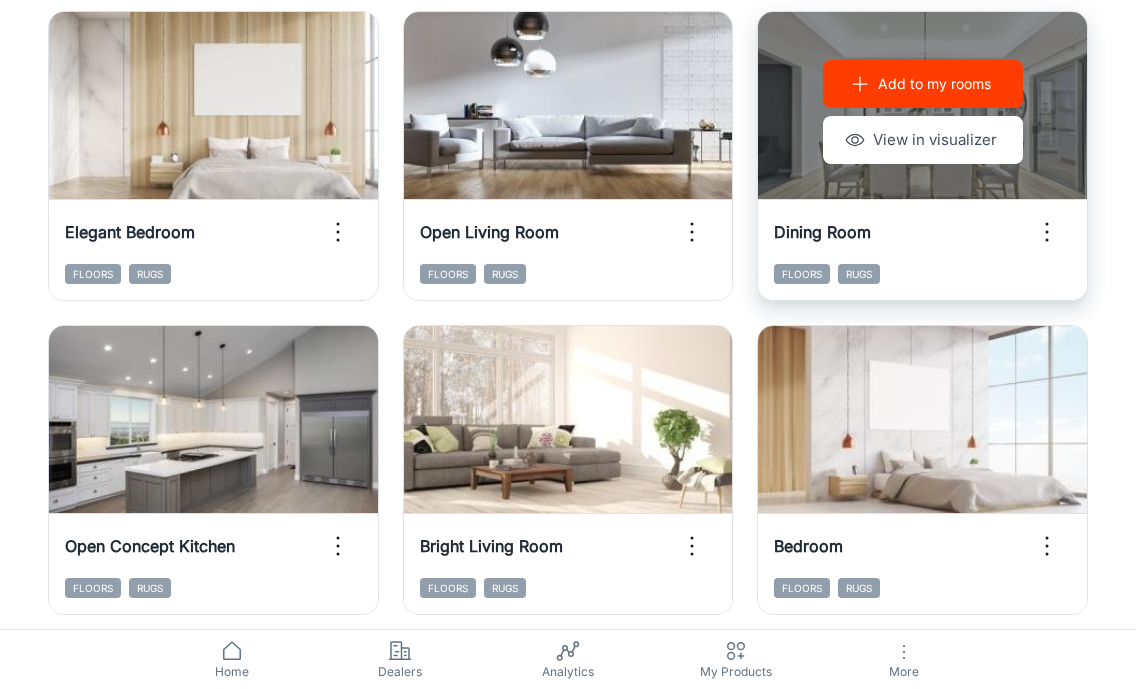 scroll, scrollTop: 2428, scrollLeft: 0, axis: vertical 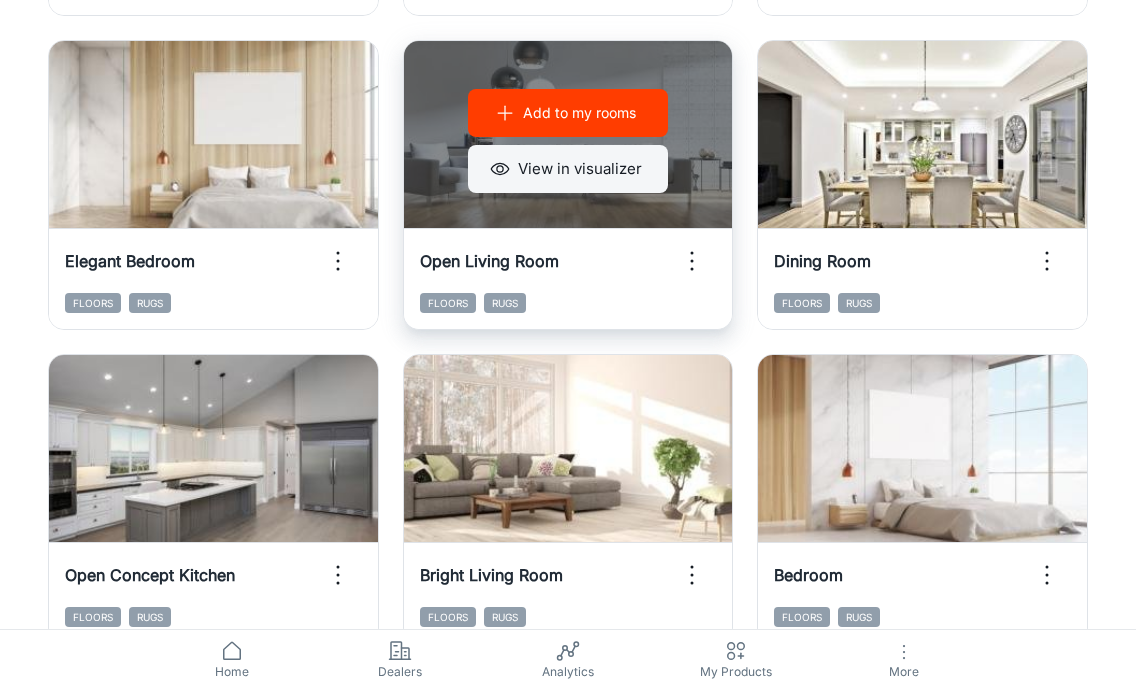 click on "View in visualizer" at bounding box center (568, 169) 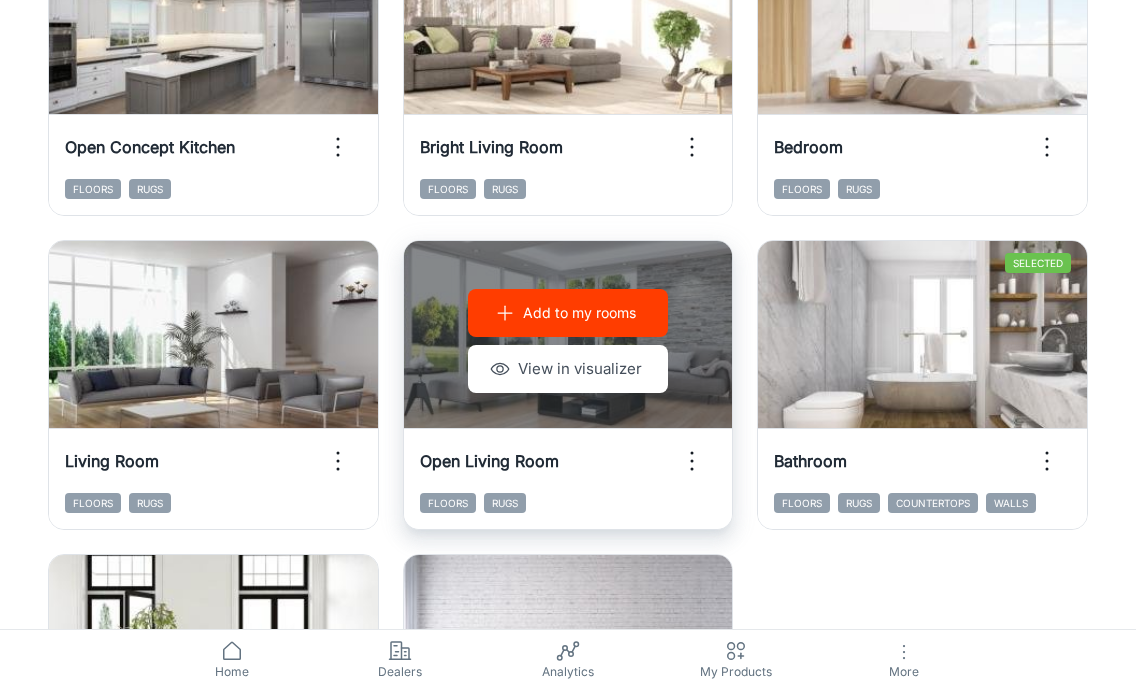 scroll, scrollTop: 2859, scrollLeft: 0, axis: vertical 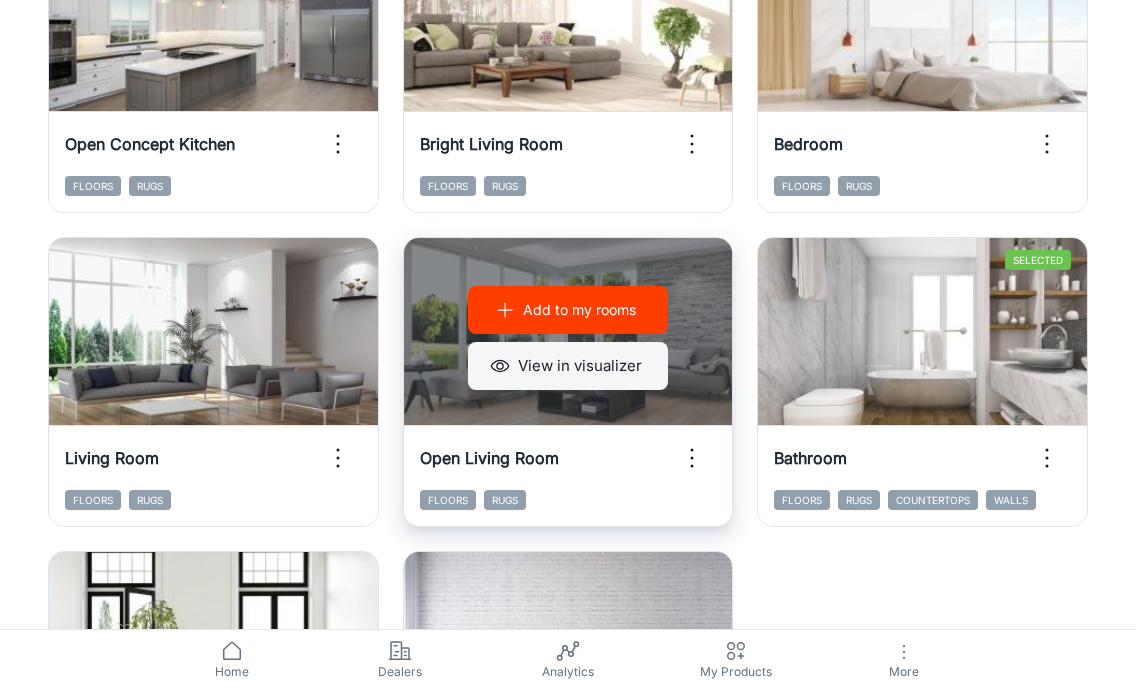 click on "View in visualizer" at bounding box center (568, 366) 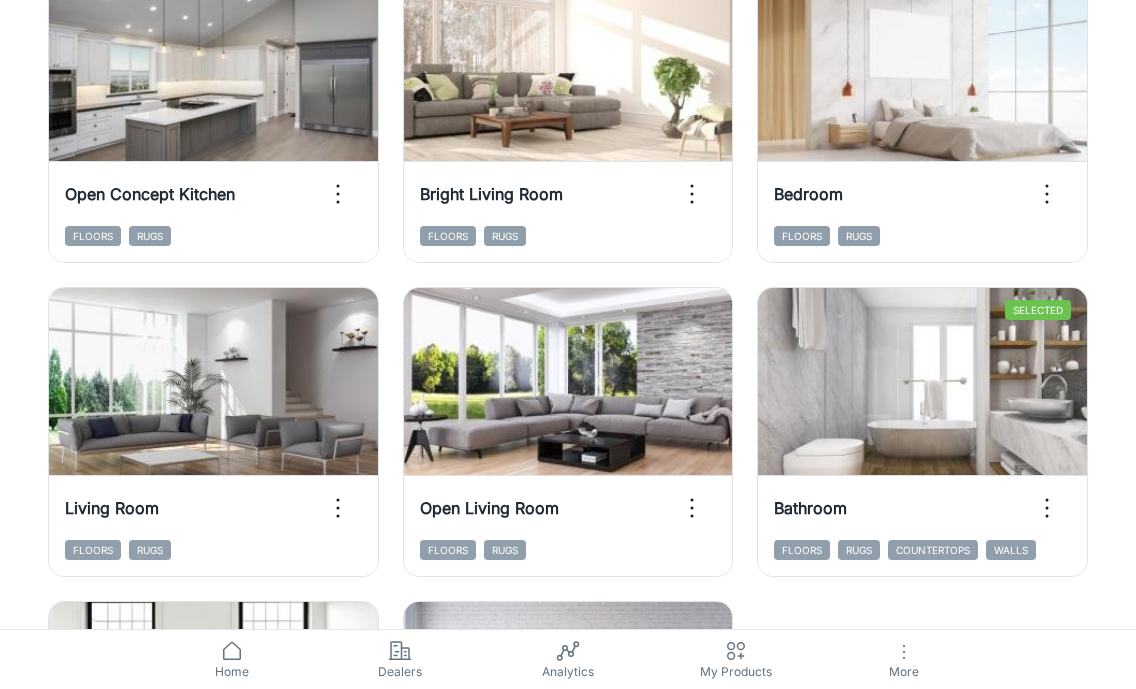 scroll, scrollTop: 2807, scrollLeft: 0, axis: vertical 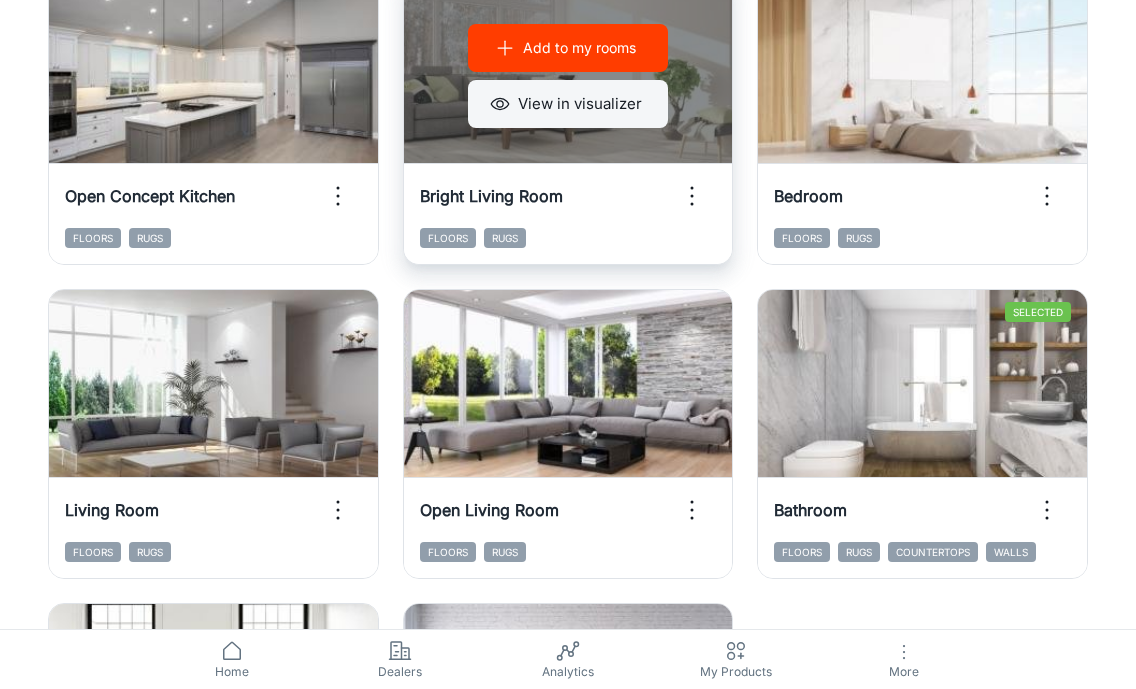 click on "View in visualizer" at bounding box center (568, 104) 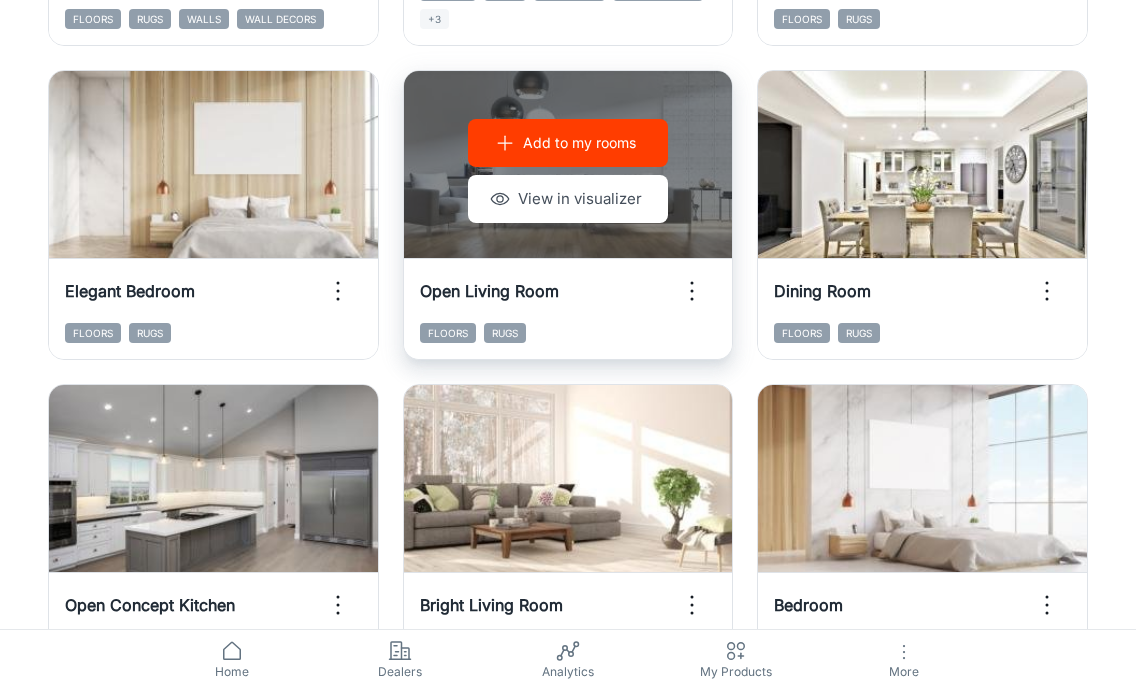 scroll, scrollTop: 2391, scrollLeft: 0, axis: vertical 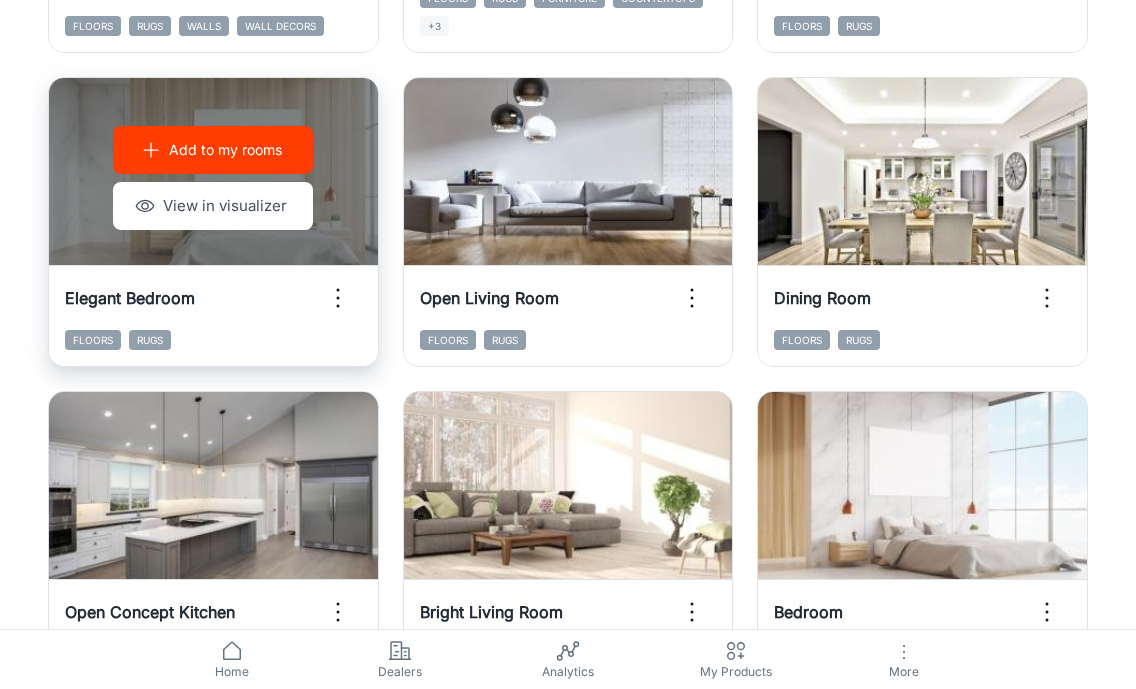 click on "Add to my rooms" at bounding box center (213, 150) 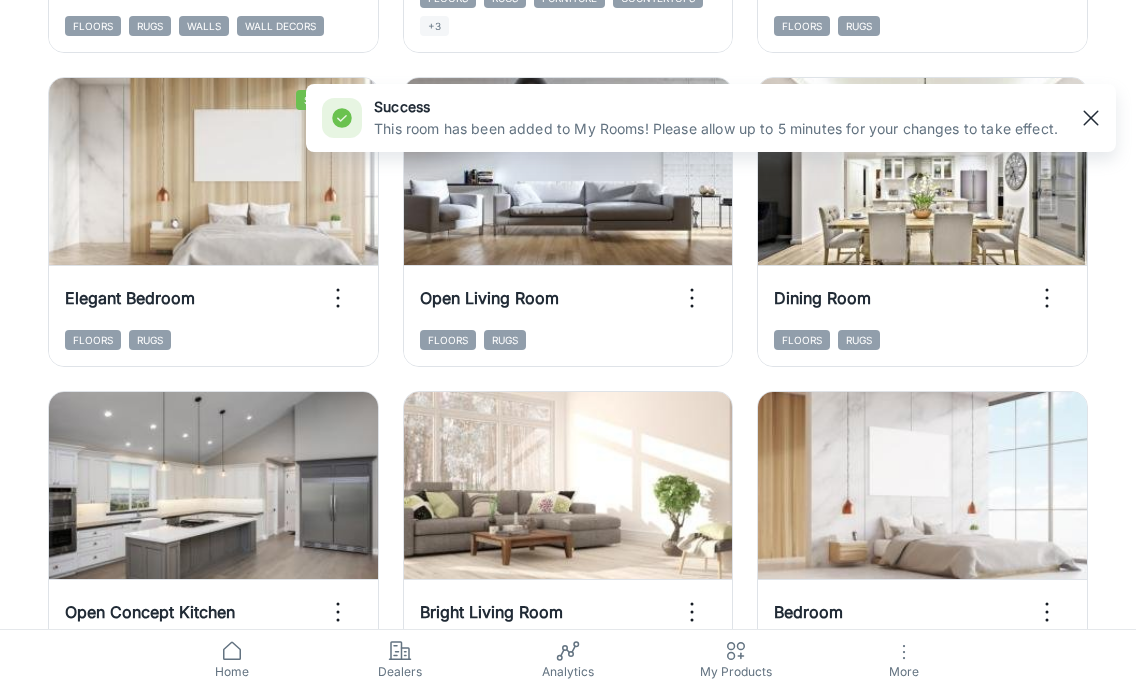 click 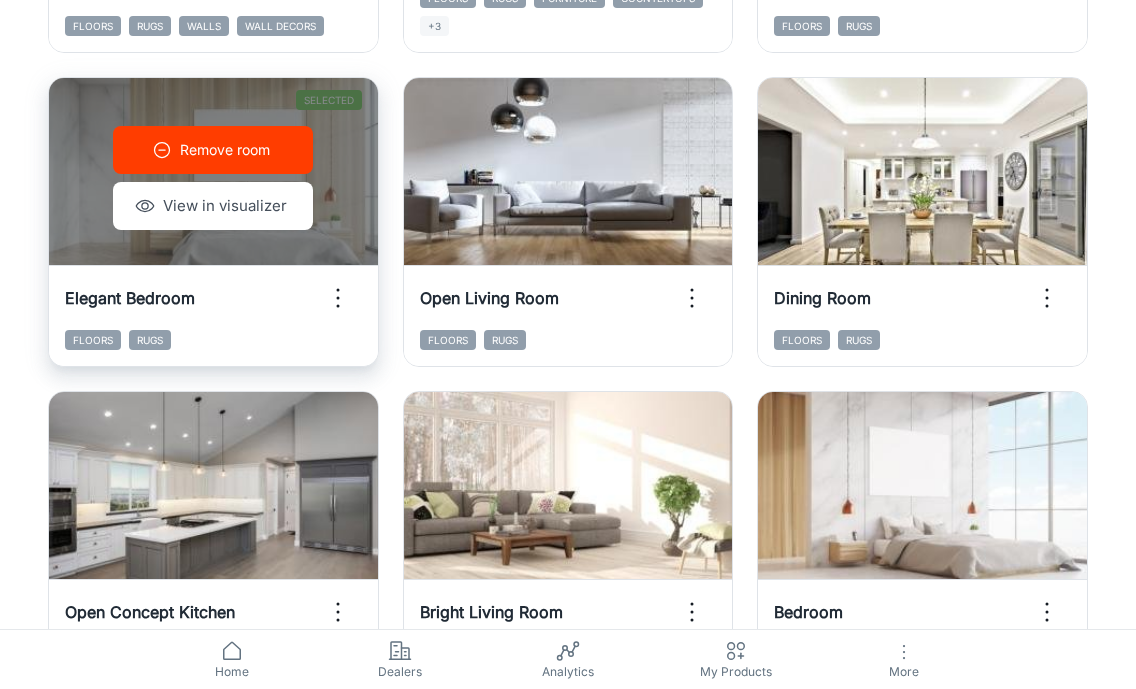 click on "Remove room" at bounding box center [225, 150] 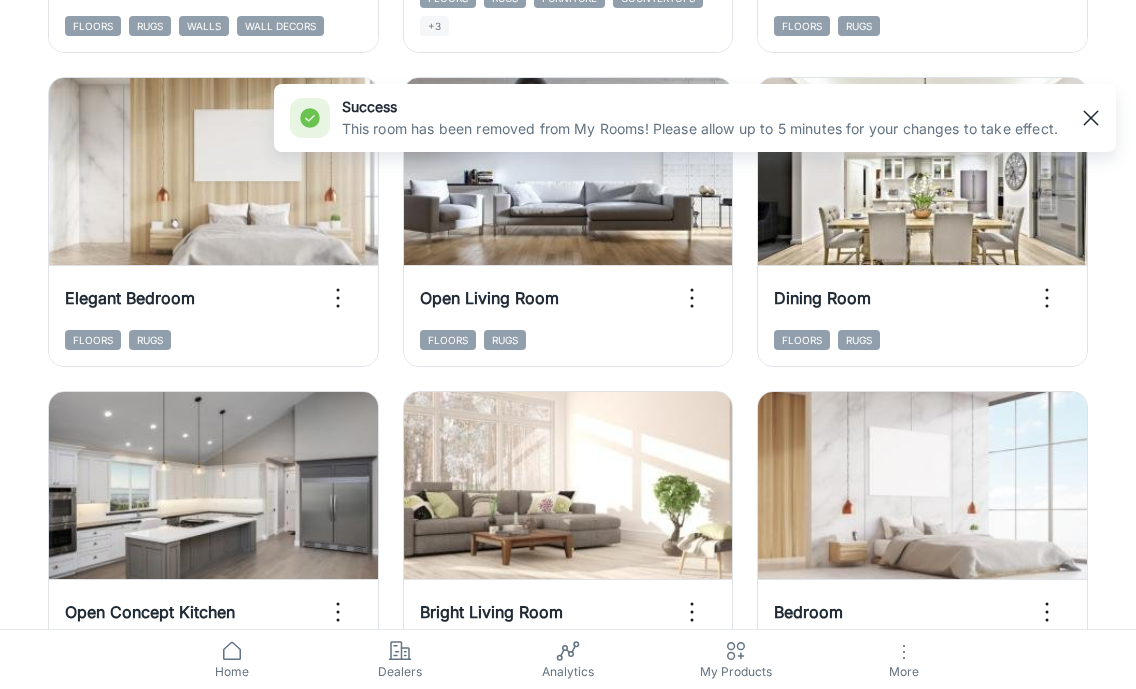 click 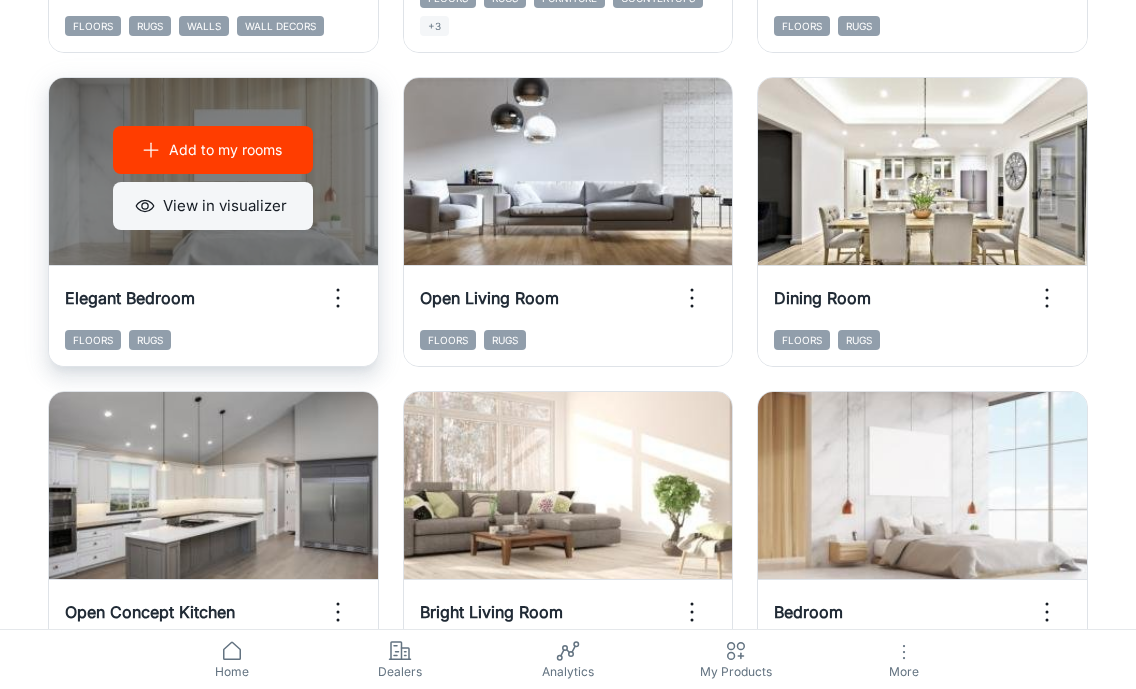click on "View in visualizer" at bounding box center [213, 206] 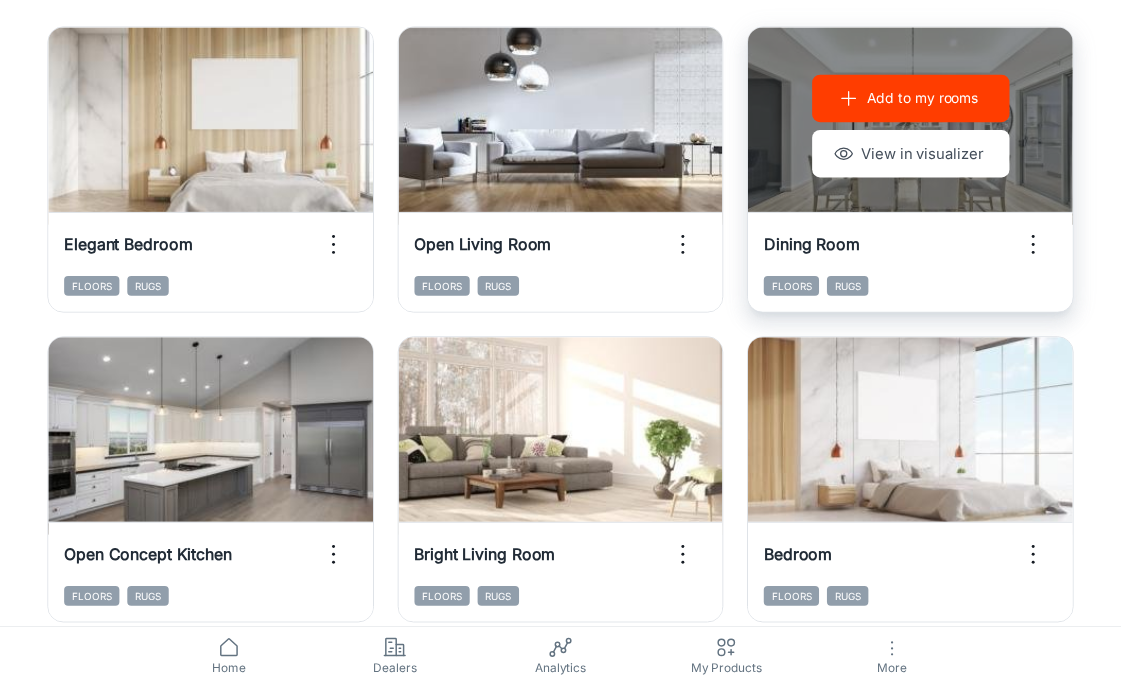 scroll, scrollTop: 2447, scrollLeft: 0, axis: vertical 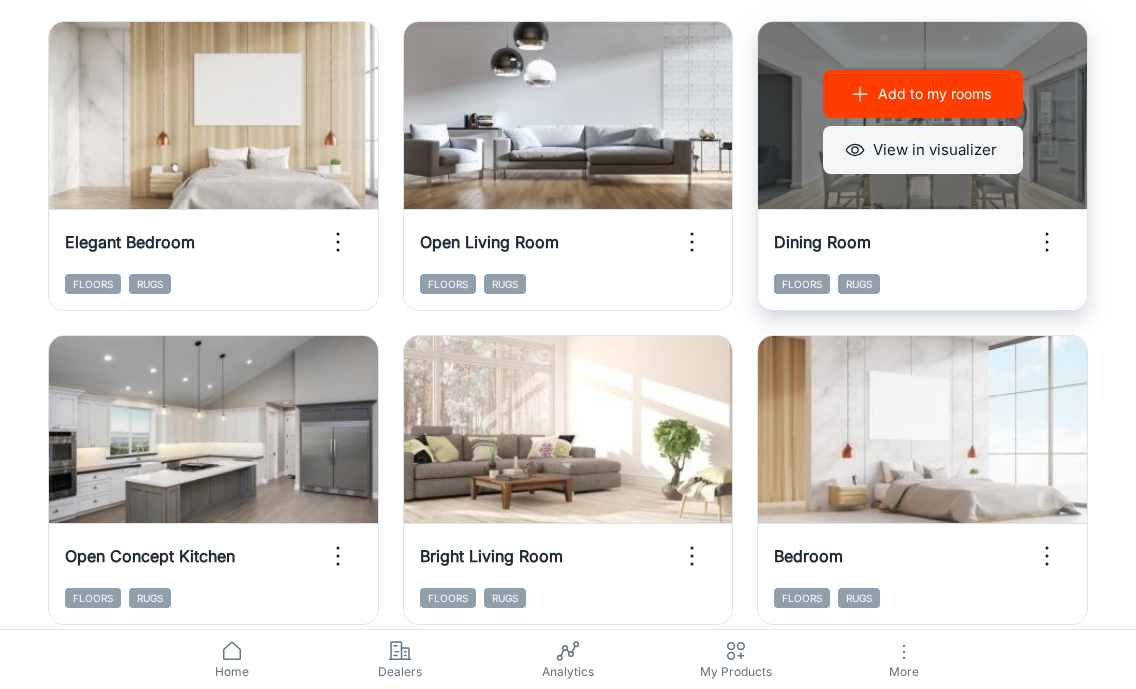 click on "View in visualizer" at bounding box center (923, 150) 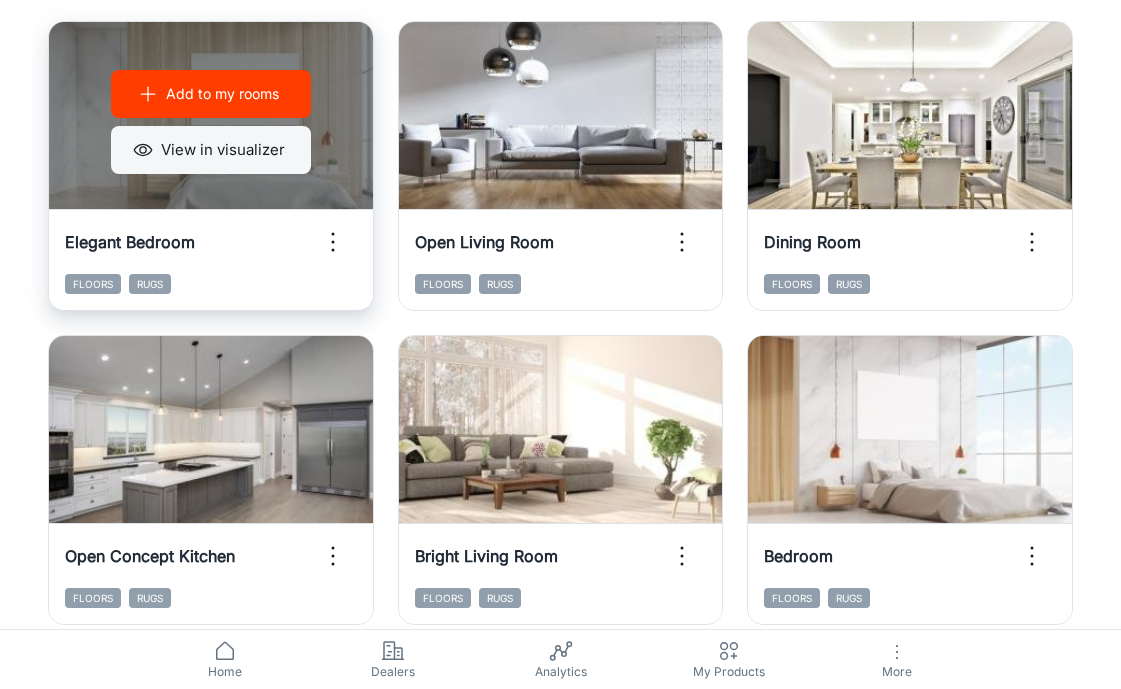 click on "View in visualizer" at bounding box center (211, 150) 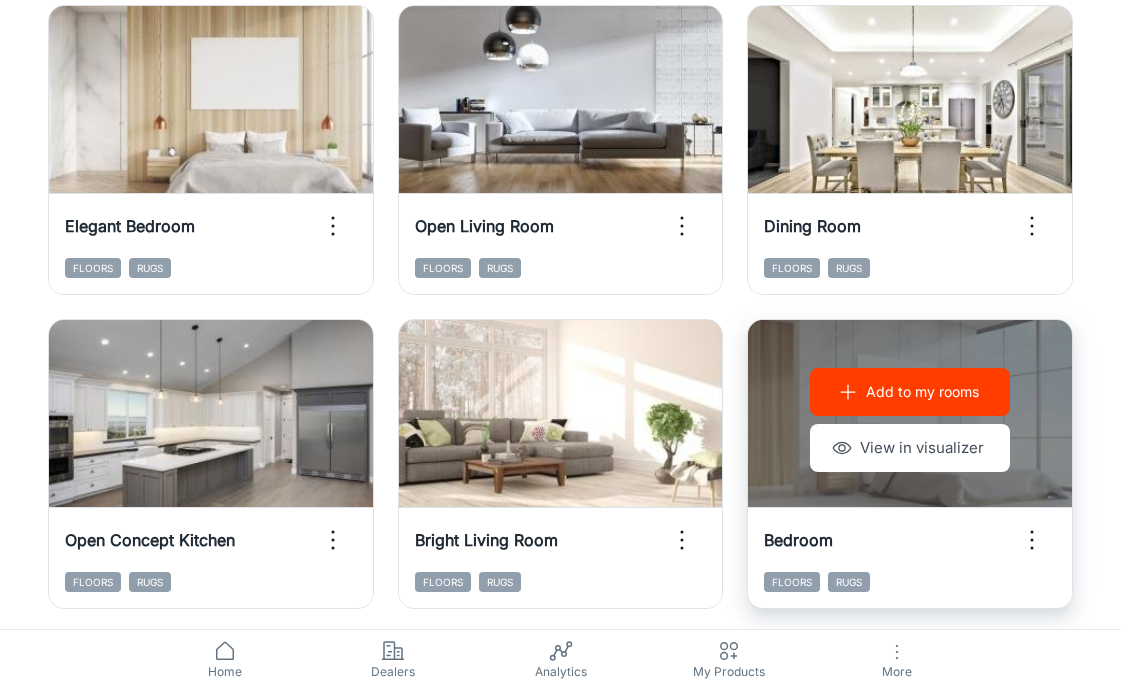 scroll, scrollTop: 2493, scrollLeft: 0, axis: vertical 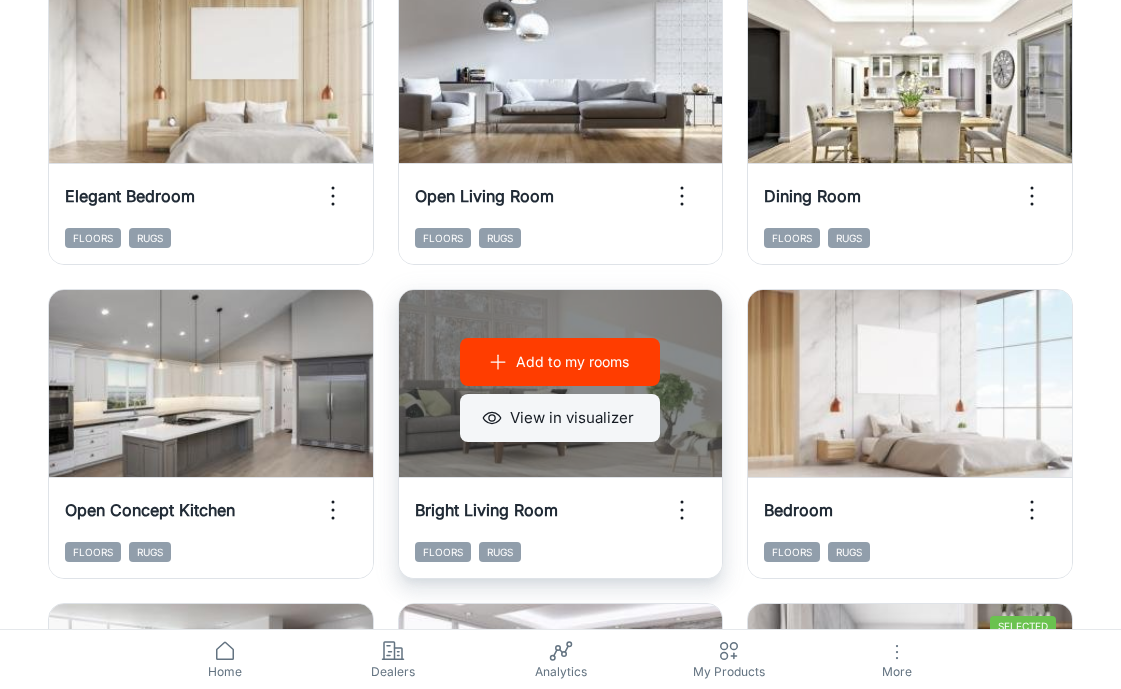 click on "View in visualizer" at bounding box center [560, 418] 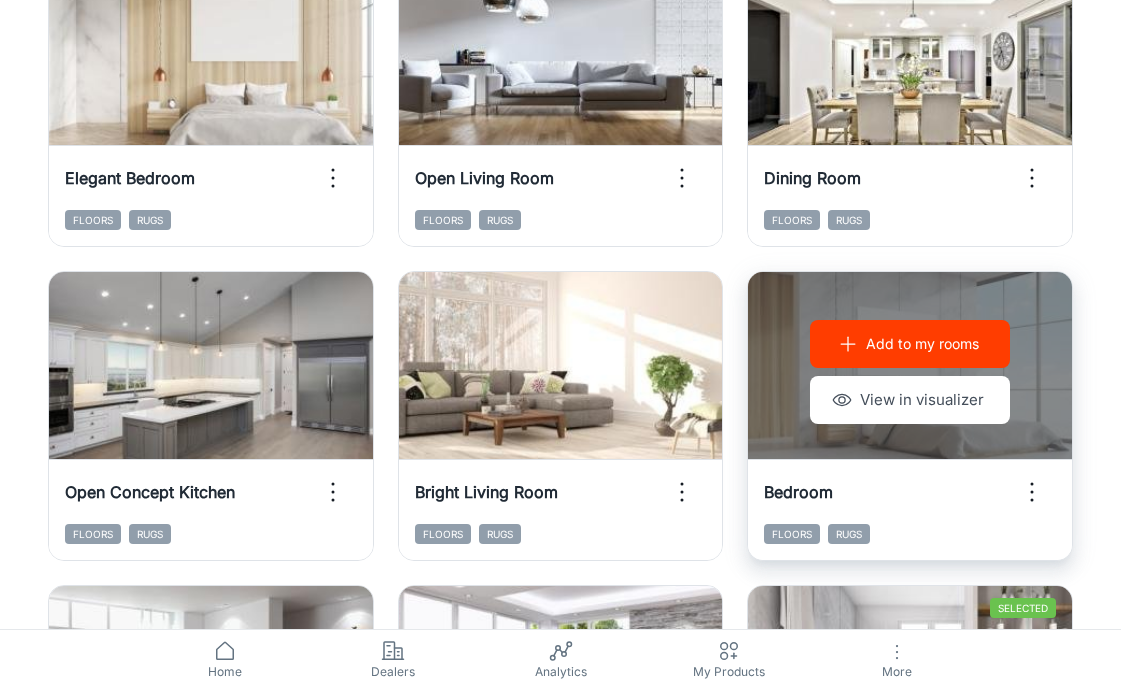 scroll, scrollTop: 2540, scrollLeft: 0, axis: vertical 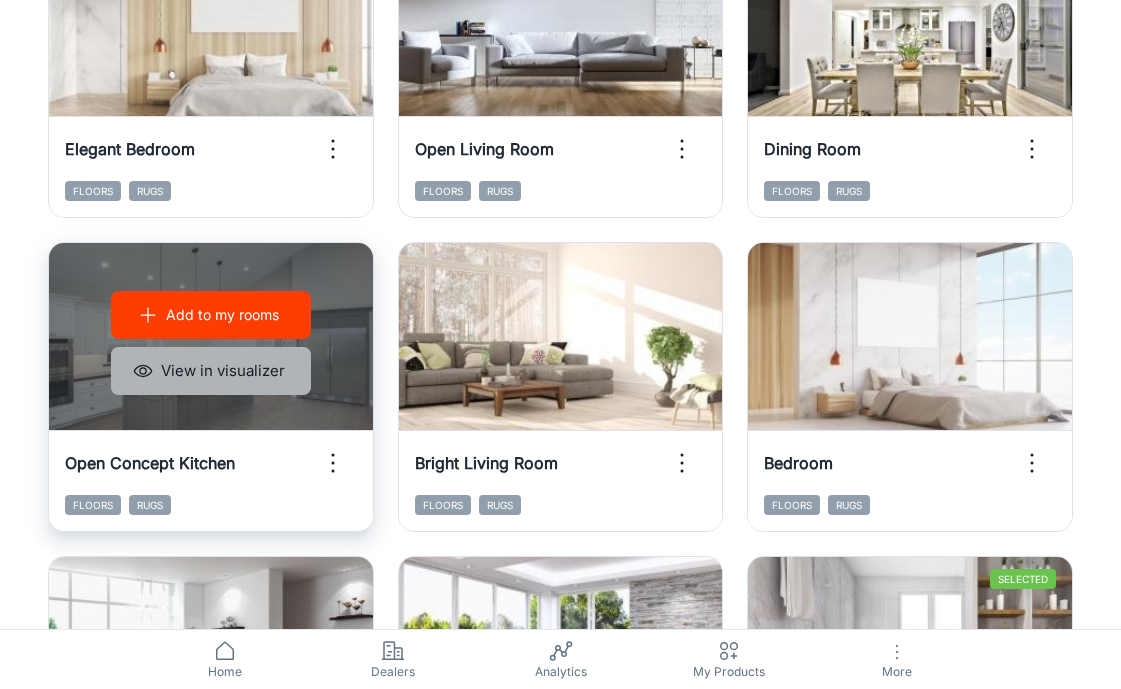 click on "View in visualizer" at bounding box center [211, 371] 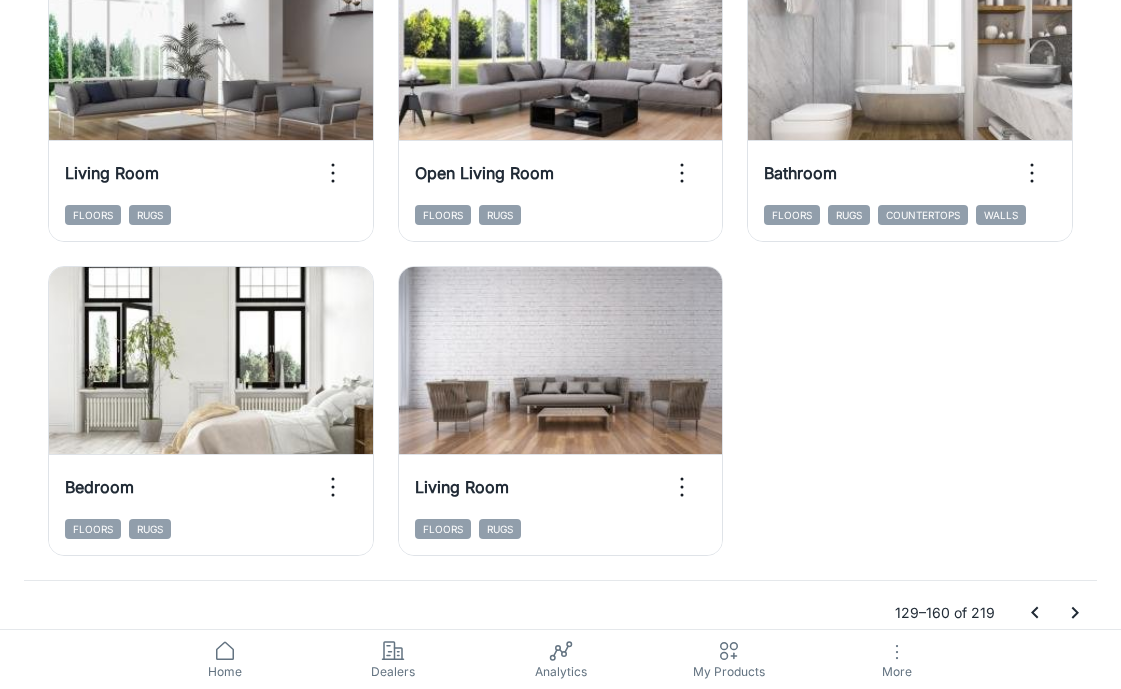 scroll, scrollTop: 3160, scrollLeft: 0, axis: vertical 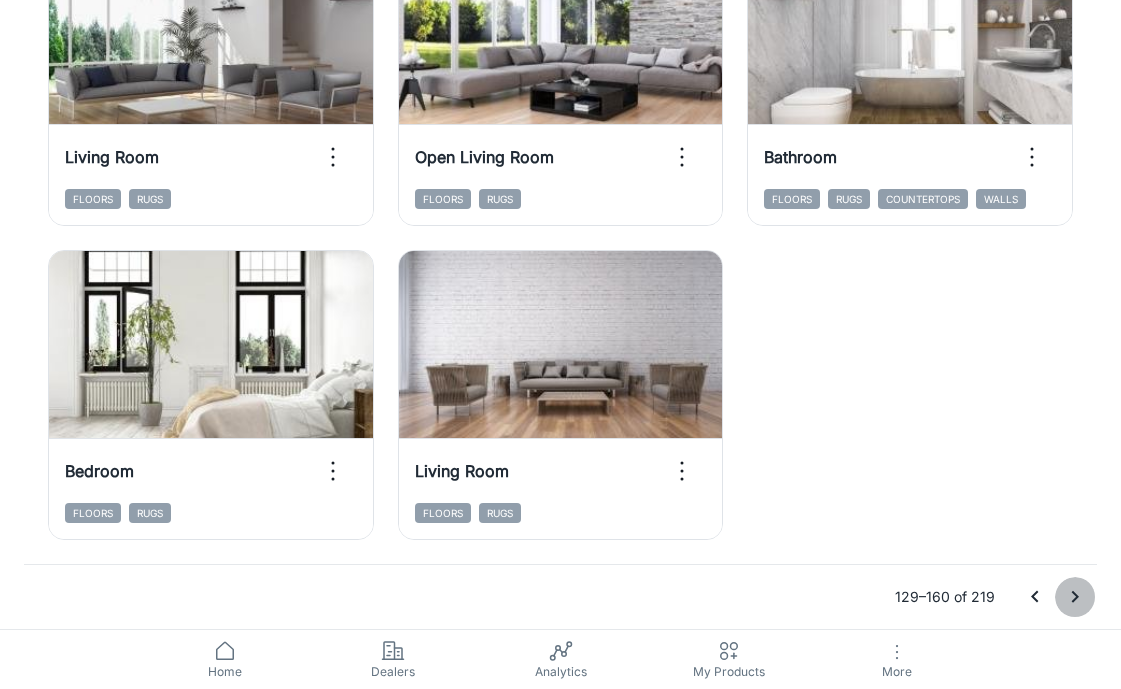 click 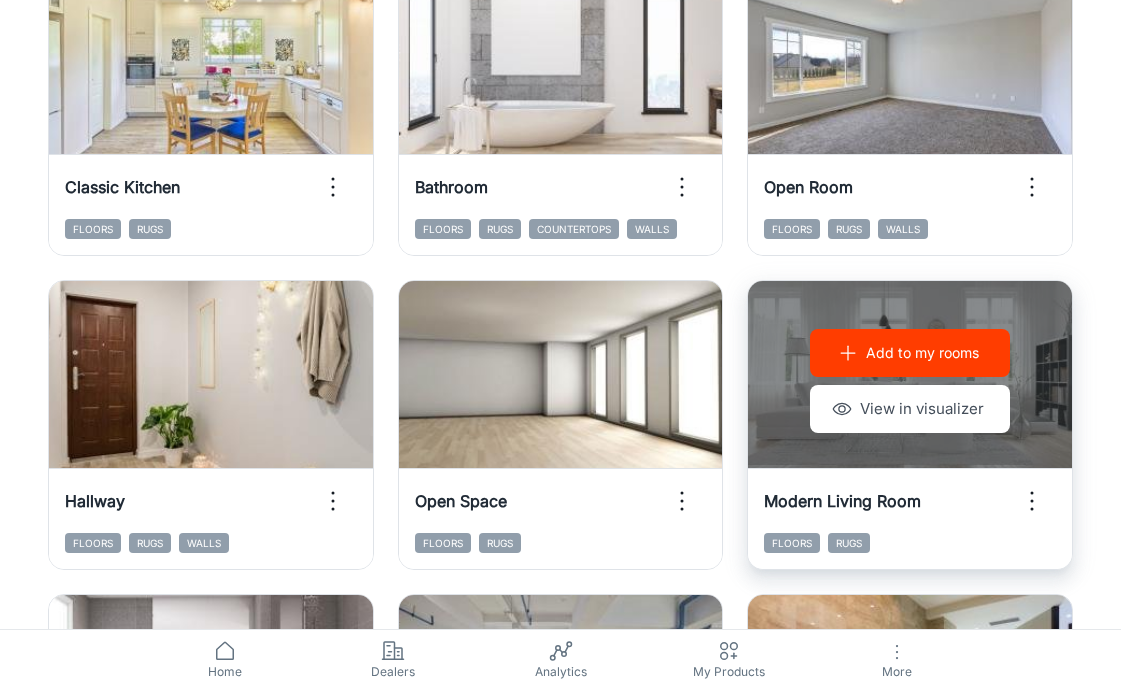 scroll, scrollTop: 2464, scrollLeft: 0, axis: vertical 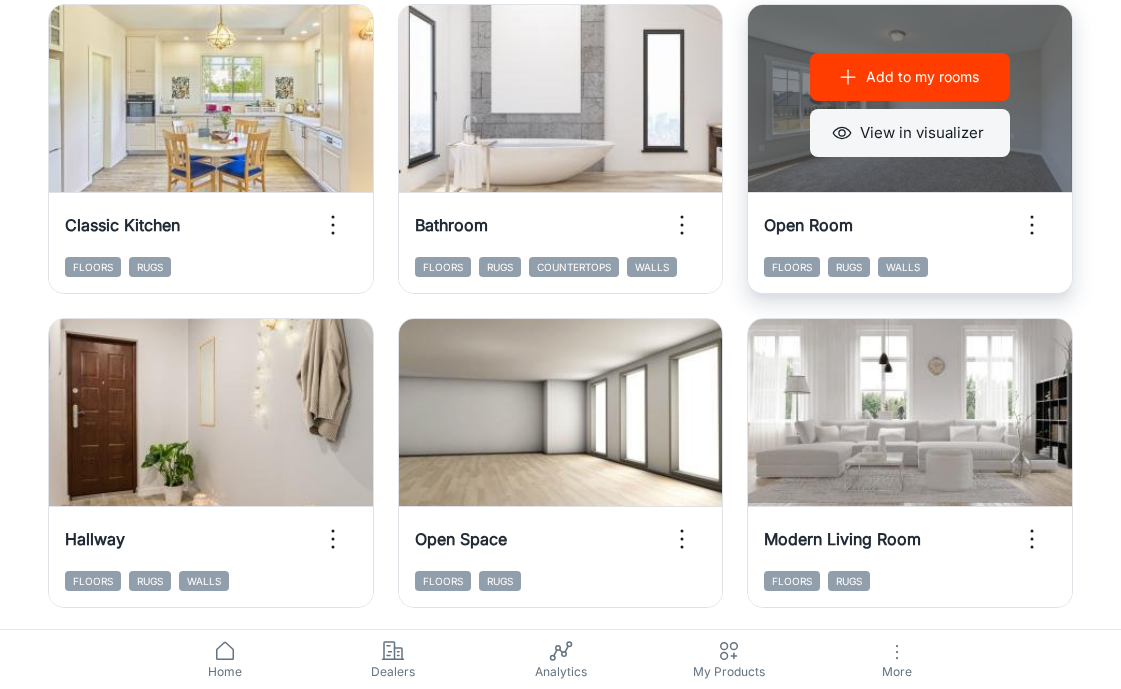 click on "View in visualizer" at bounding box center (910, 133) 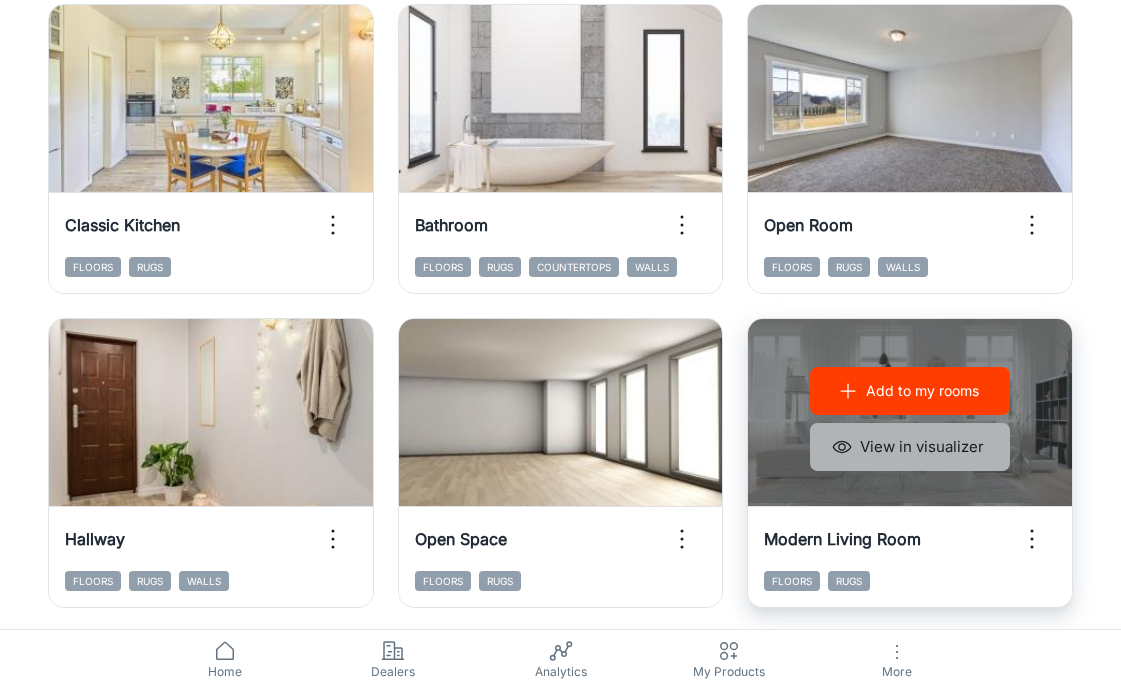 click on "View in visualizer" at bounding box center (910, 447) 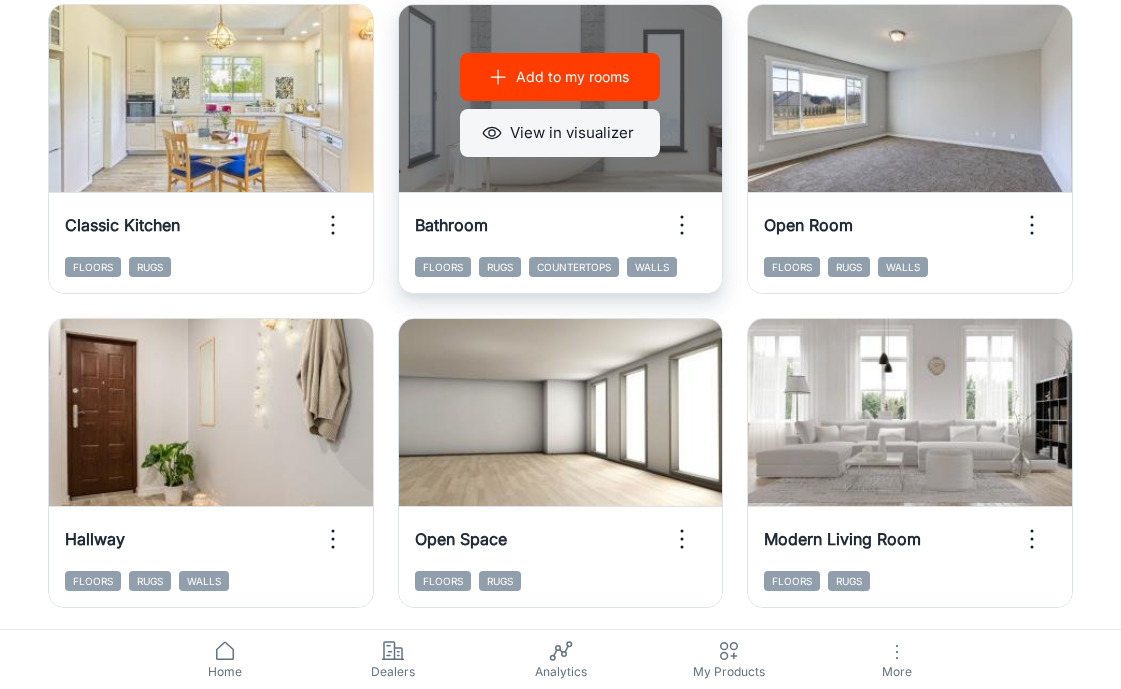 click on "View in visualizer" at bounding box center (560, 133) 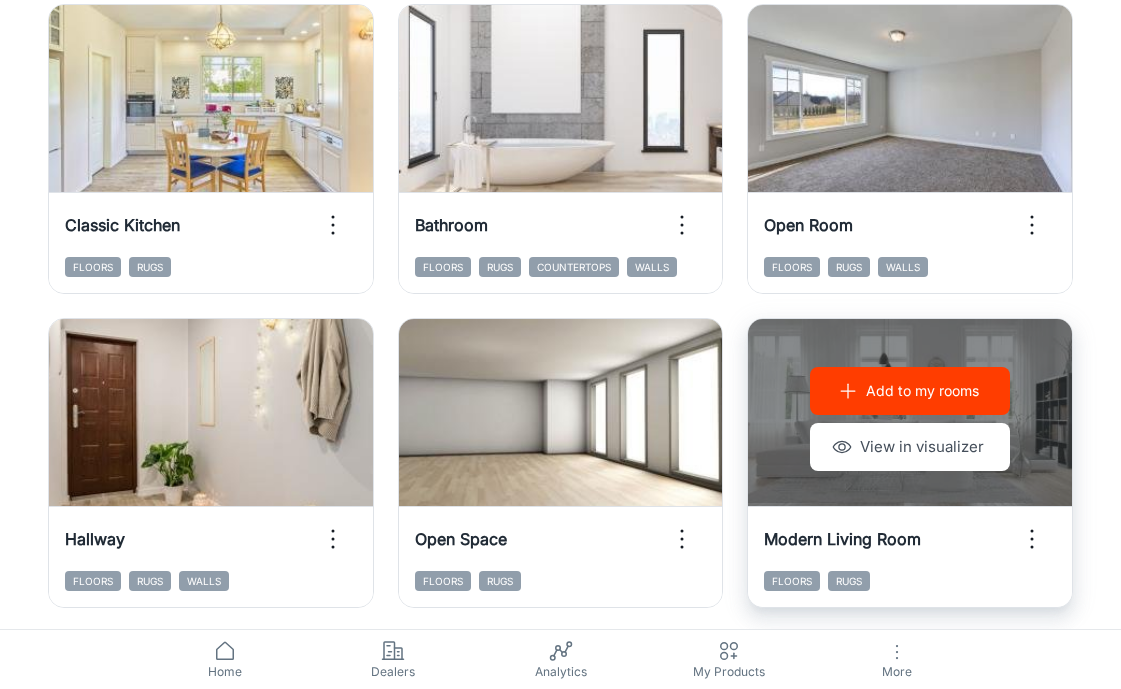 scroll, scrollTop: 2472, scrollLeft: 0, axis: vertical 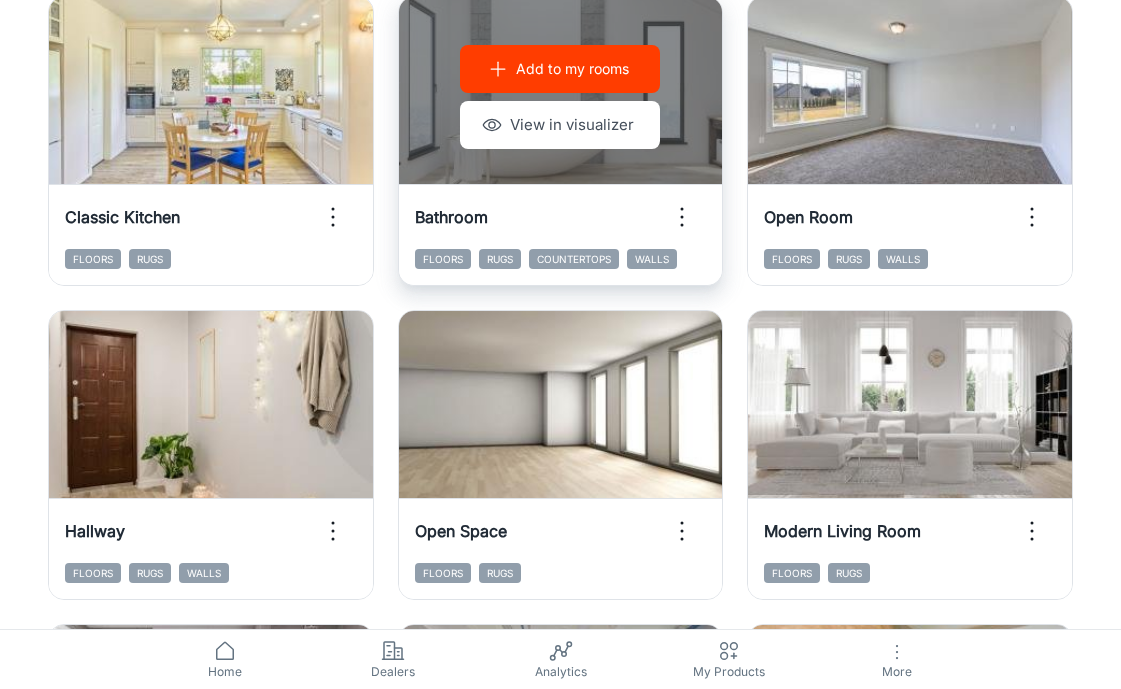 click on "View in visualizer" at bounding box center [560, 125] 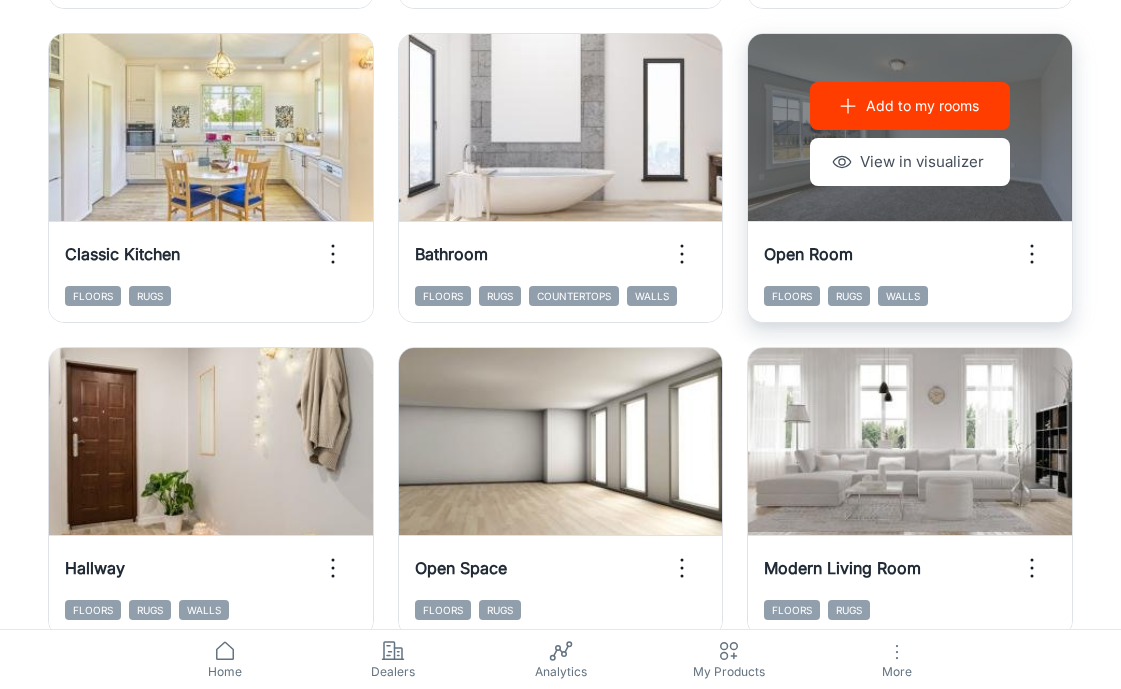 scroll, scrollTop: 2123, scrollLeft: 0, axis: vertical 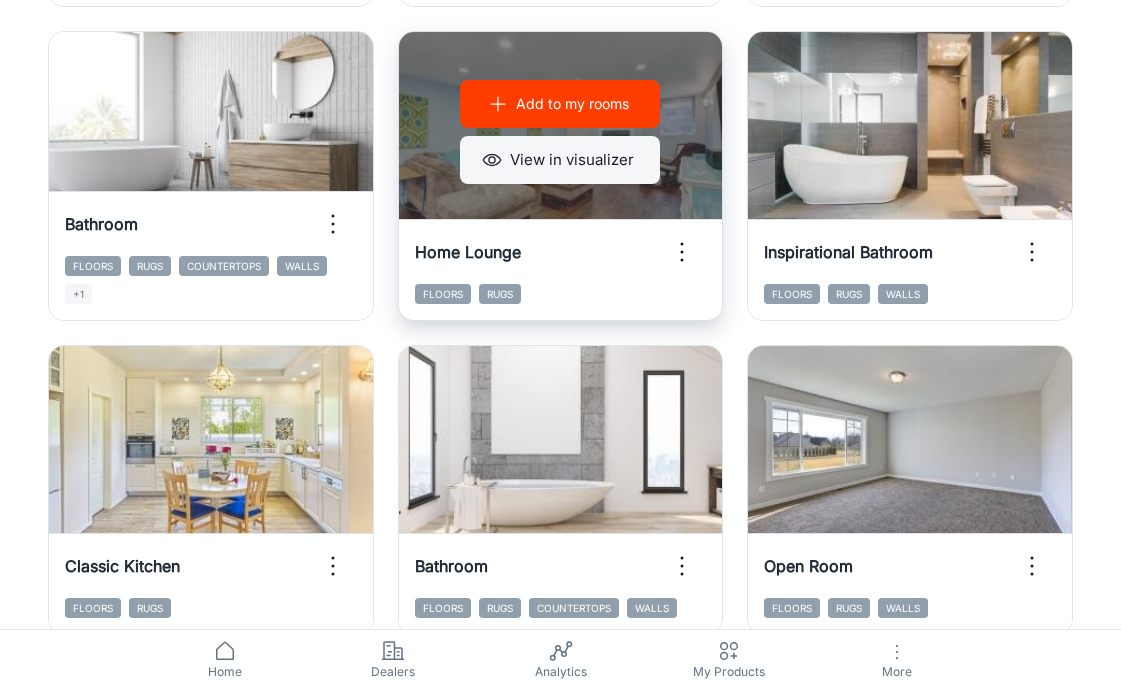 click on "View in visualizer" at bounding box center (560, 160) 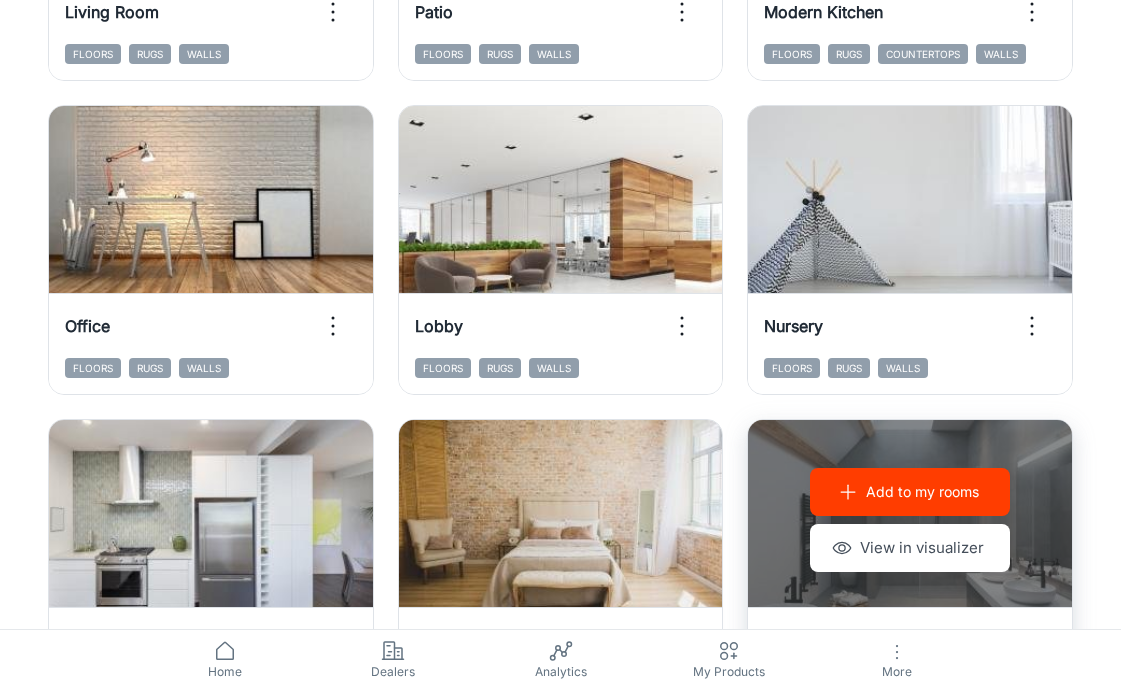 scroll, scrollTop: 953, scrollLeft: 0, axis: vertical 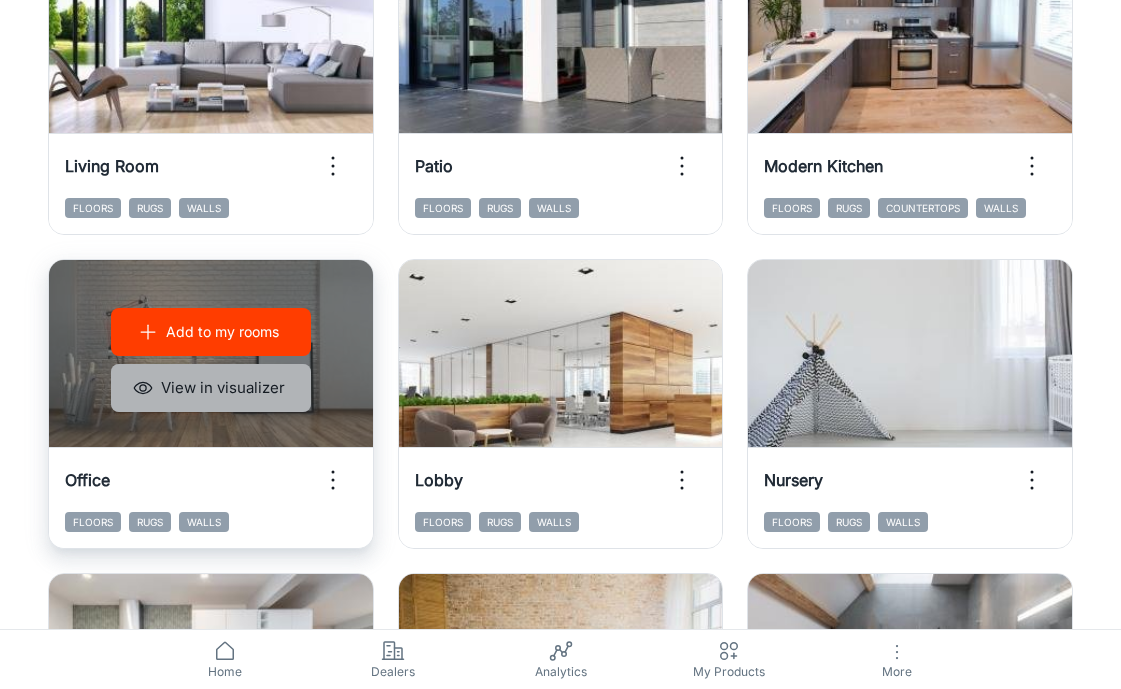 click on "View in visualizer" at bounding box center [211, 388] 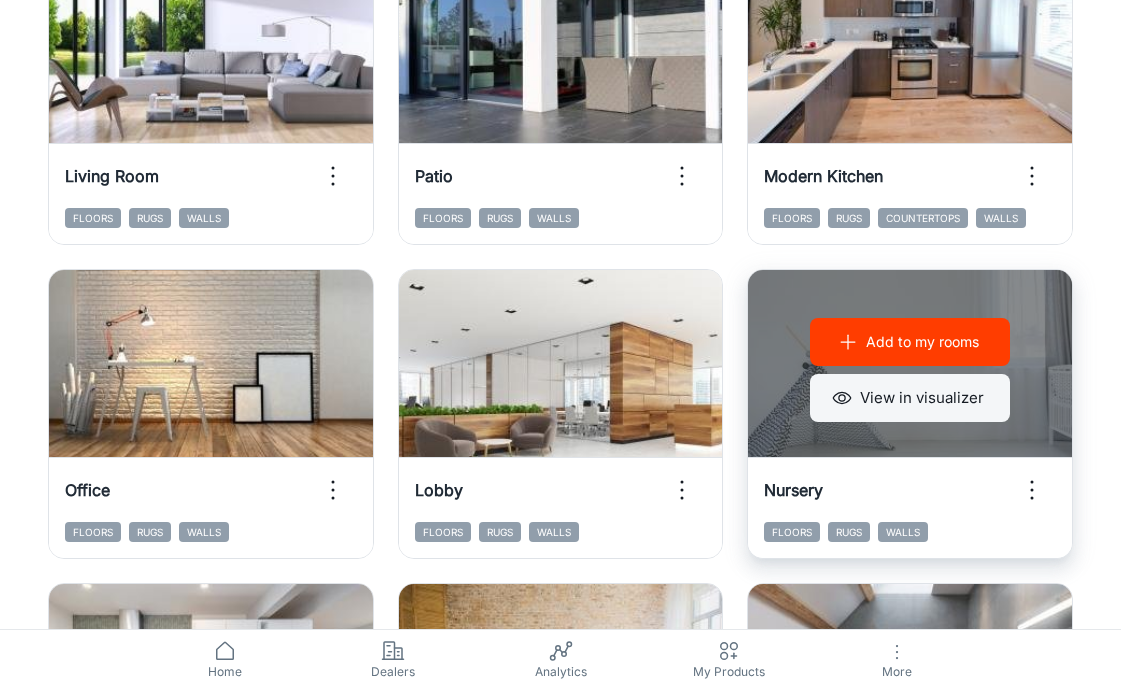 scroll, scrollTop: 860, scrollLeft: 0, axis: vertical 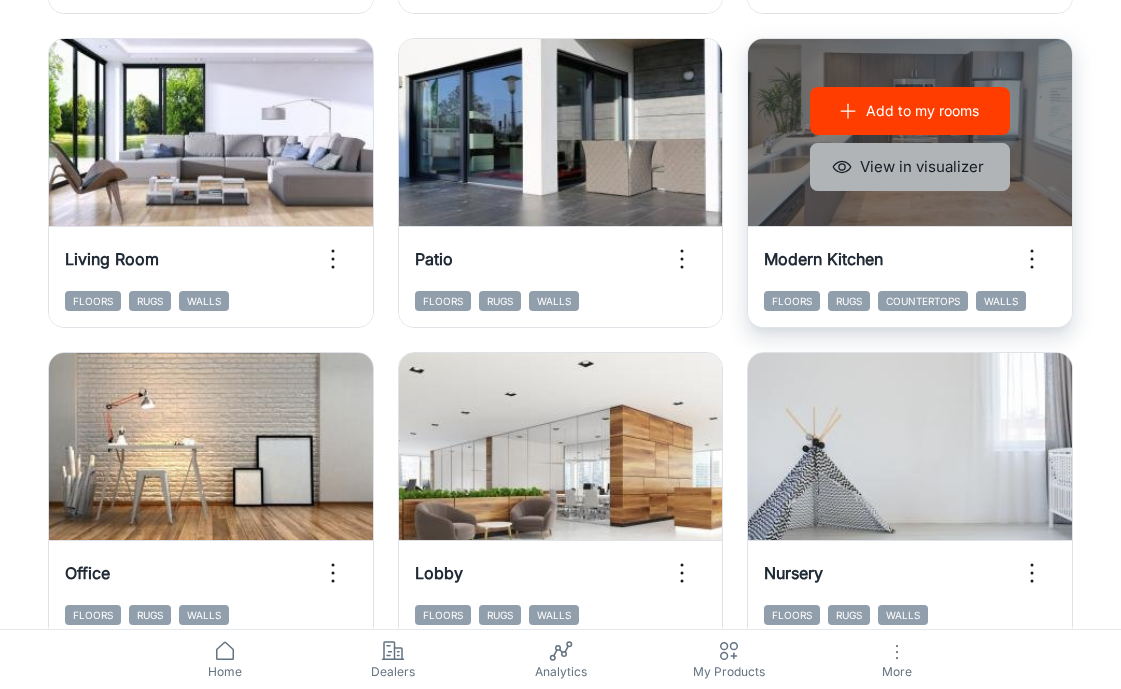 click on "View in visualizer" at bounding box center (910, 167) 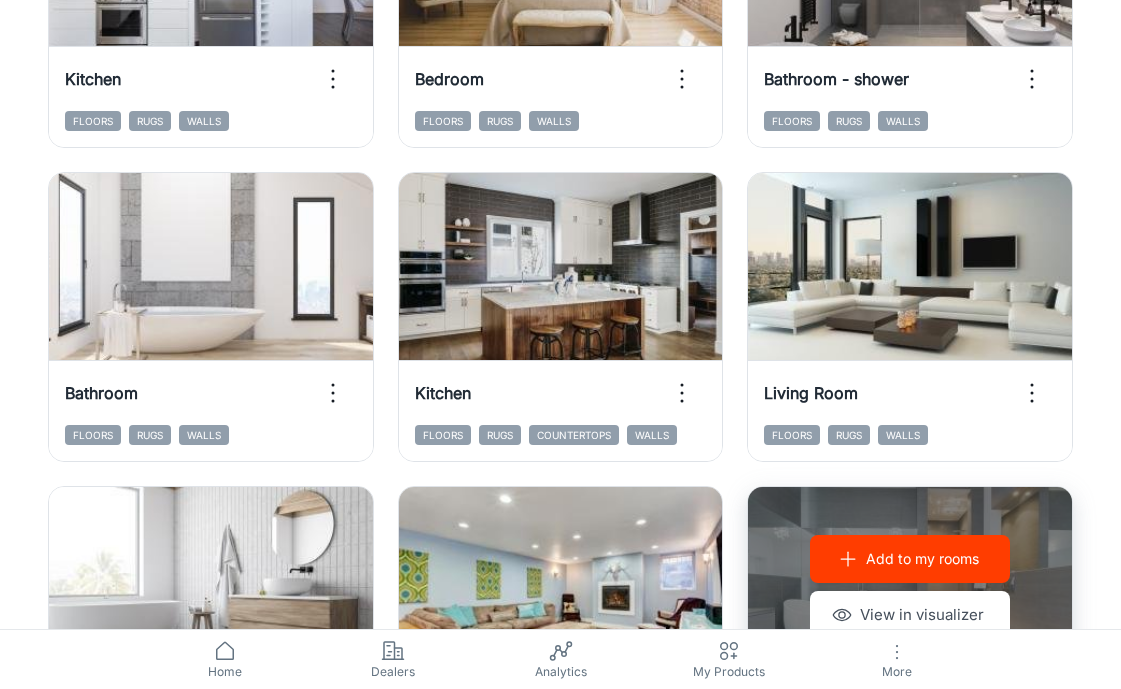 scroll, scrollTop: 1672, scrollLeft: 0, axis: vertical 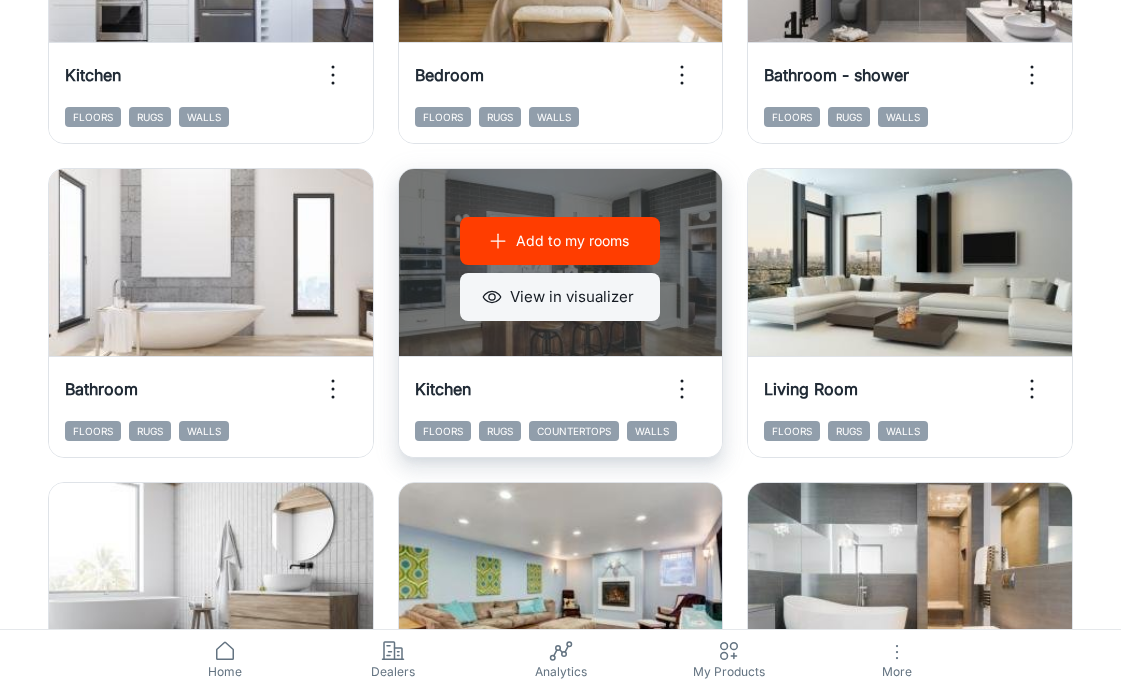 click on "View in visualizer" at bounding box center [560, 297] 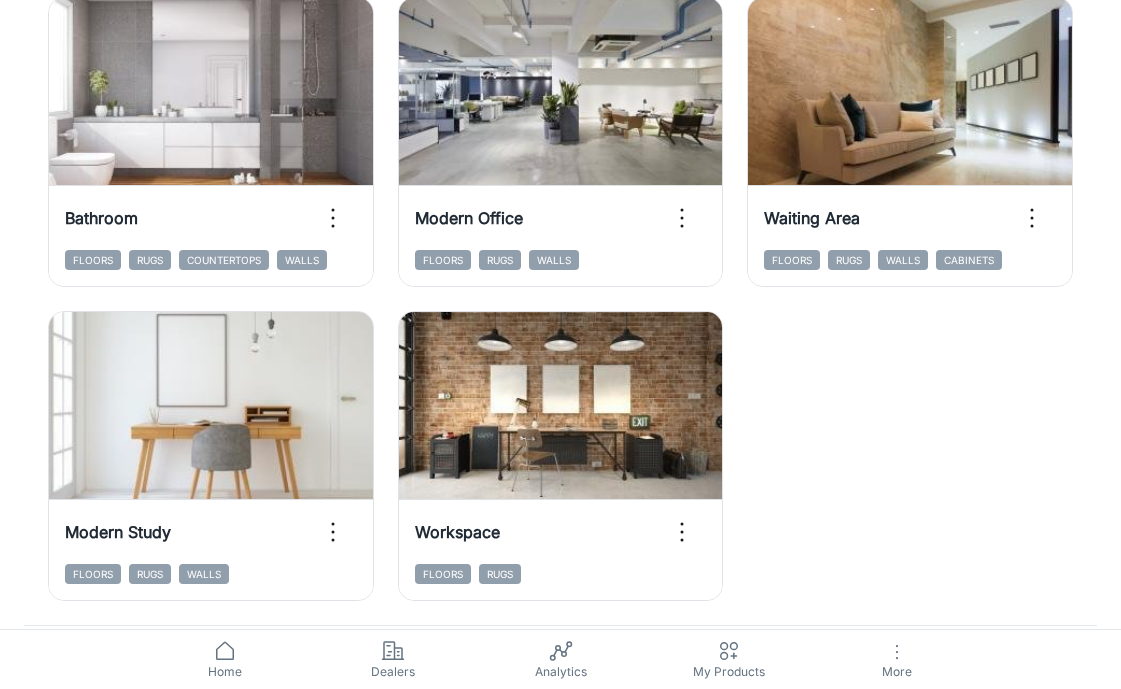 scroll, scrollTop: 3160, scrollLeft: 0, axis: vertical 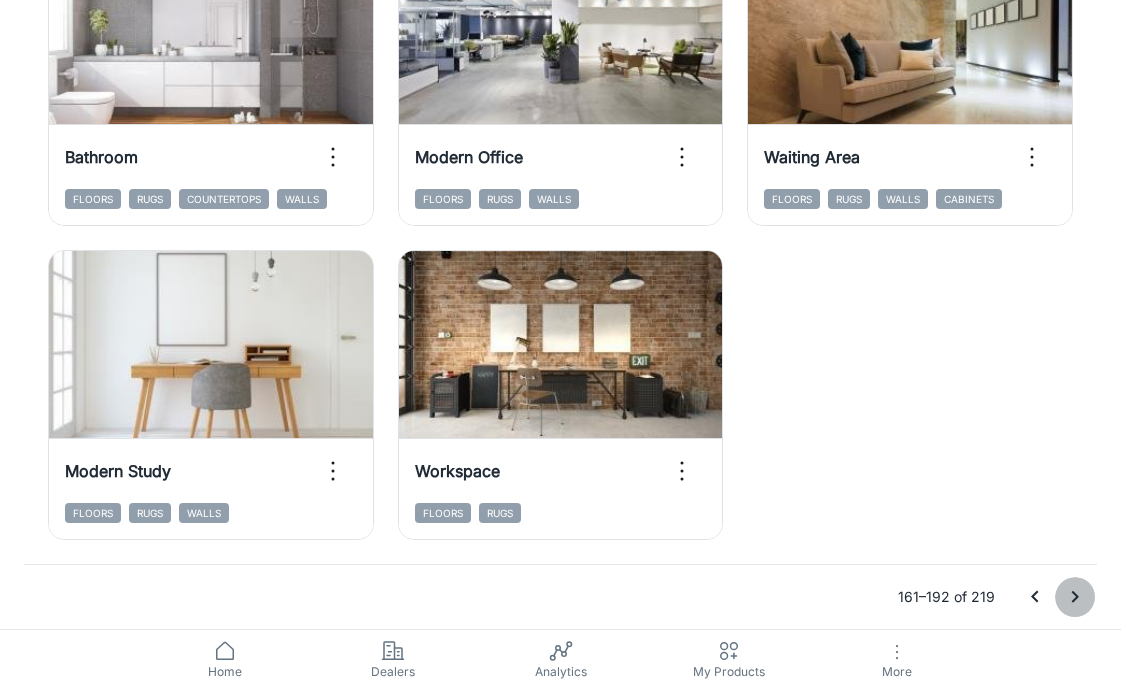 click 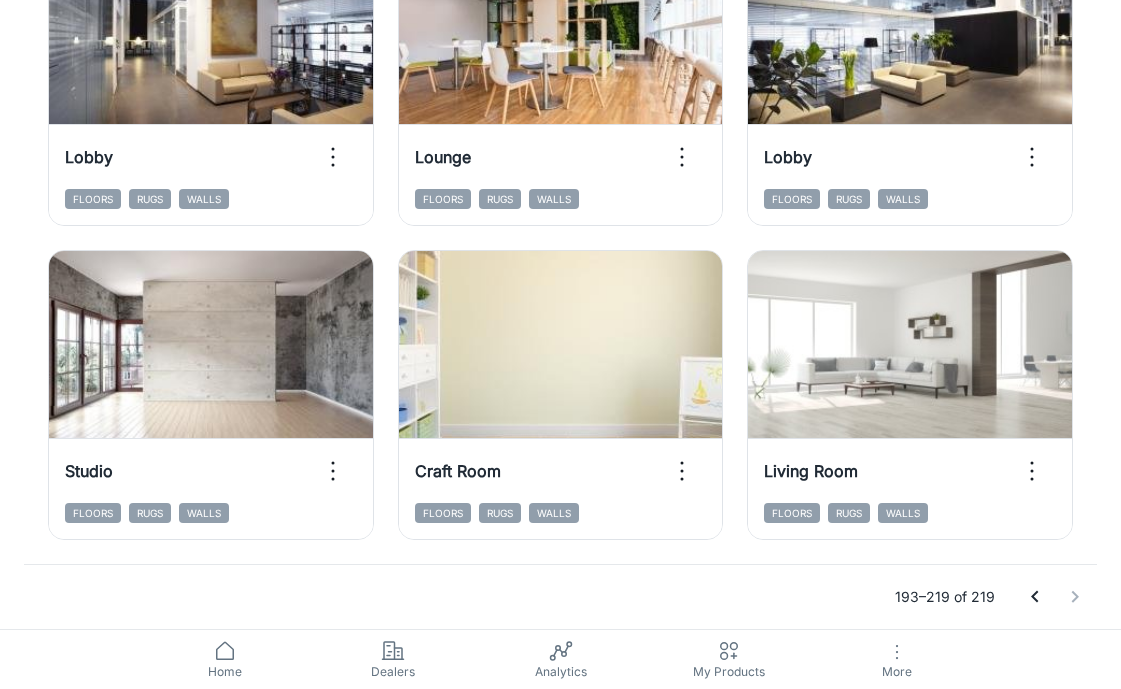 scroll, scrollTop: 2532, scrollLeft: 0, axis: vertical 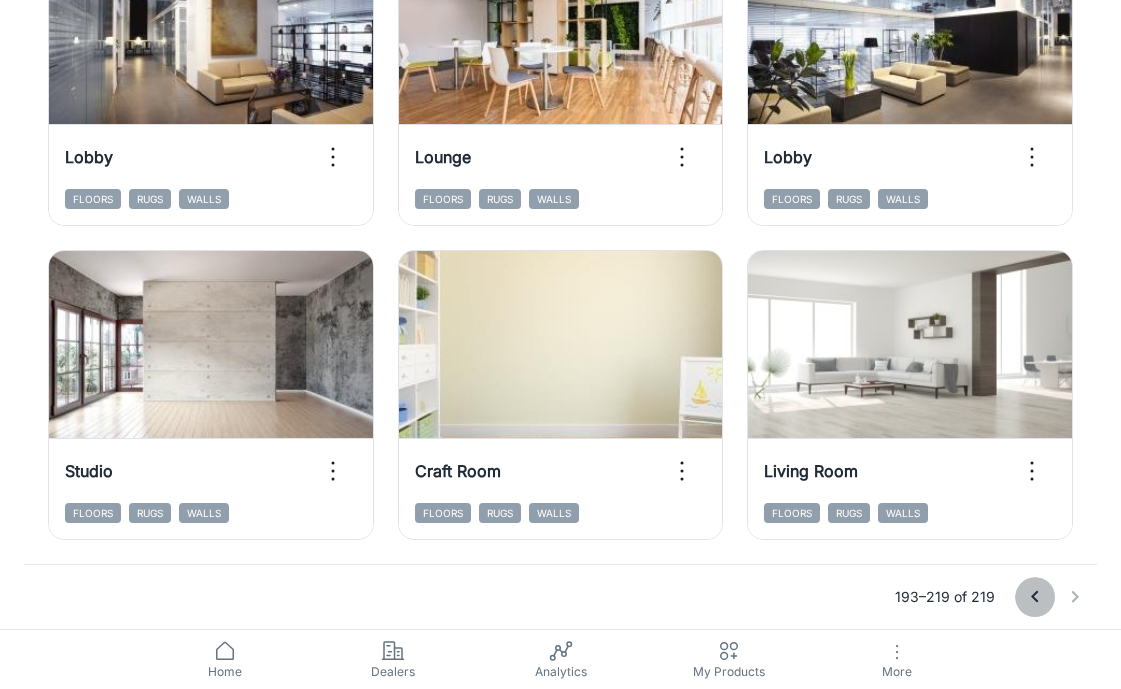 click 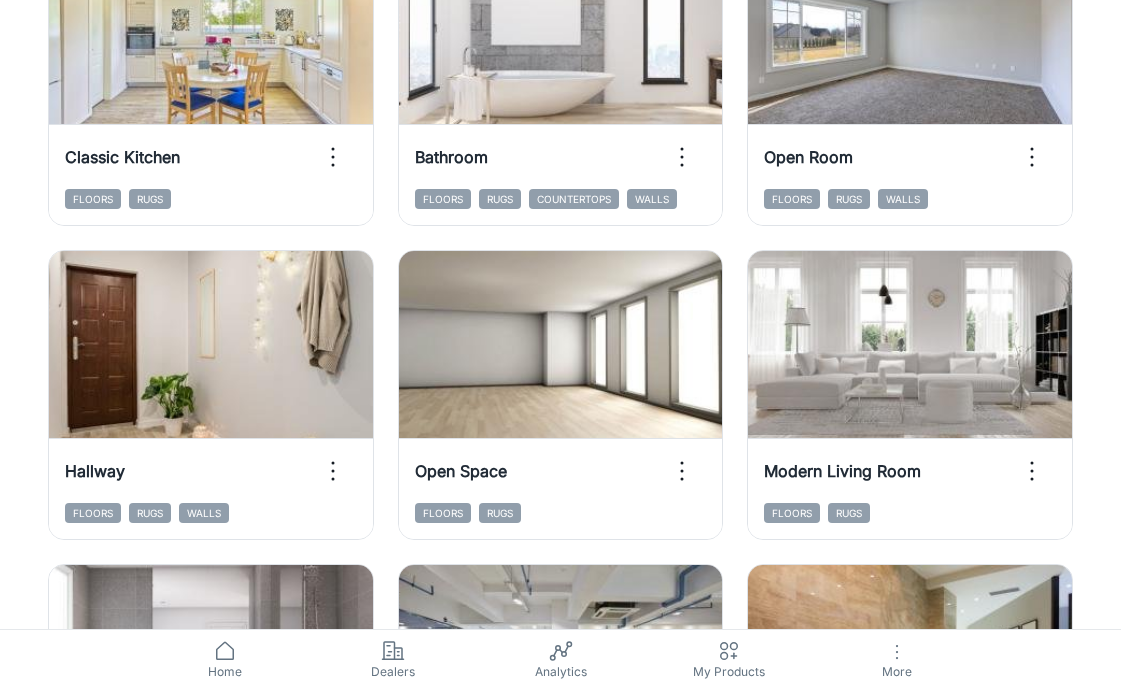 click on "Add to my rooms View in visualizer" at bounding box center (910, 665) 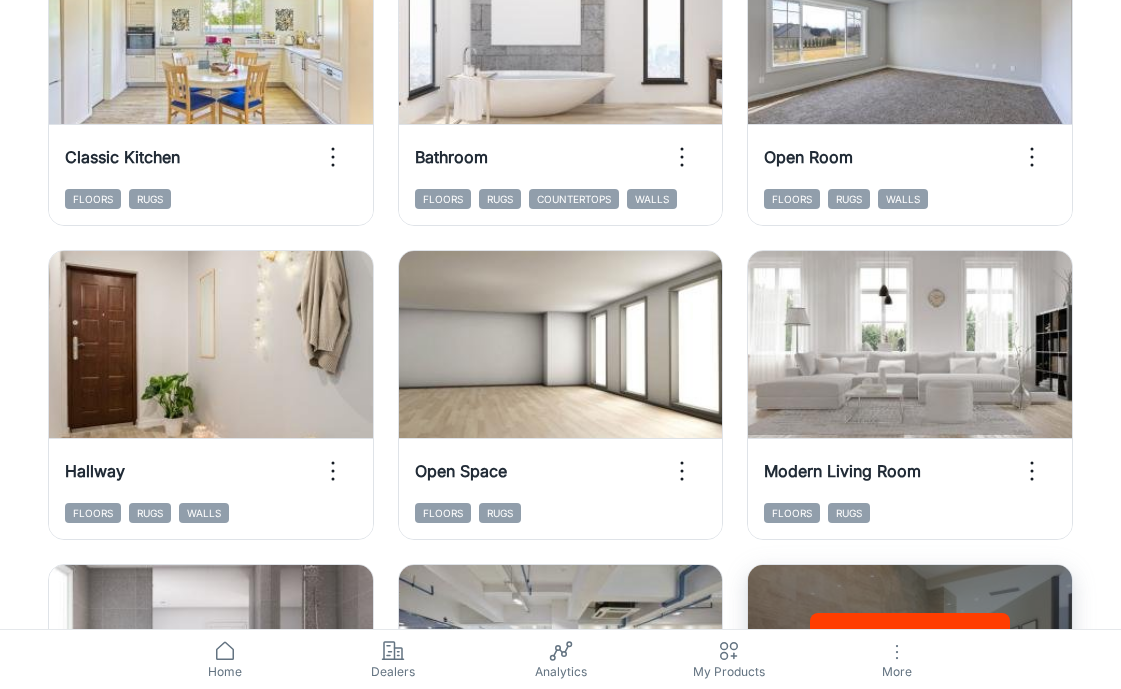 scroll, scrollTop: 3160, scrollLeft: 0, axis: vertical 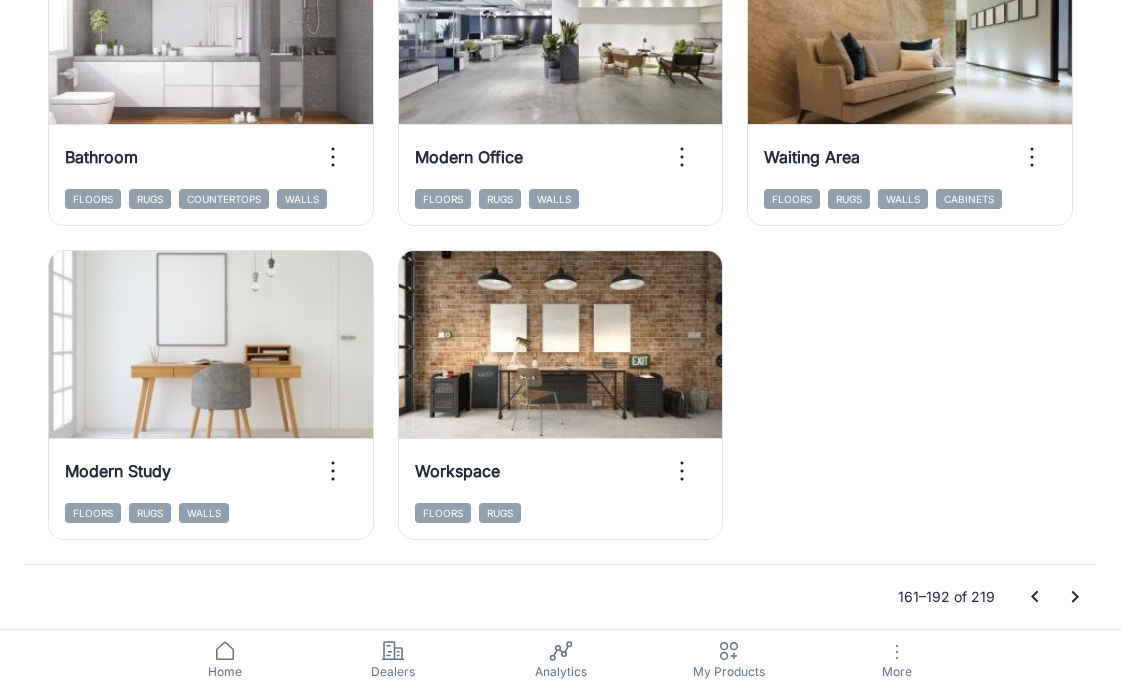click 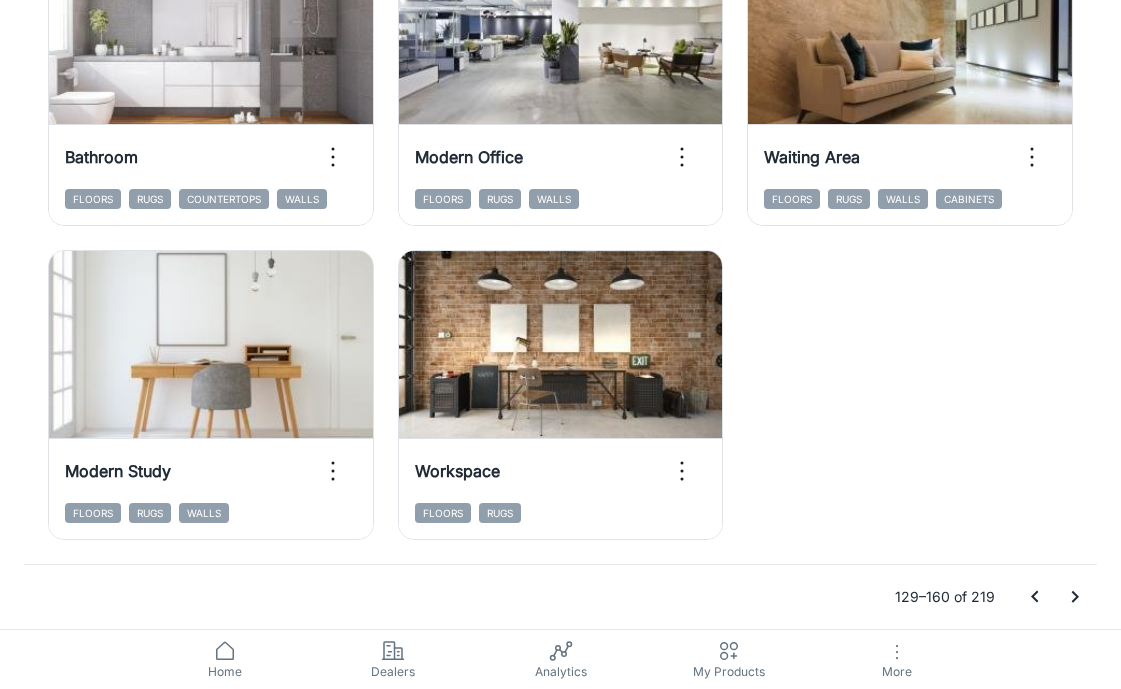 click 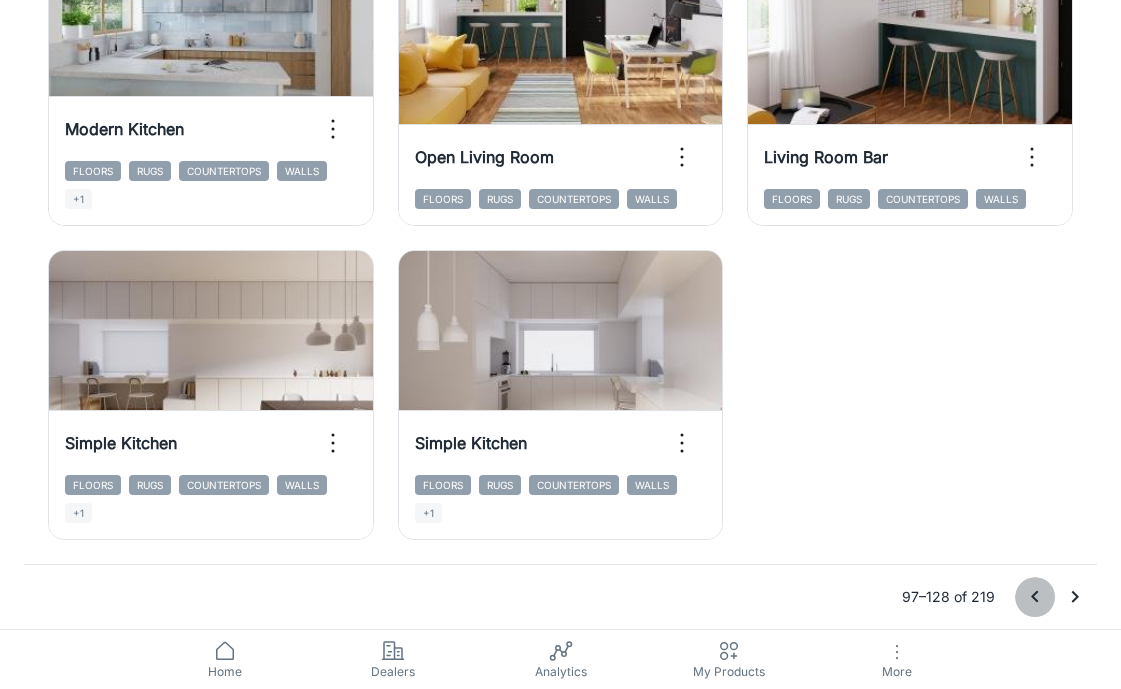 click 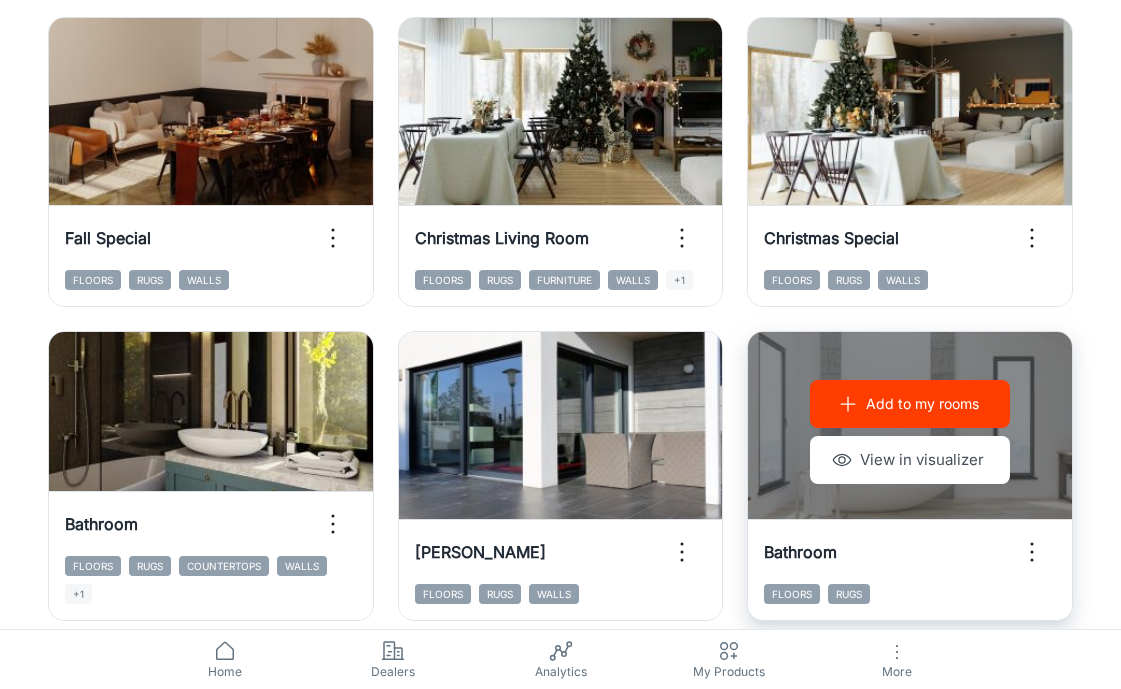 scroll, scrollTop: 1433, scrollLeft: 0, axis: vertical 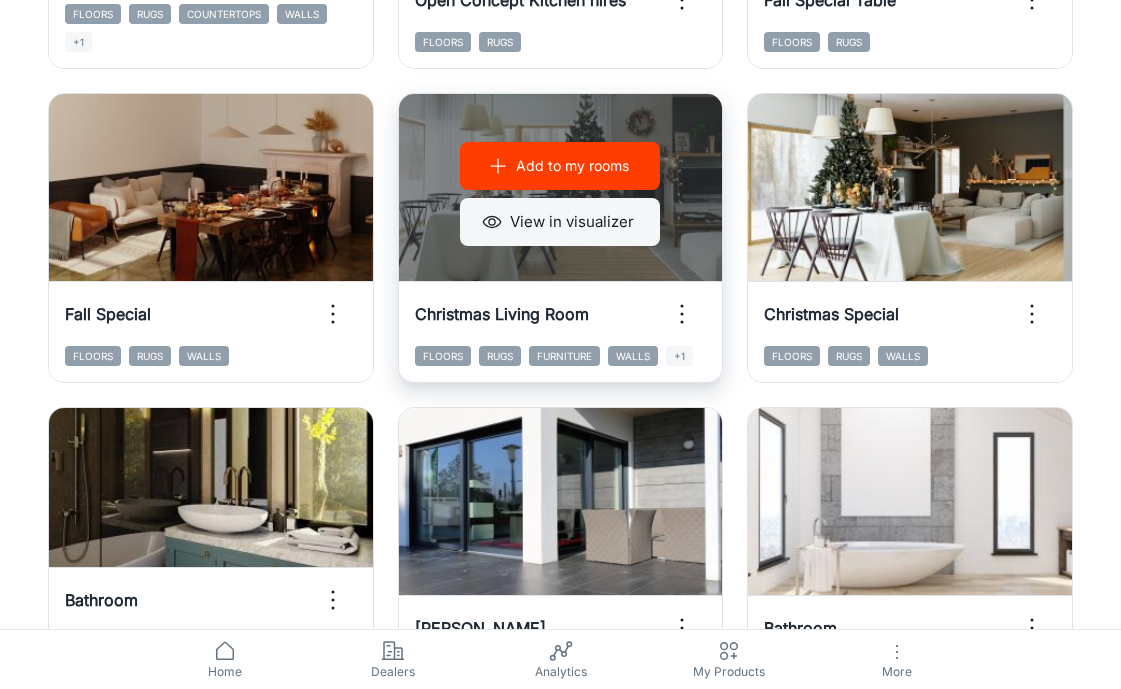 click on "View in visualizer" at bounding box center (560, 222) 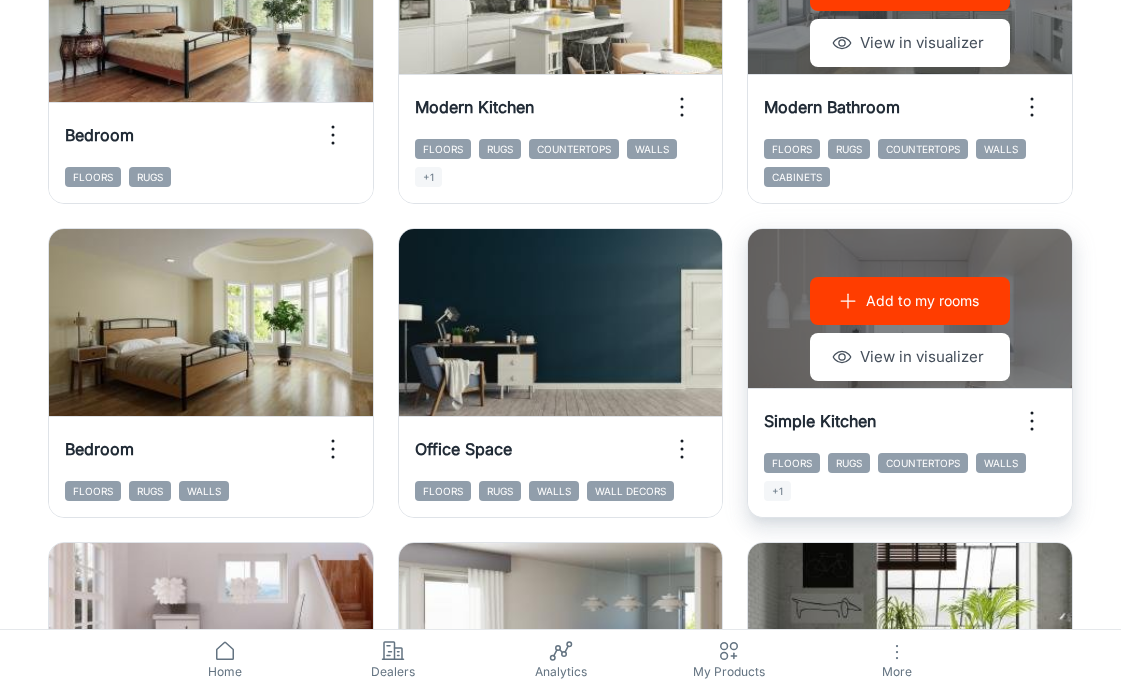 scroll, scrollTop: 2281, scrollLeft: 0, axis: vertical 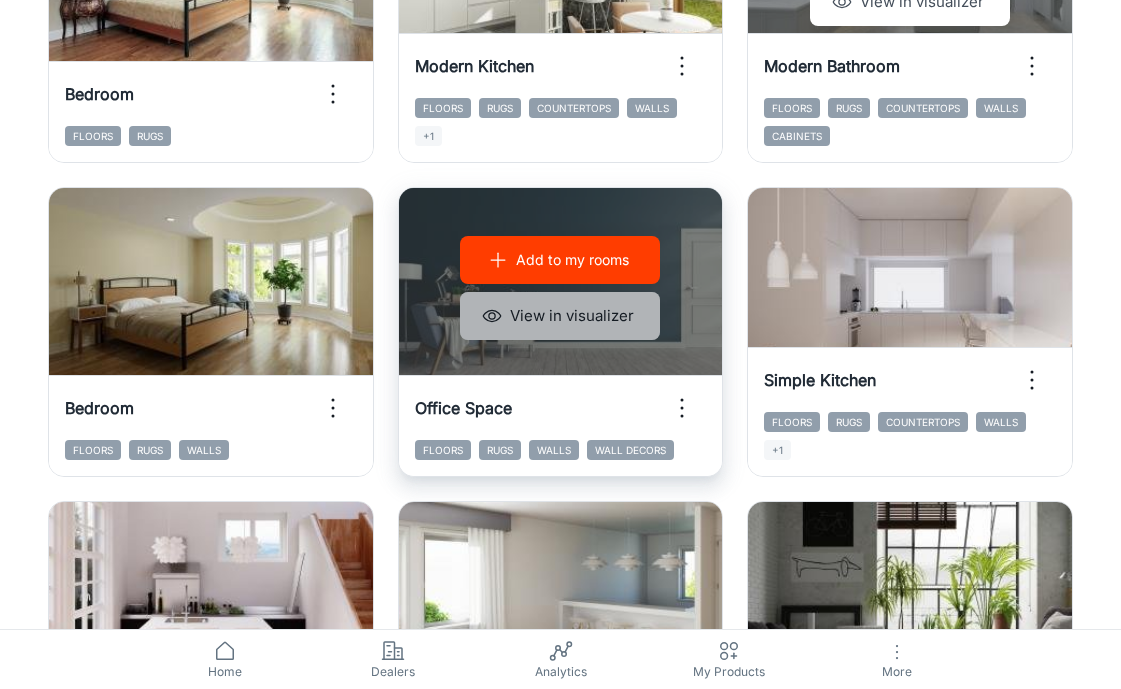 click on "View in visualizer" at bounding box center (560, 316) 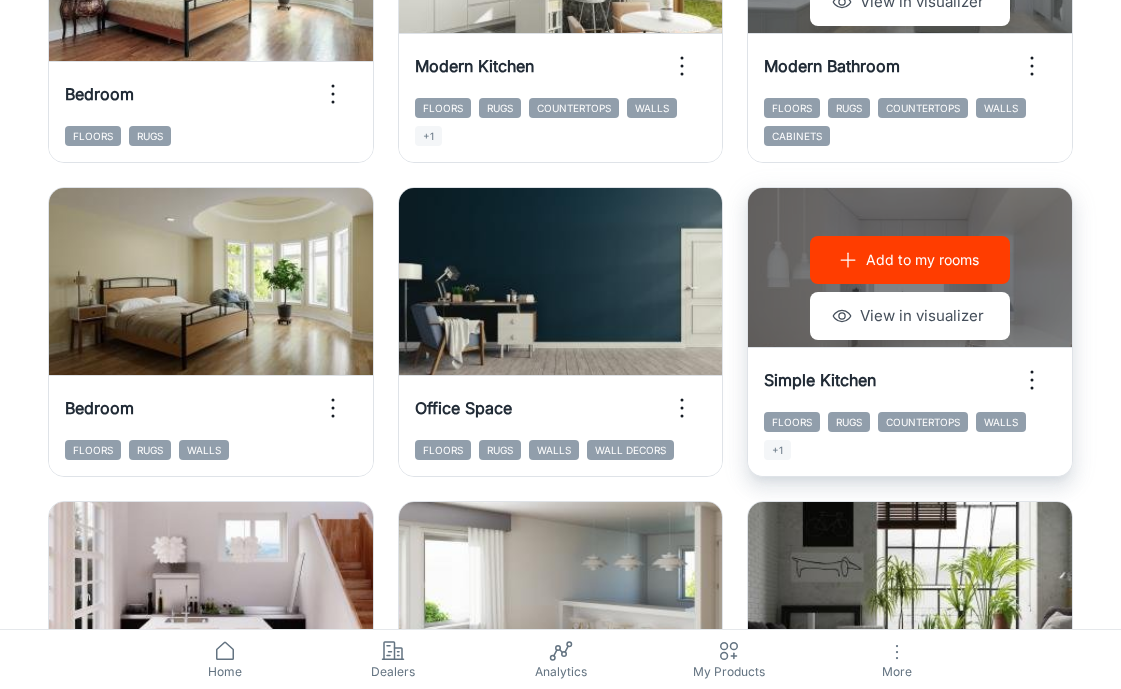 scroll, scrollTop: 2285, scrollLeft: 0, axis: vertical 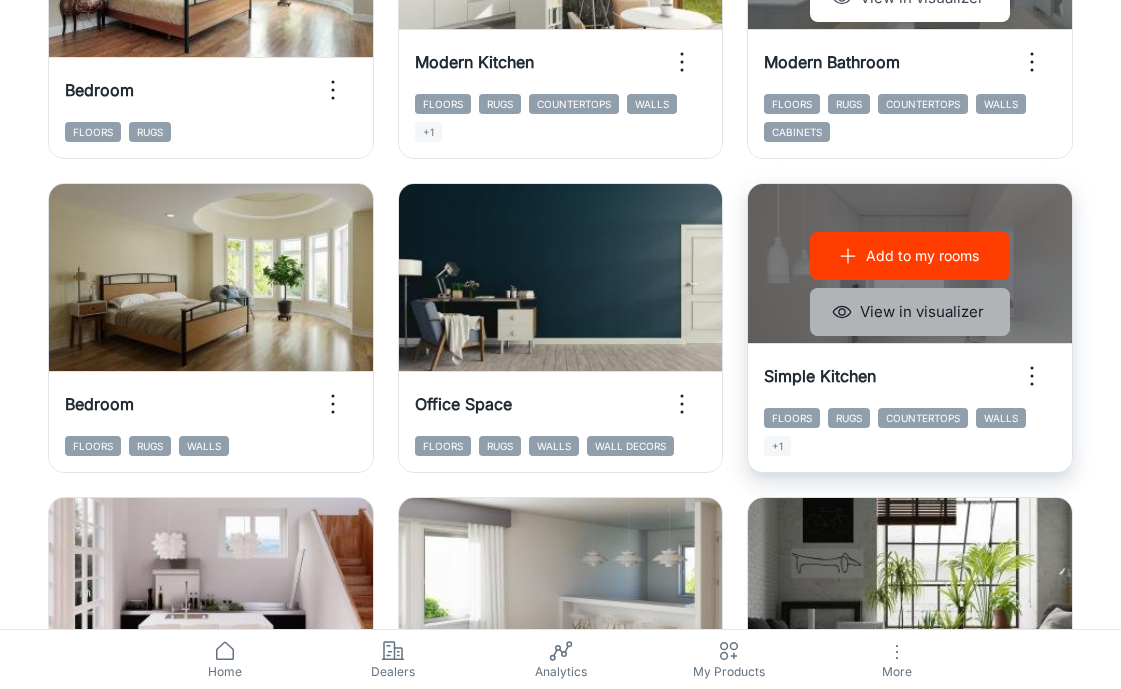 click on "View in visualizer" at bounding box center (910, 312) 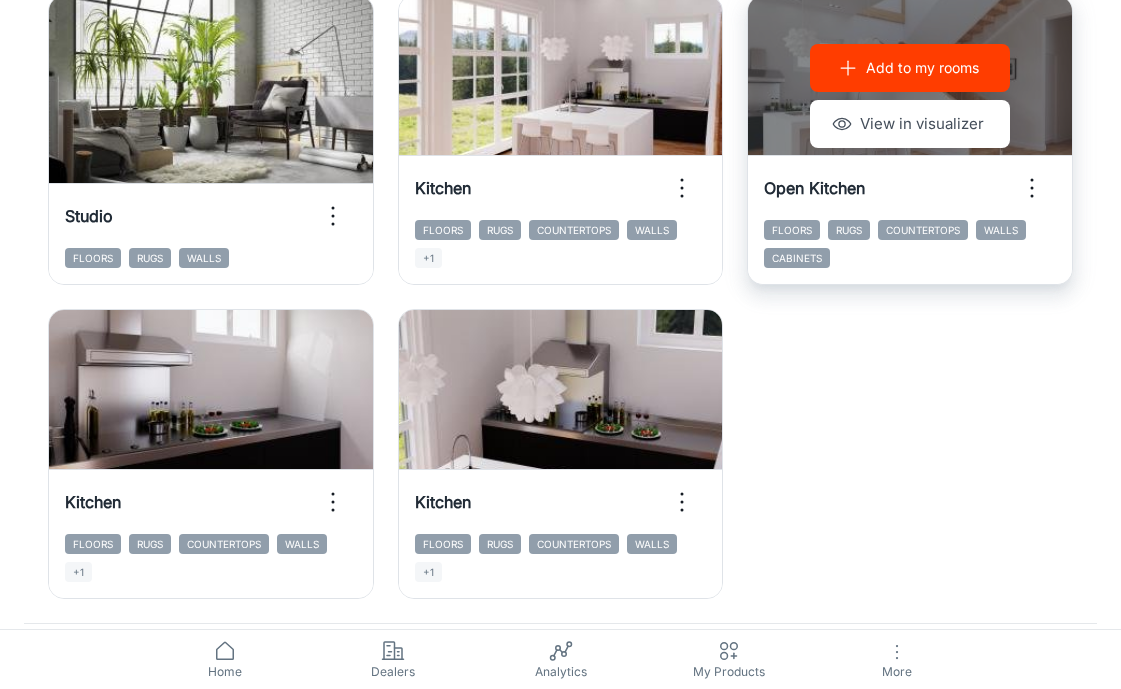 scroll, scrollTop: 3160, scrollLeft: 0, axis: vertical 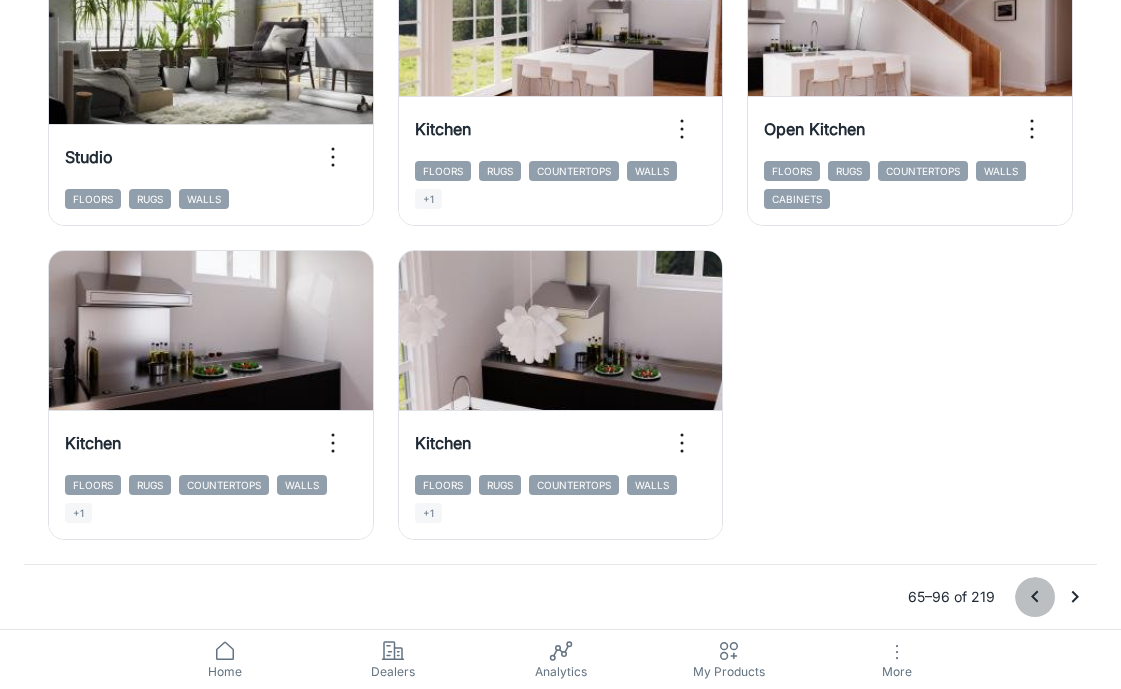 click 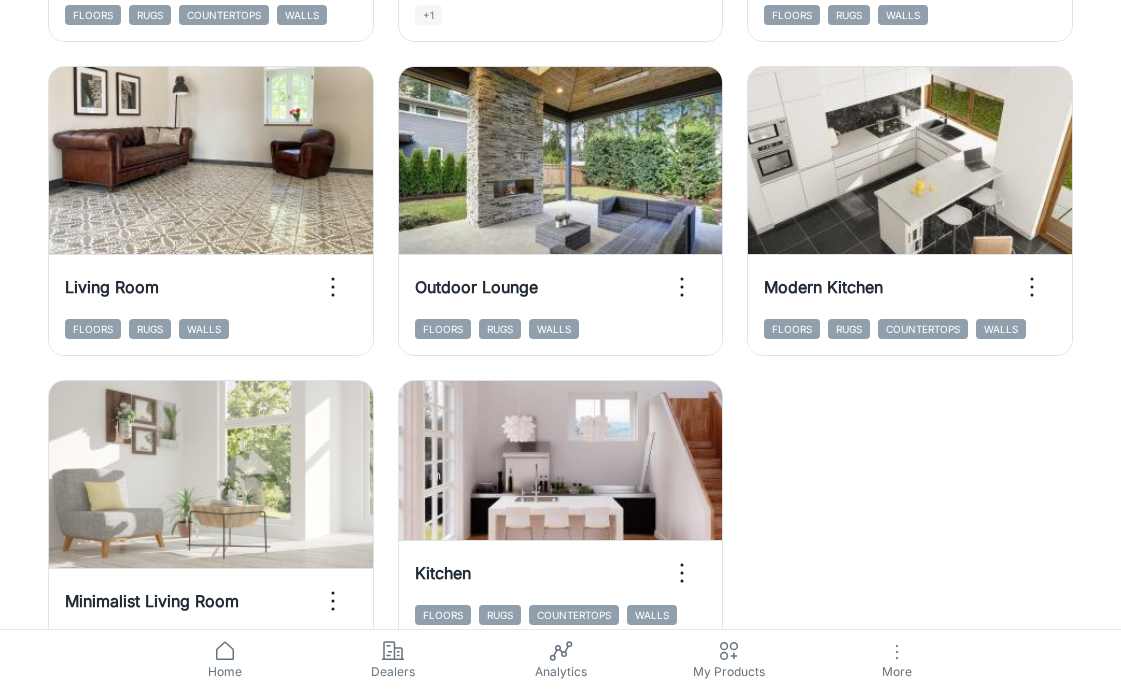 scroll, scrollTop: 2998, scrollLeft: 0, axis: vertical 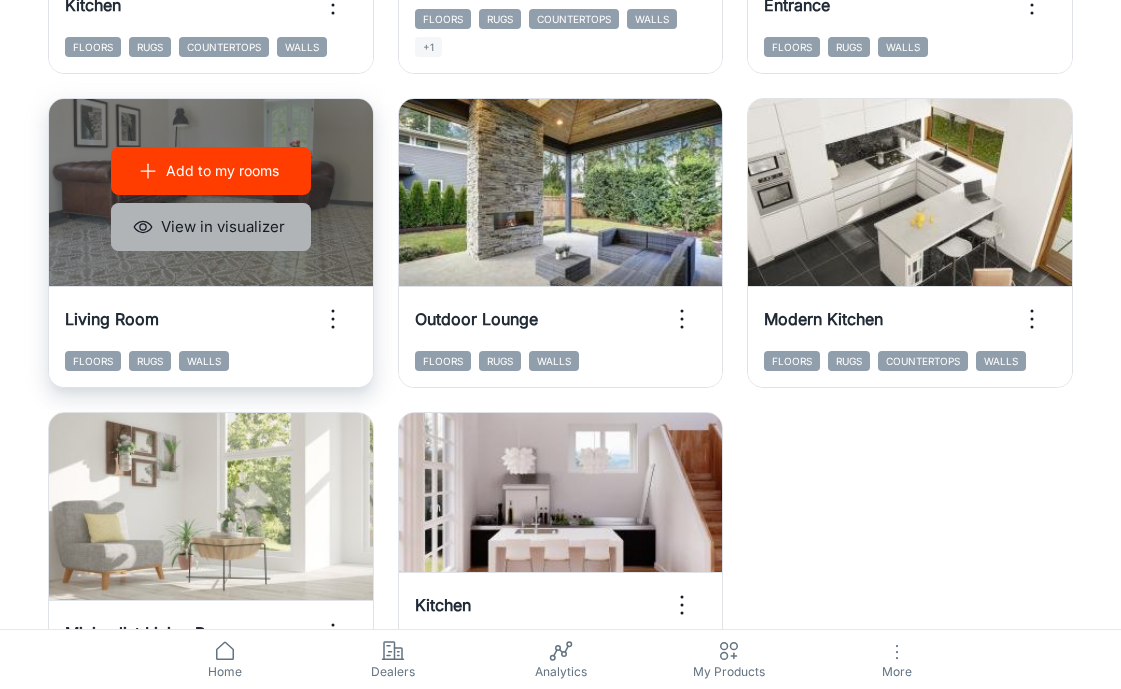 click on "View in visualizer" at bounding box center [211, 227] 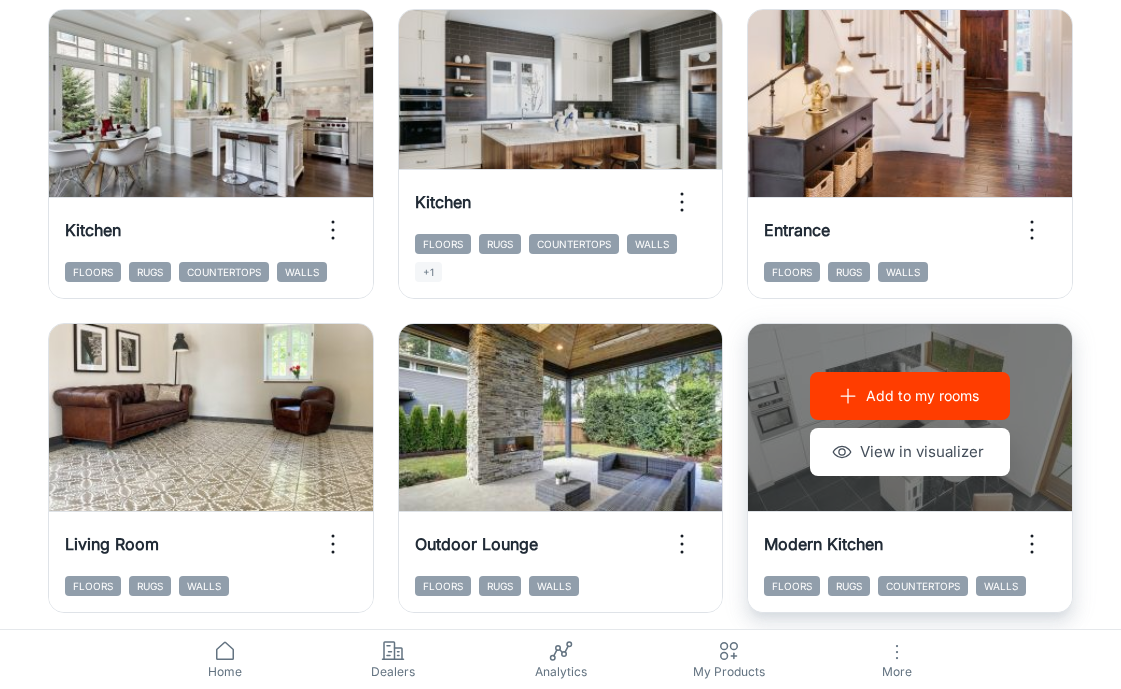 scroll, scrollTop: 2664, scrollLeft: 0, axis: vertical 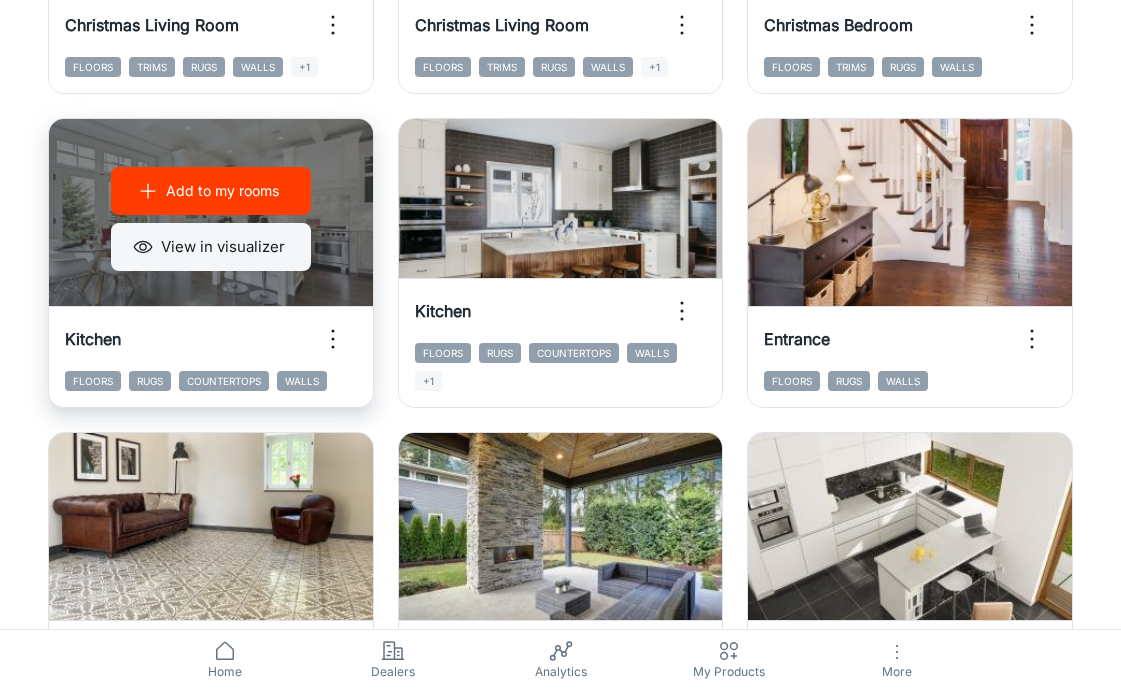 click on "View in visualizer" at bounding box center (211, 247) 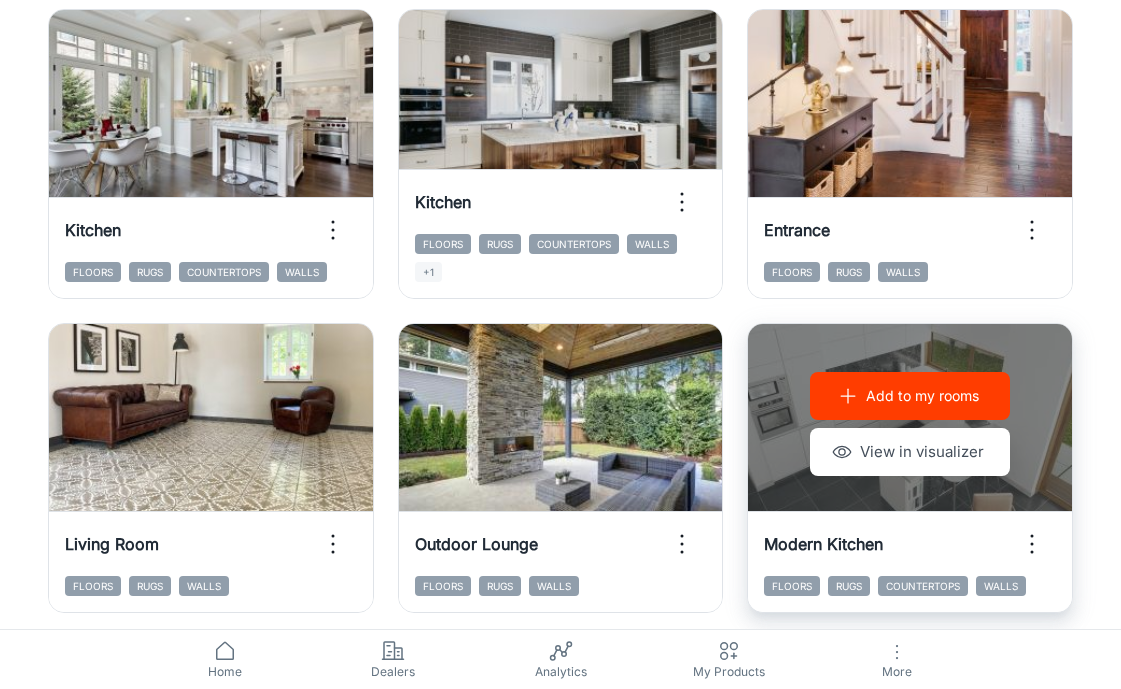 scroll, scrollTop: 2802, scrollLeft: 0, axis: vertical 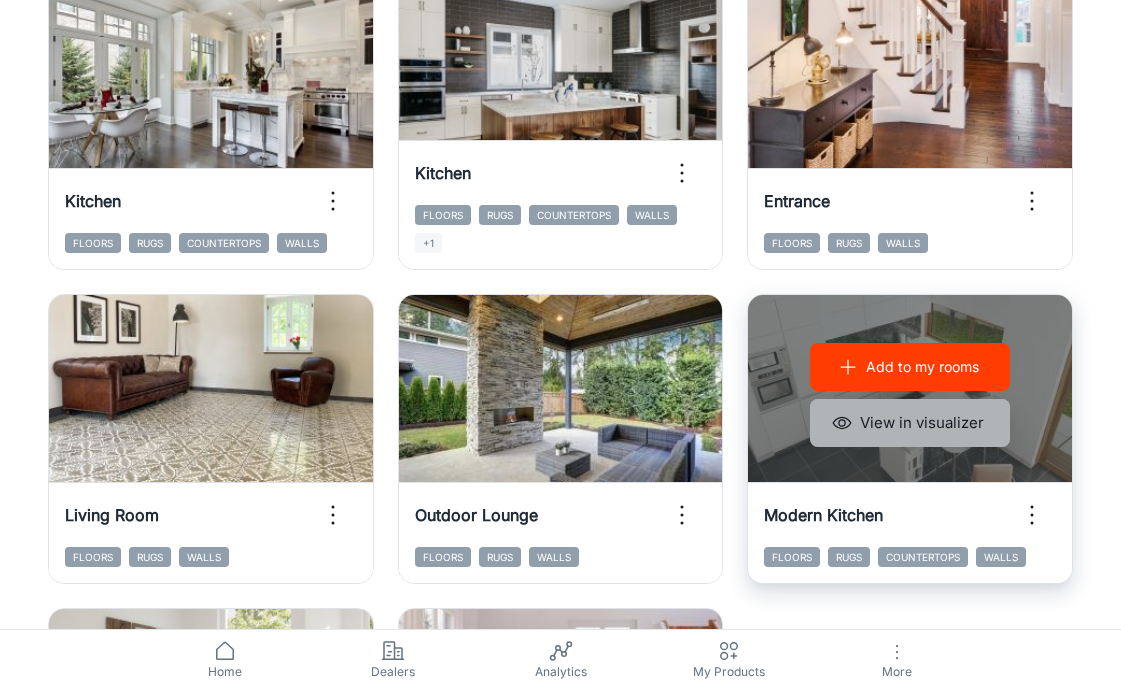 click on "View in visualizer" at bounding box center (910, 423) 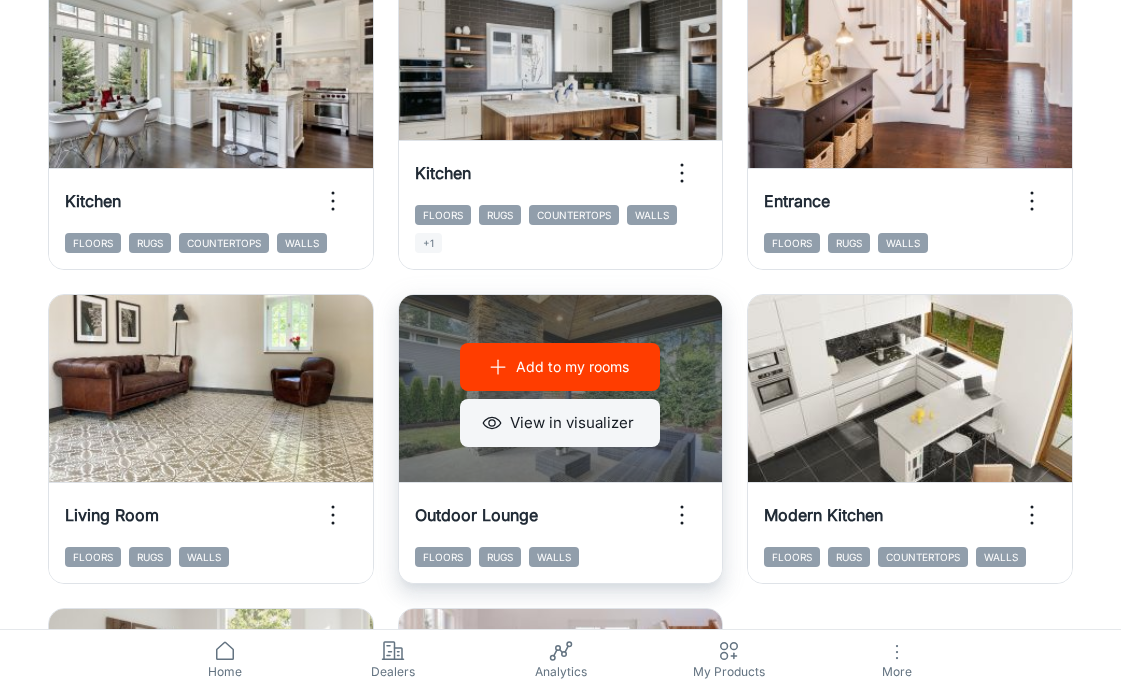 click on "View in visualizer" at bounding box center (560, 423) 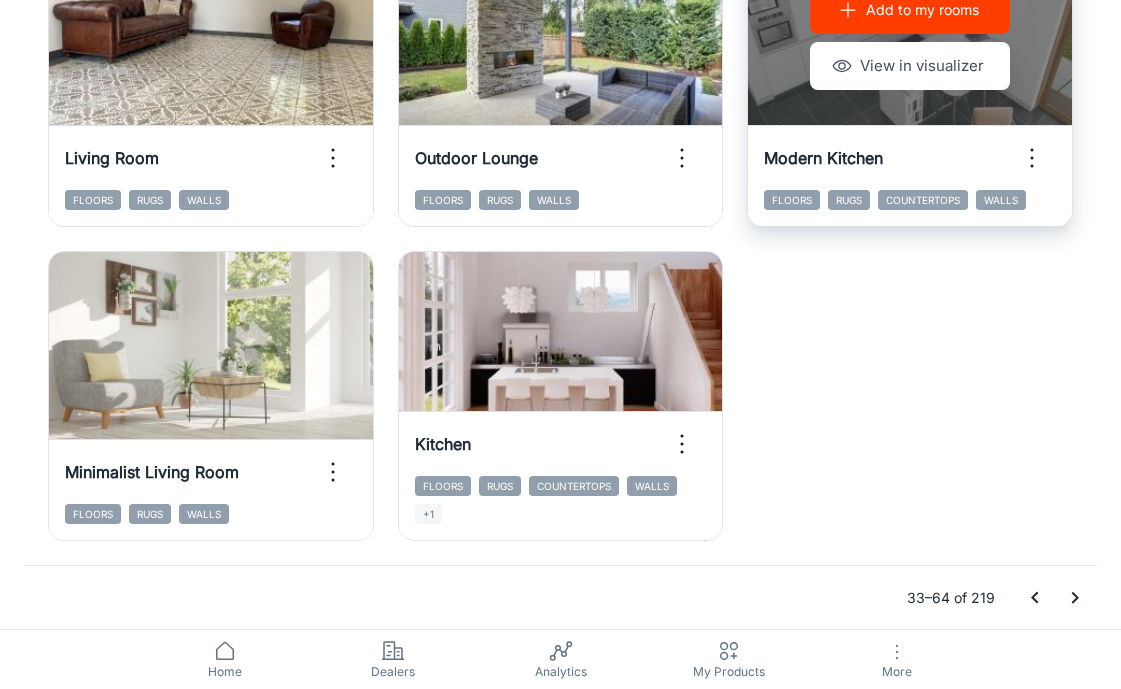 scroll, scrollTop: 3160, scrollLeft: 0, axis: vertical 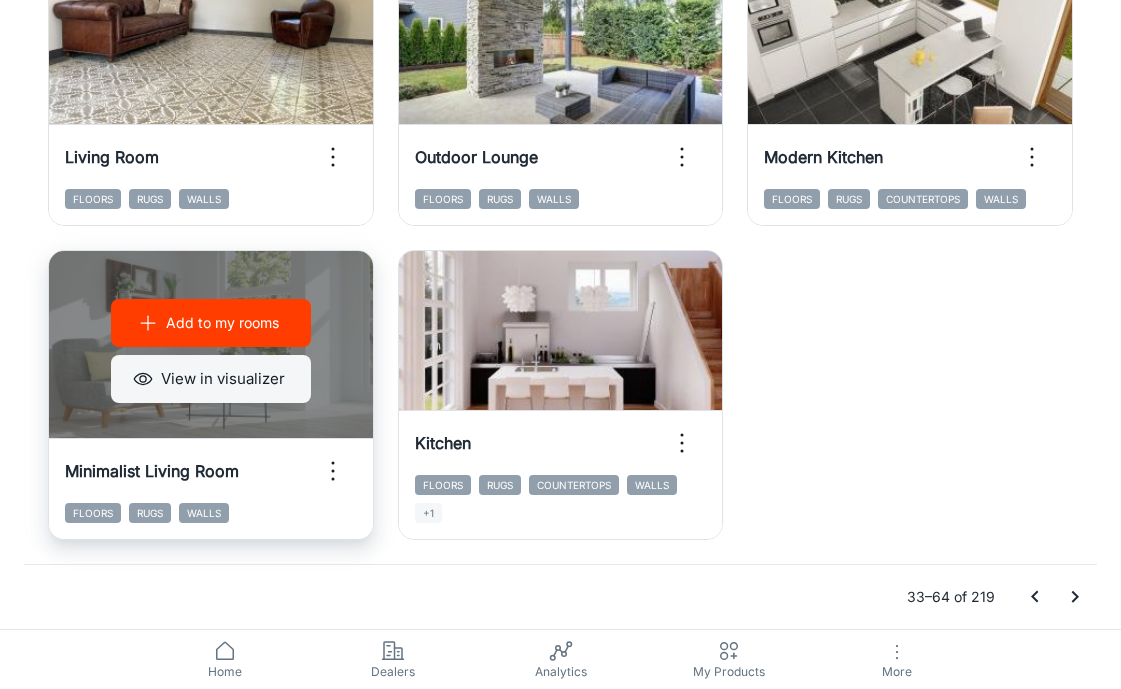 click on "View in visualizer" at bounding box center [211, 379] 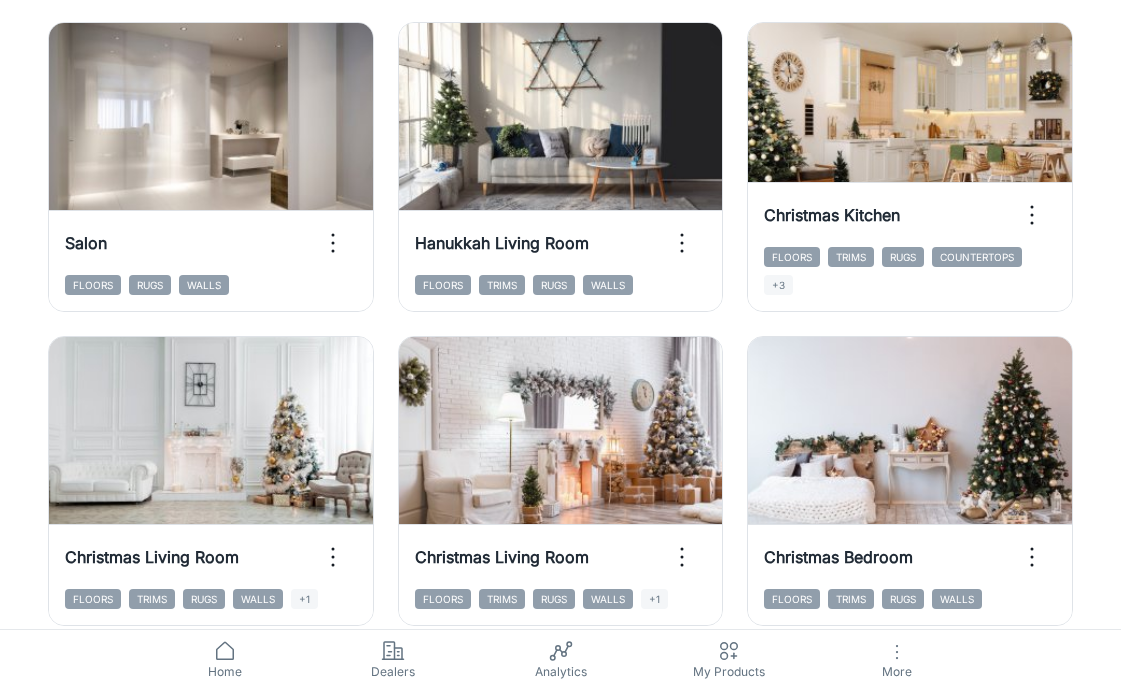 scroll, scrollTop: 2128, scrollLeft: 0, axis: vertical 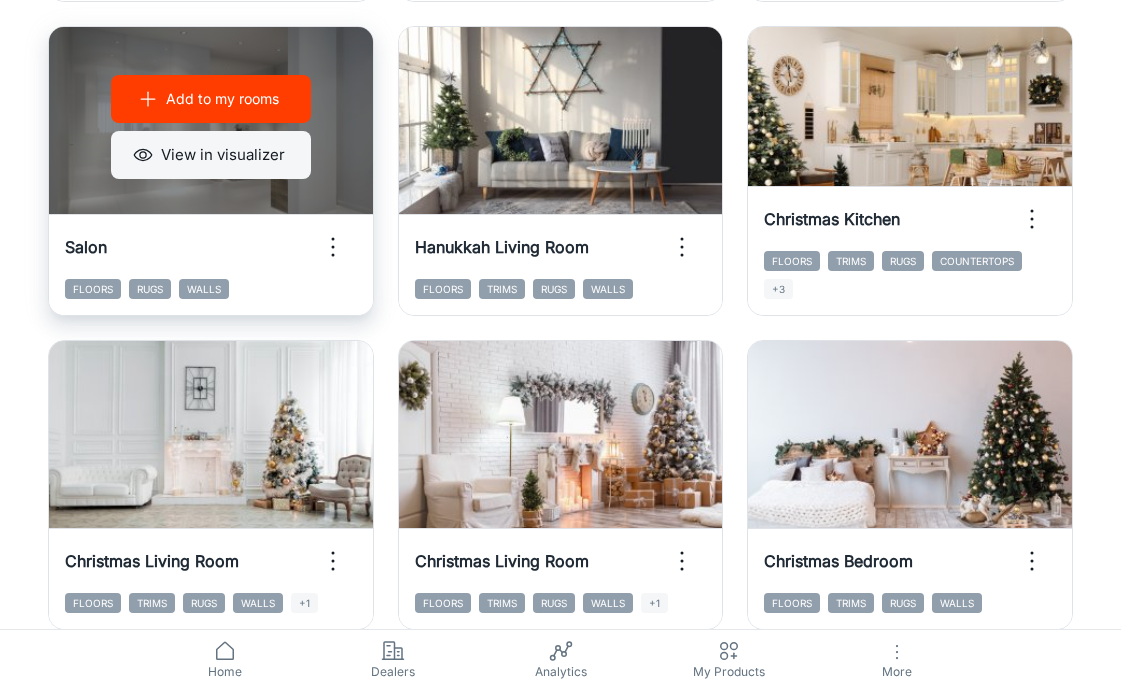 click on "View in visualizer" at bounding box center [211, 155] 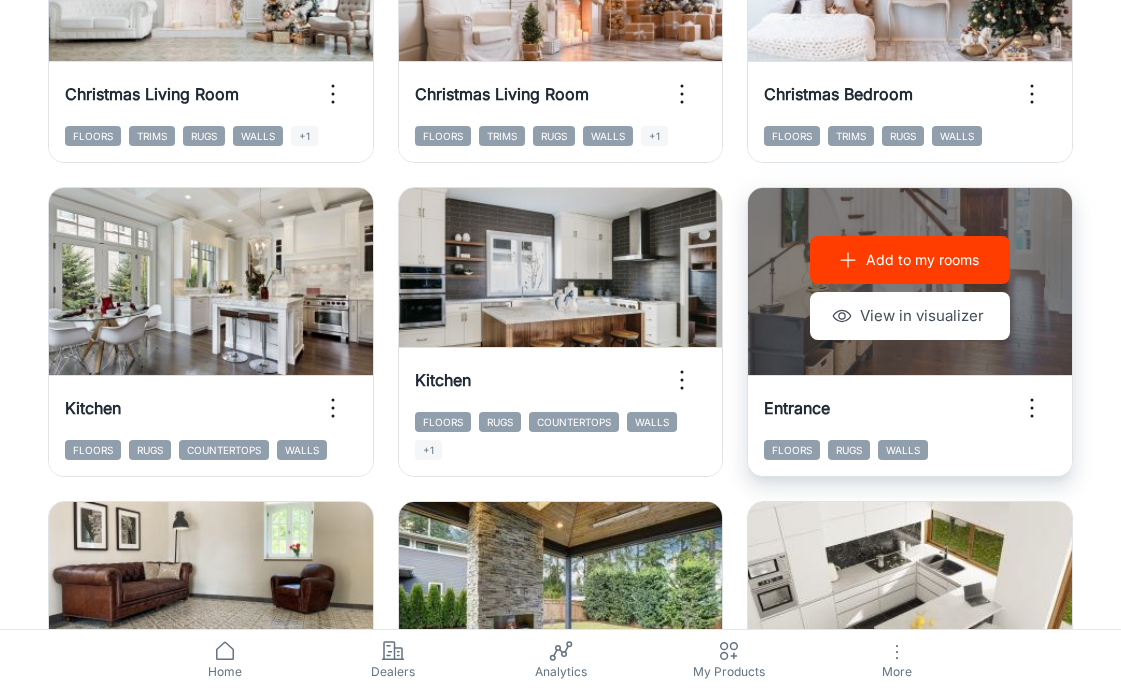 scroll, scrollTop: 3160, scrollLeft: 0, axis: vertical 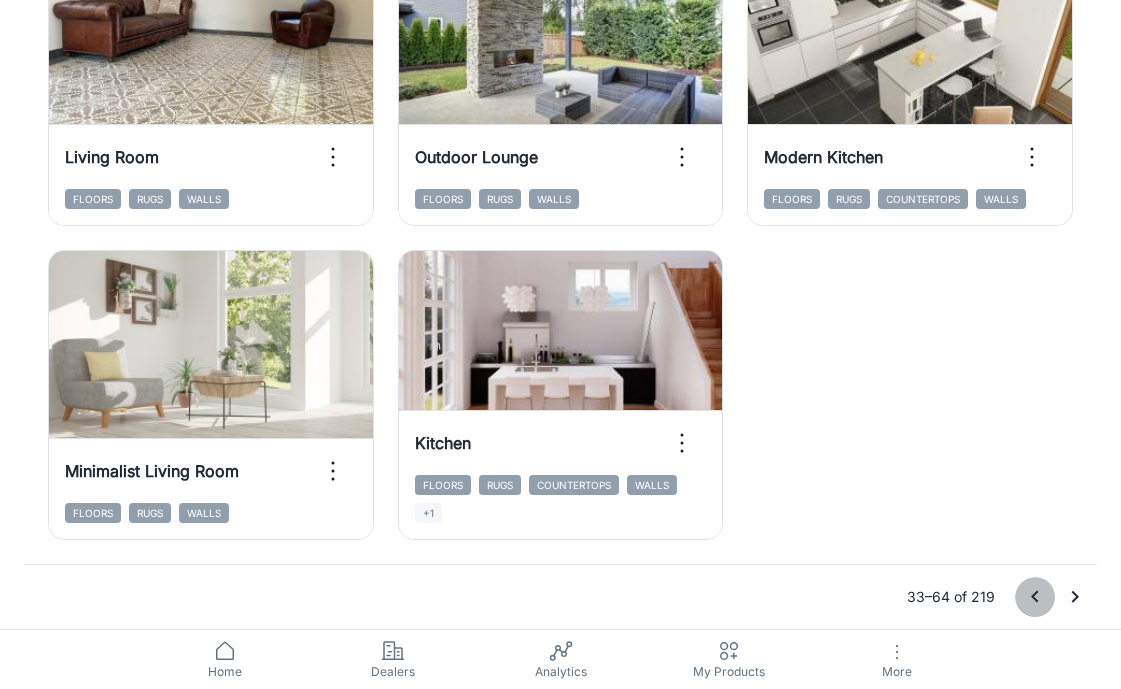 click 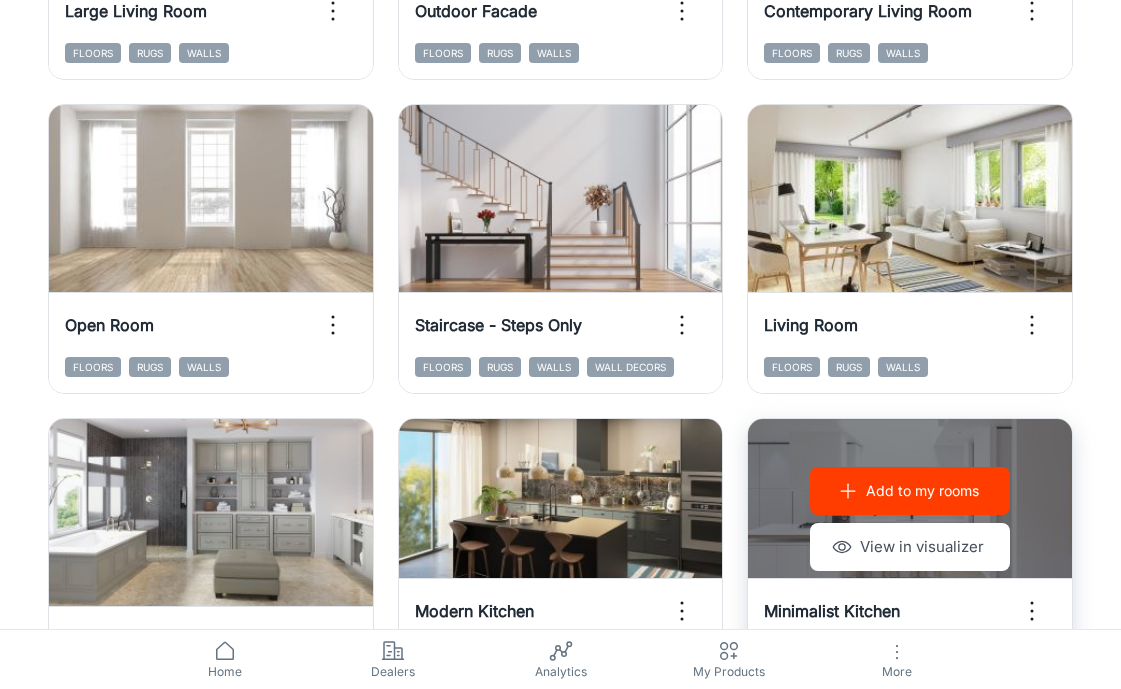 scroll, scrollTop: 1879, scrollLeft: 0, axis: vertical 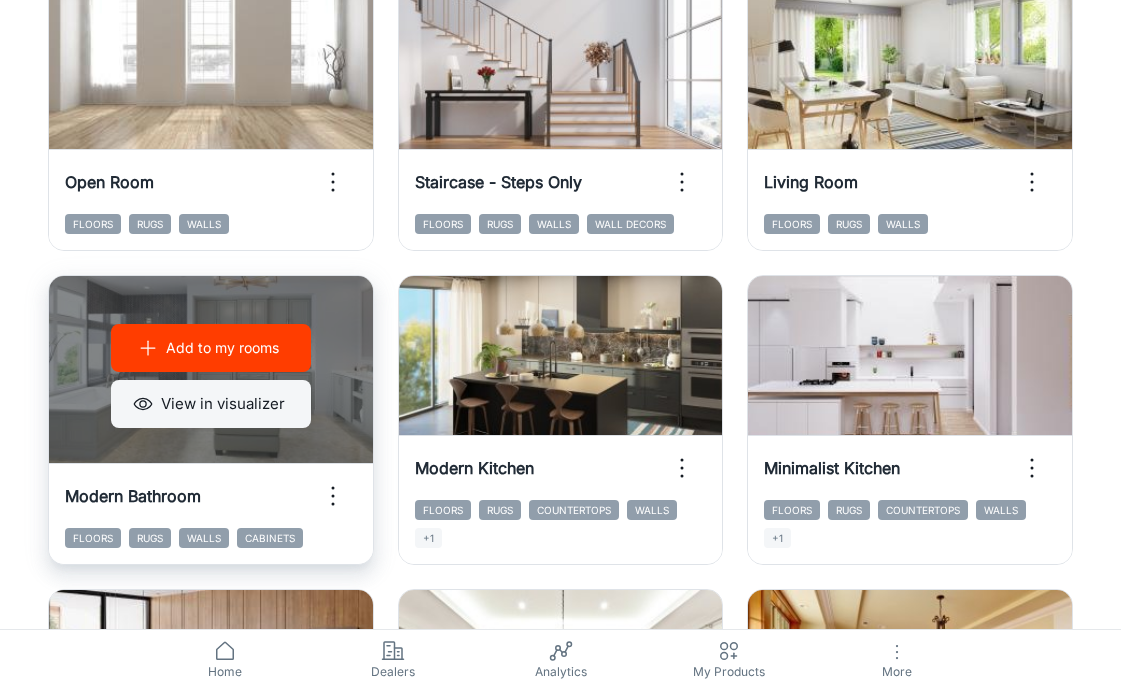click on "View in visualizer" at bounding box center [211, 404] 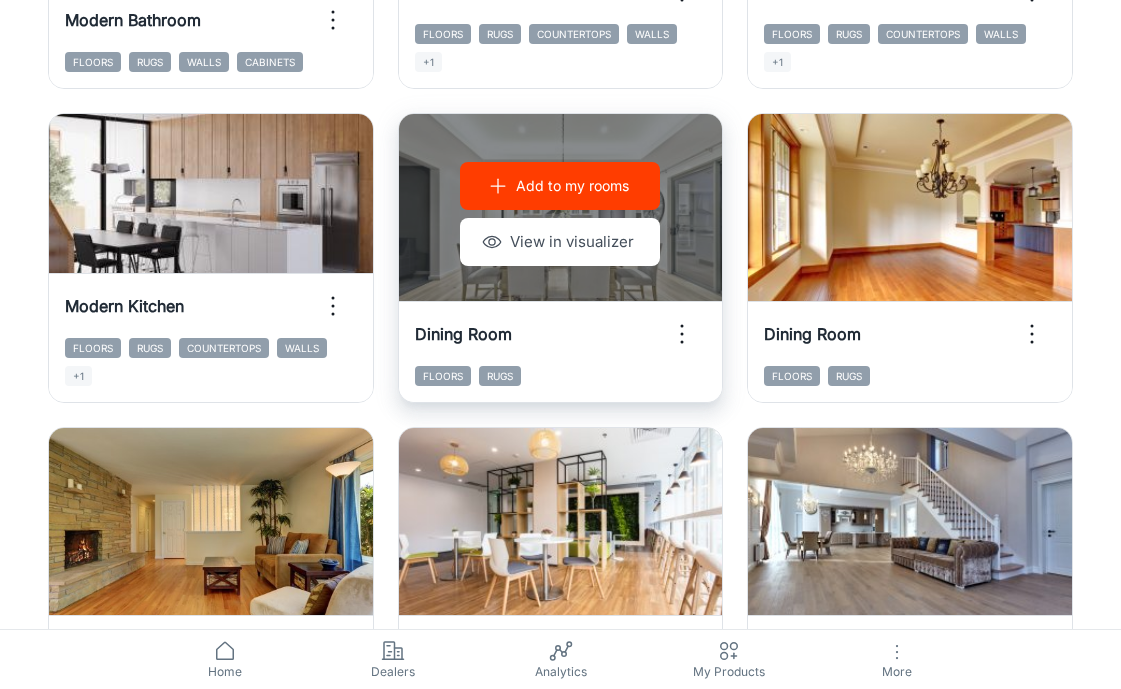 scroll, scrollTop: 2384, scrollLeft: 0, axis: vertical 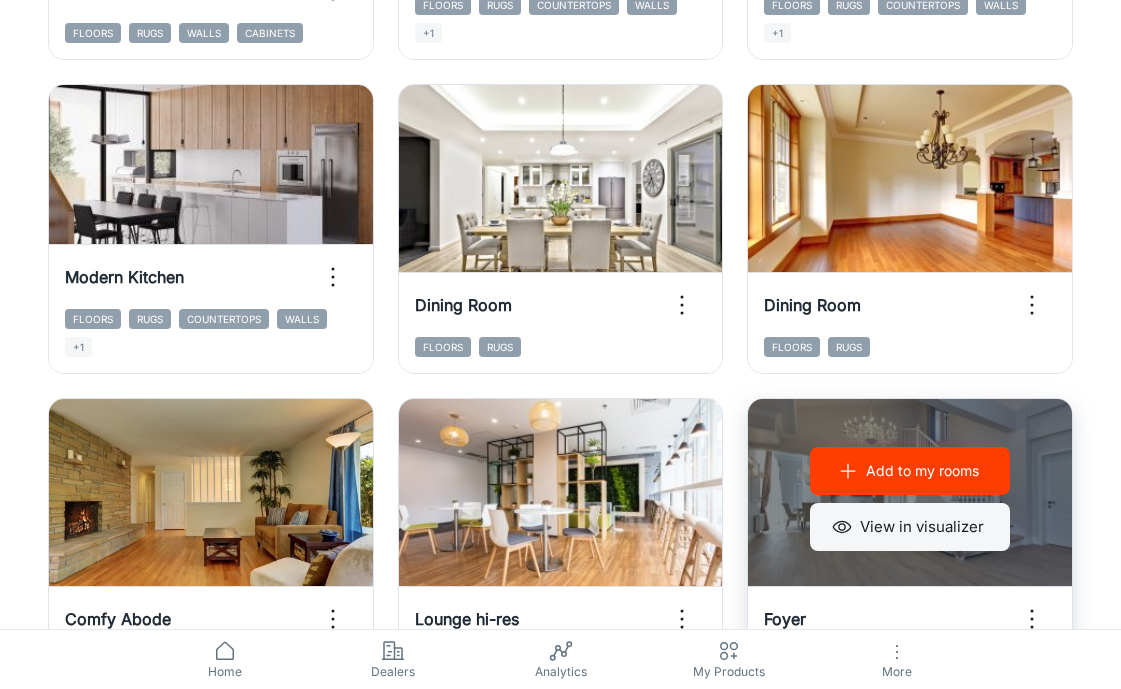 click on "View in visualizer" at bounding box center (910, 527) 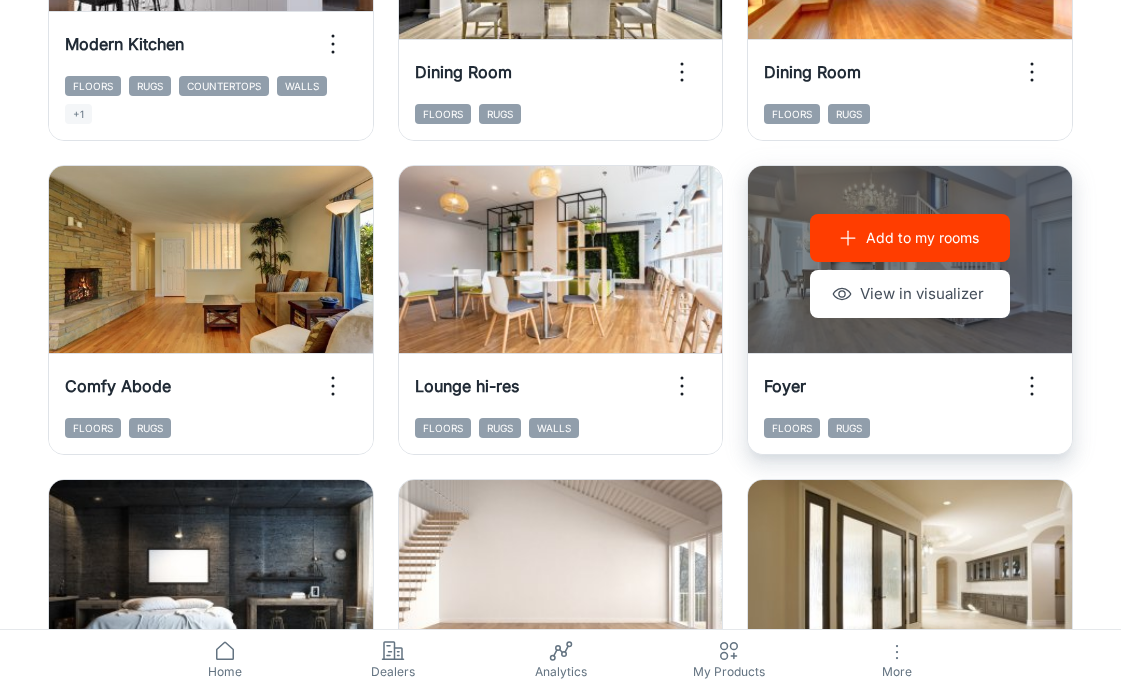 scroll, scrollTop: 2679, scrollLeft: 0, axis: vertical 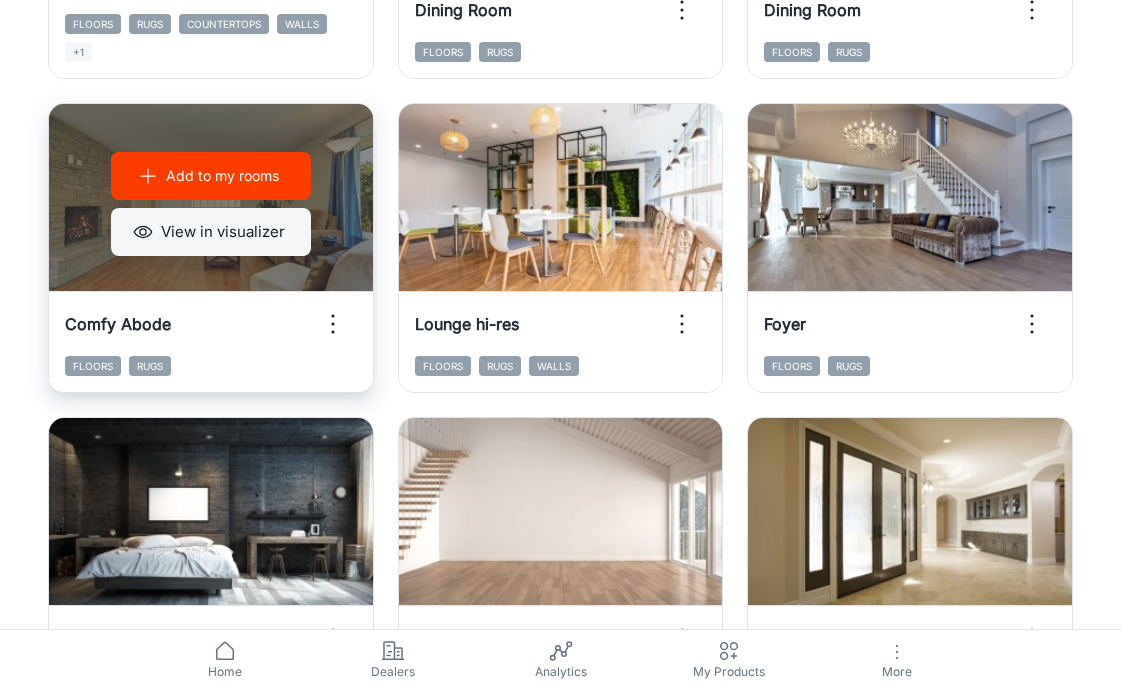 click on "View in visualizer" at bounding box center [211, 232] 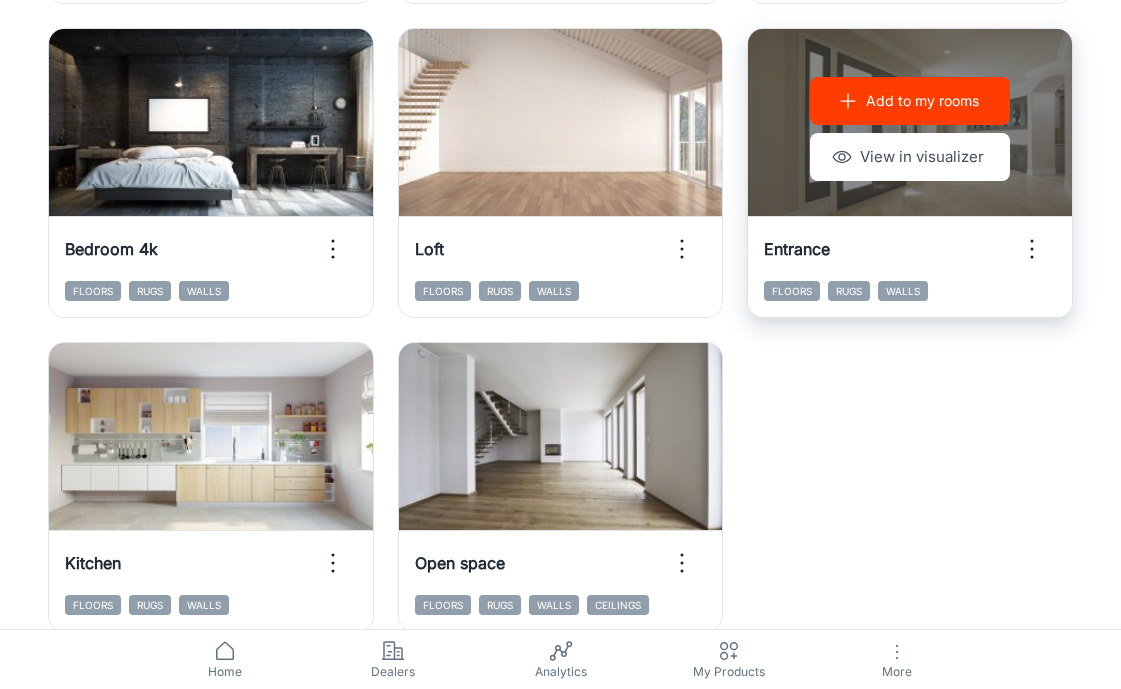 scroll, scrollTop: 3160, scrollLeft: 0, axis: vertical 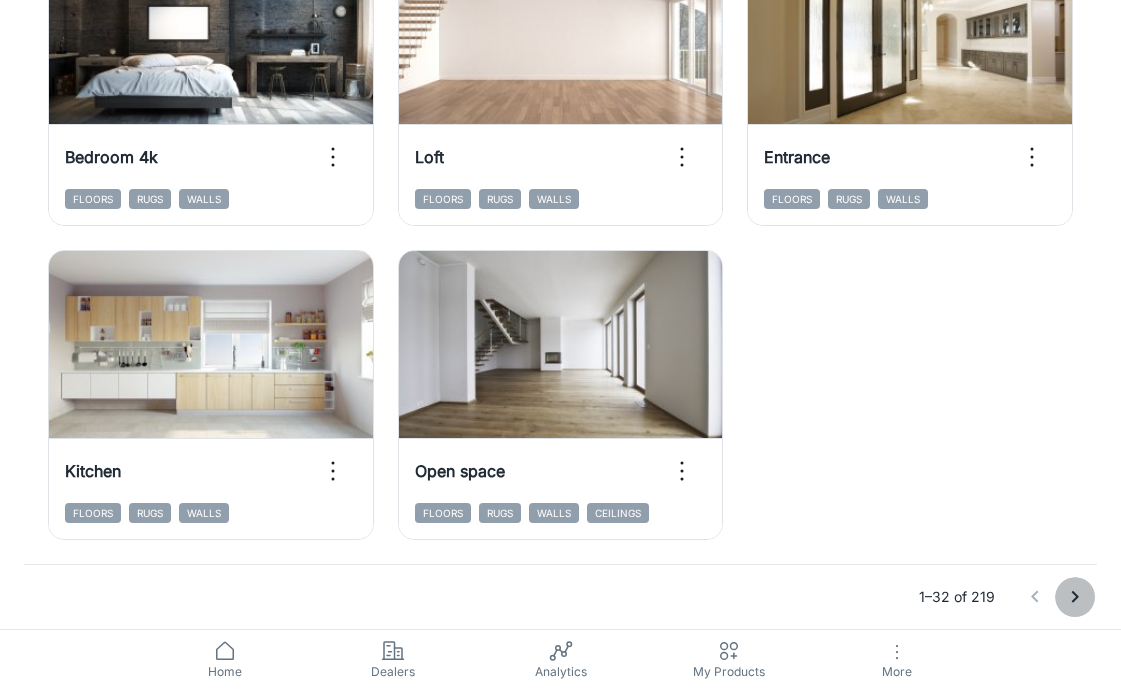 click 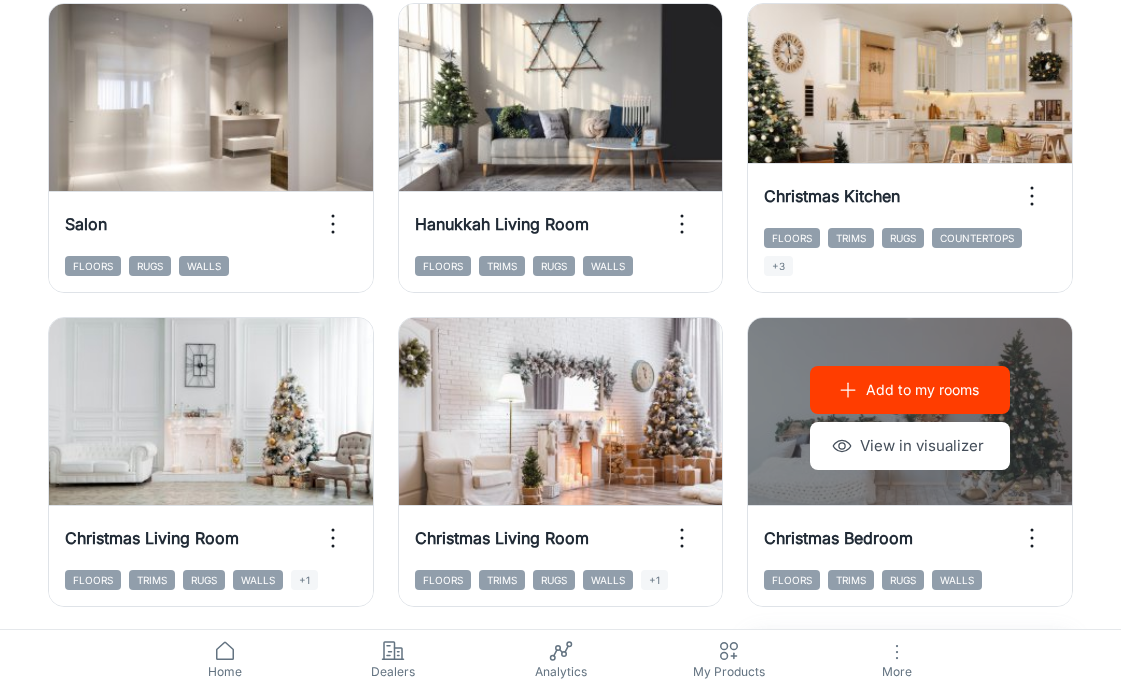 scroll, scrollTop: 3160, scrollLeft: 0, axis: vertical 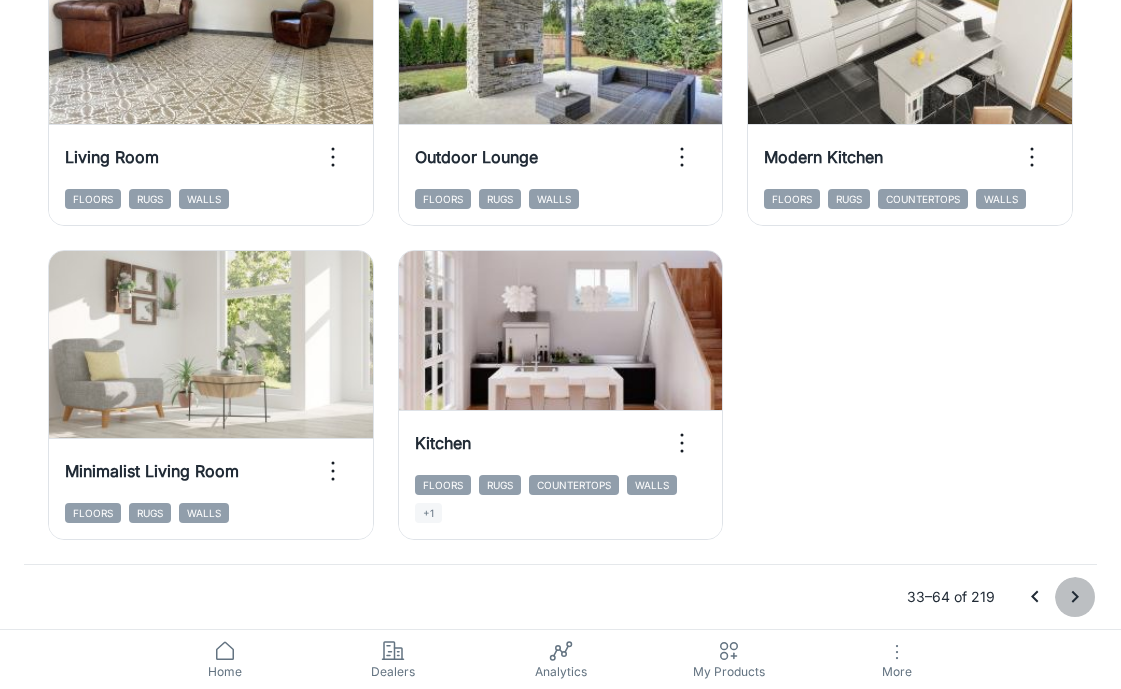 click 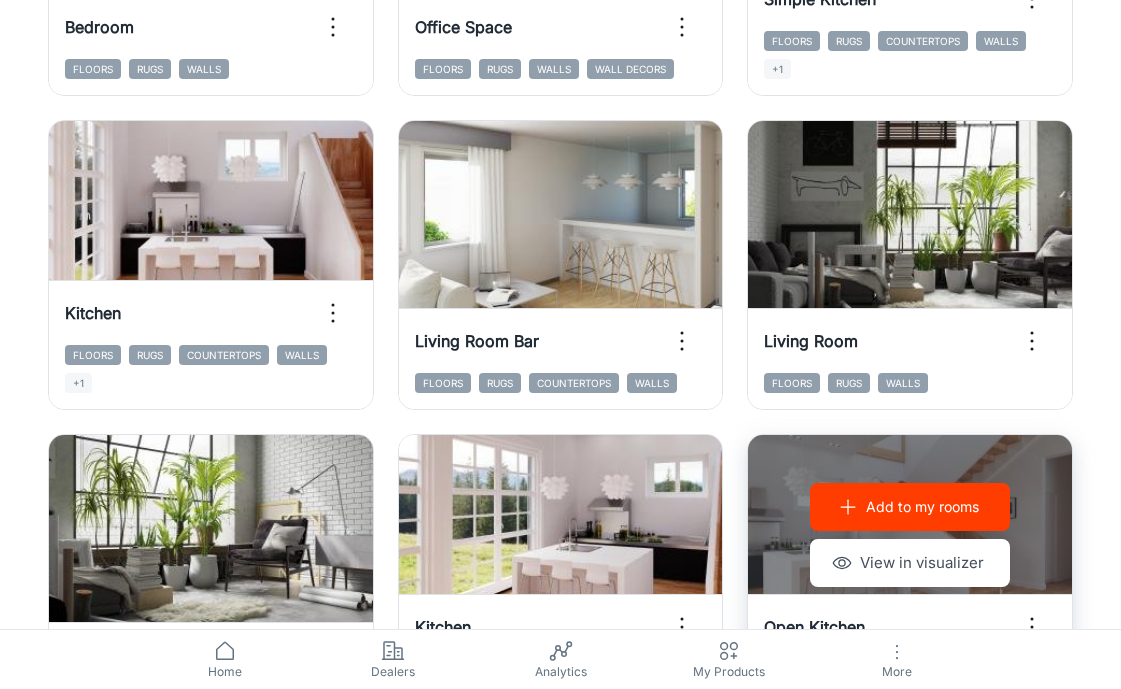 scroll, scrollTop: 3160, scrollLeft: 0, axis: vertical 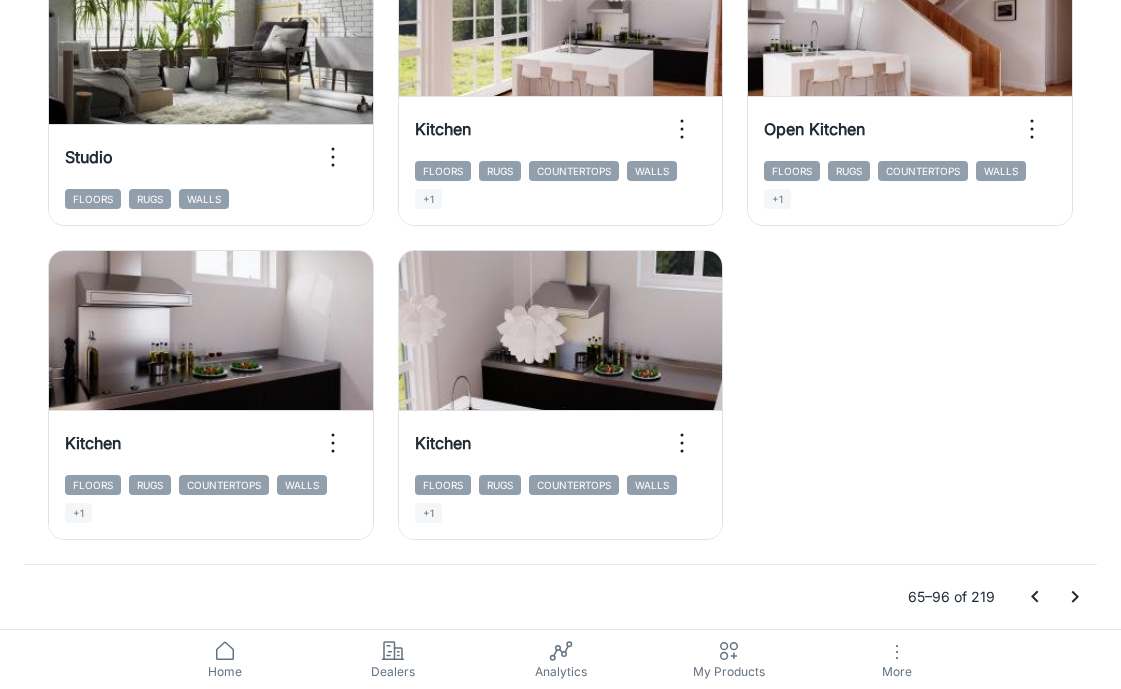 click 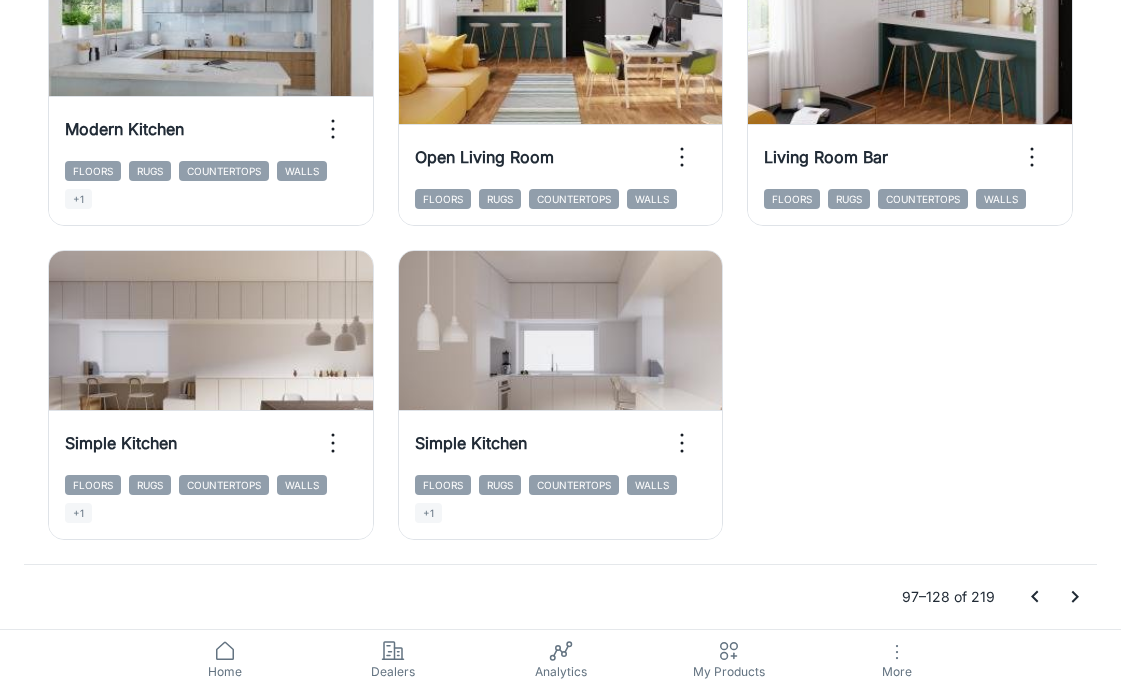 scroll, scrollTop: 2749, scrollLeft: 0, axis: vertical 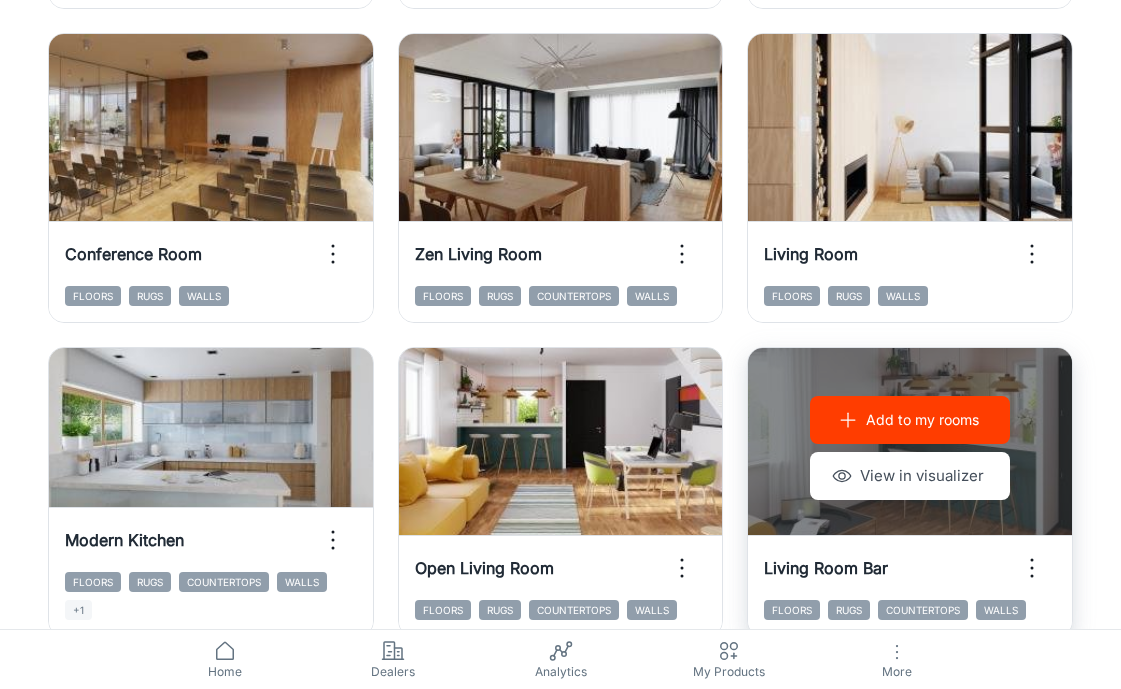 click on "Add to my rooms" at bounding box center [922, 420] 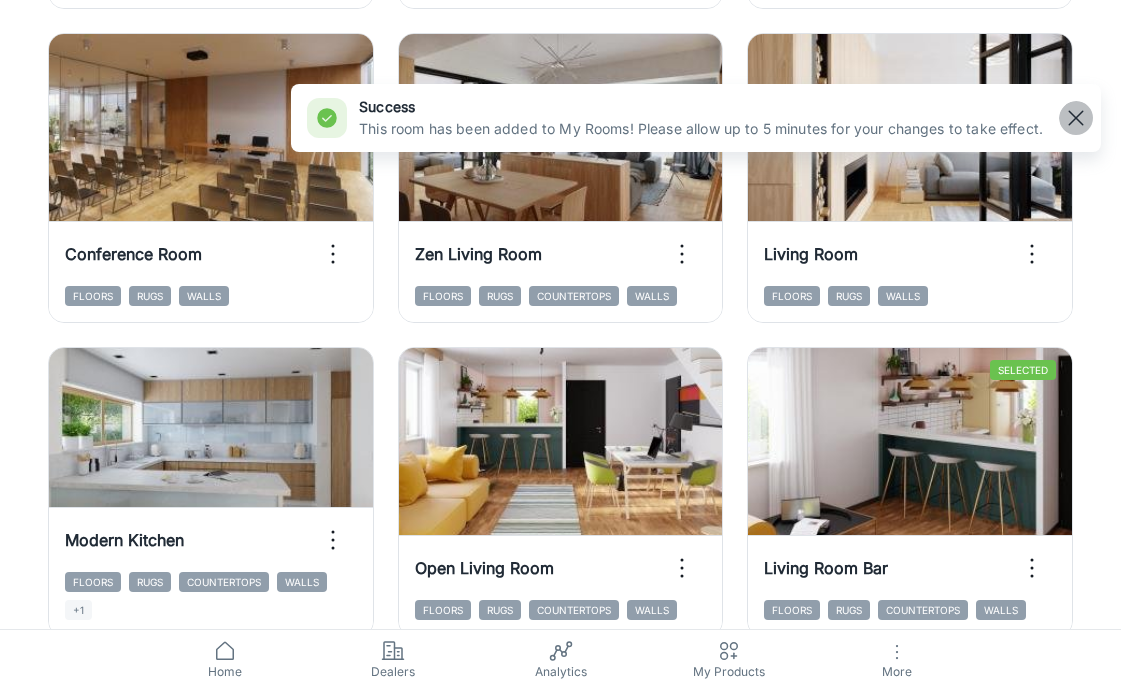 click 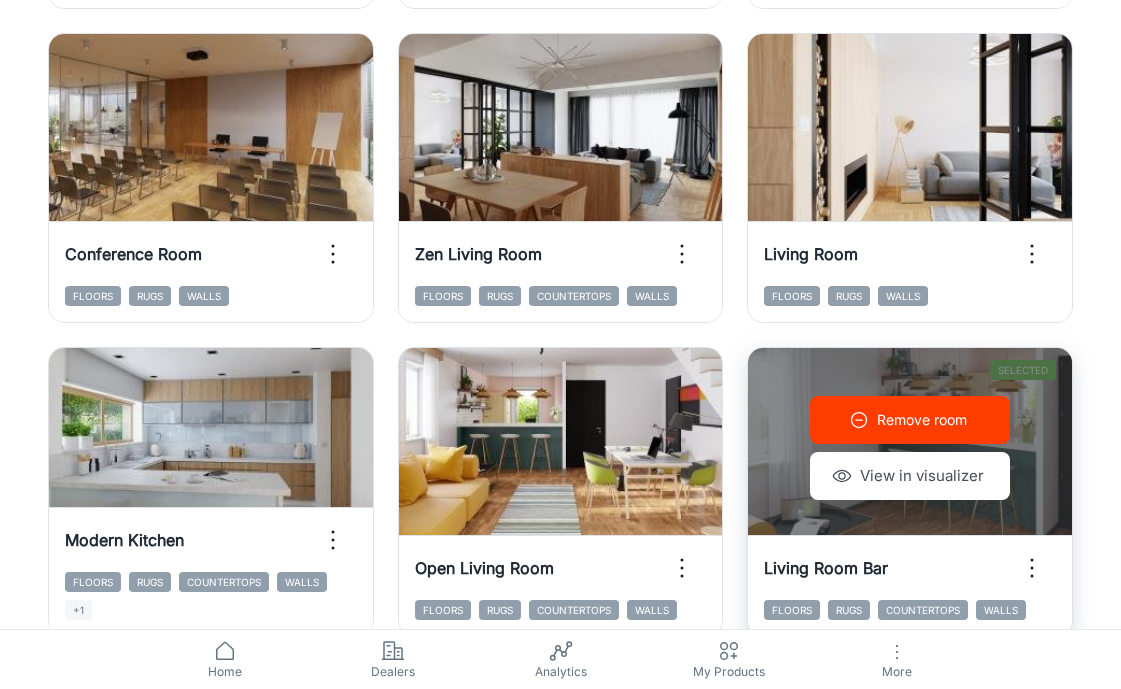 click 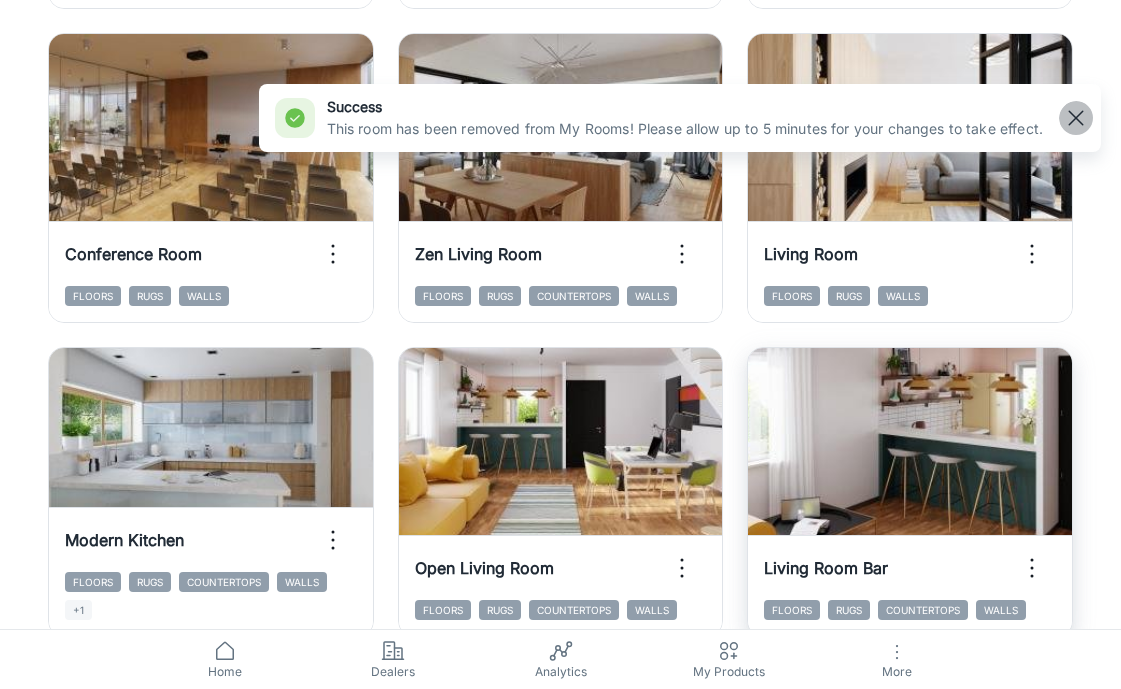 click 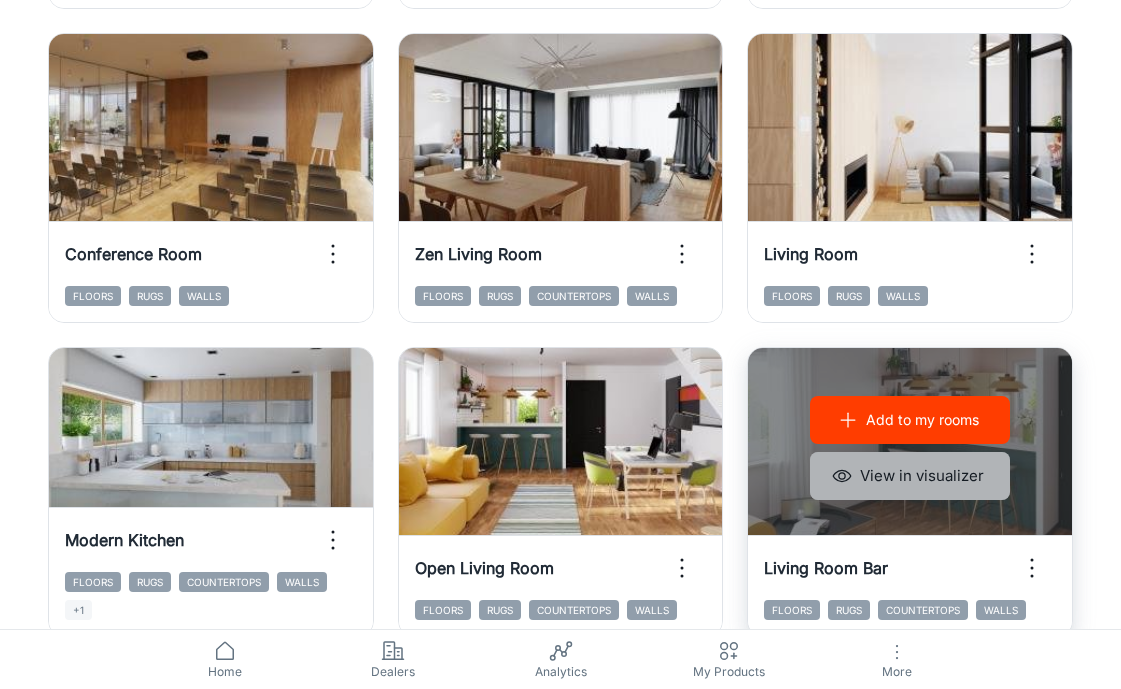 click on "View in visualizer" at bounding box center (910, 476) 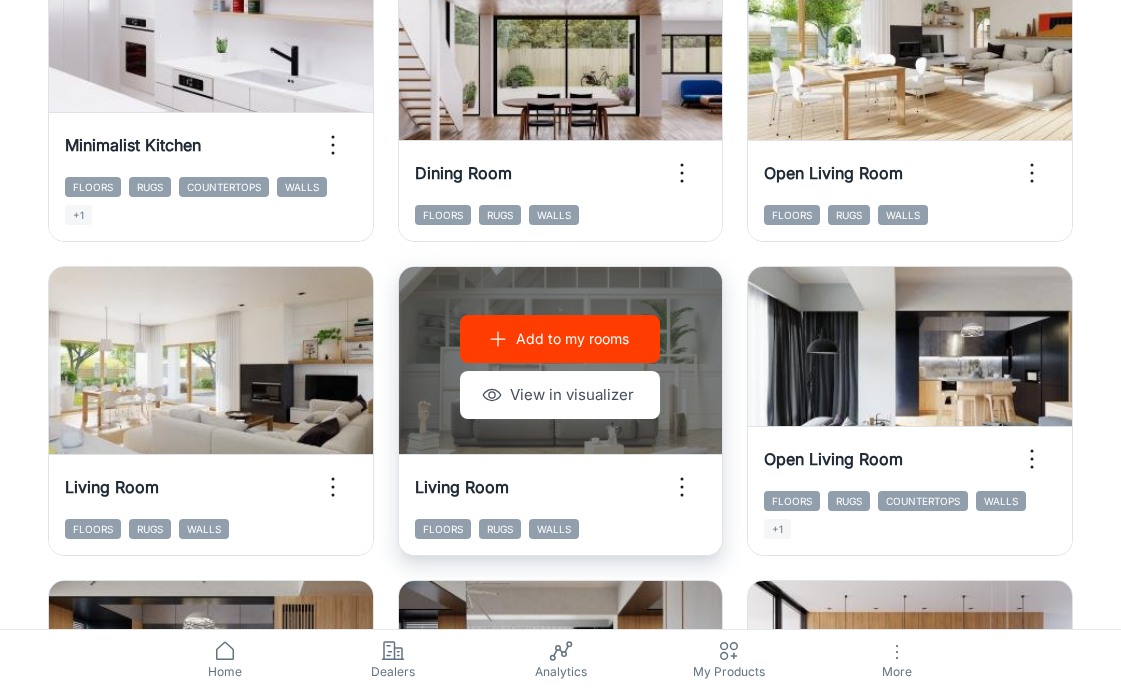 scroll, scrollTop: 414, scrollLeft: 0, axis: vertical 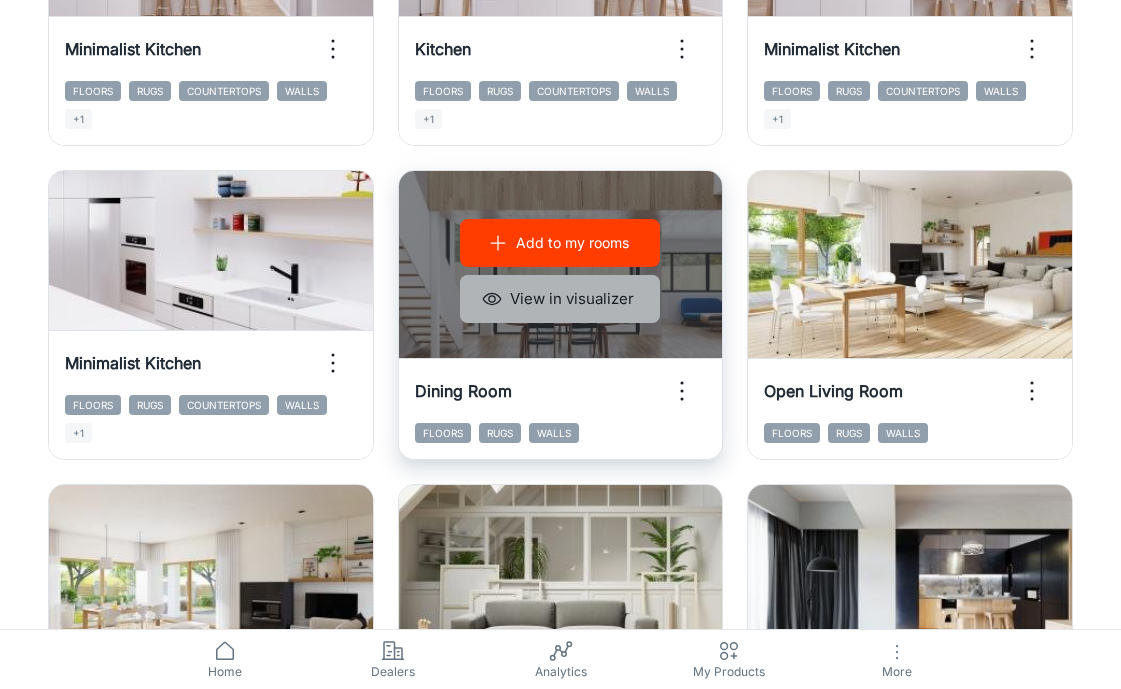click on "View in visualizer" at bounding box center [560, 299] 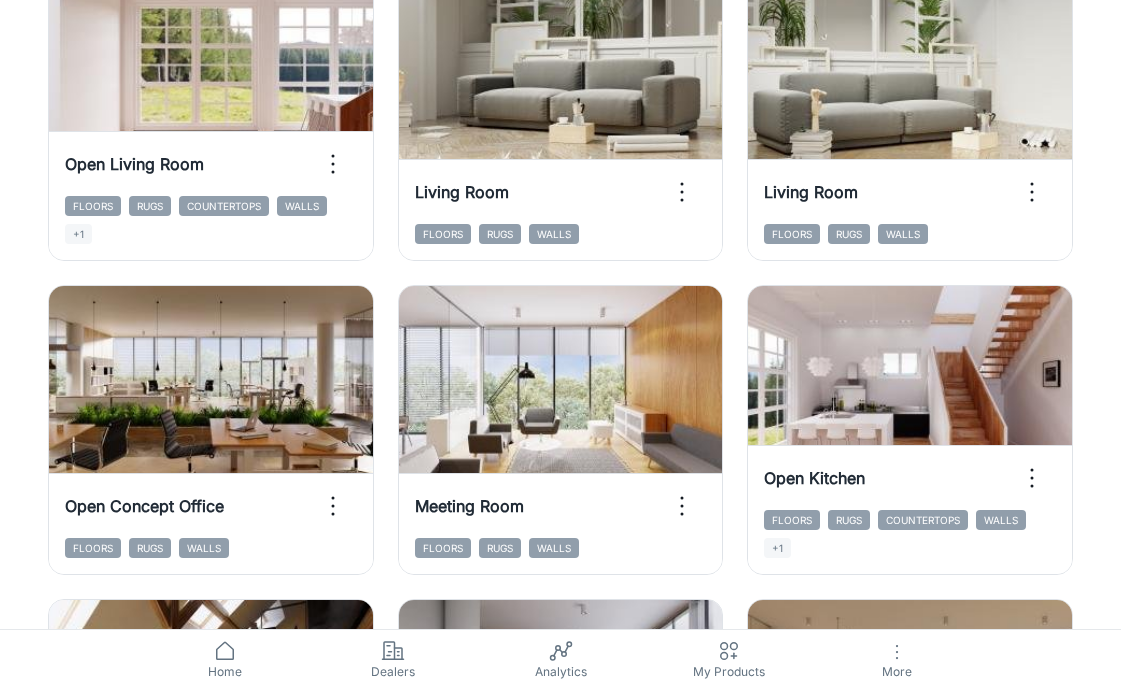 scroll, scrollTop: 3160, scrollLeft: 0, axis: vertical 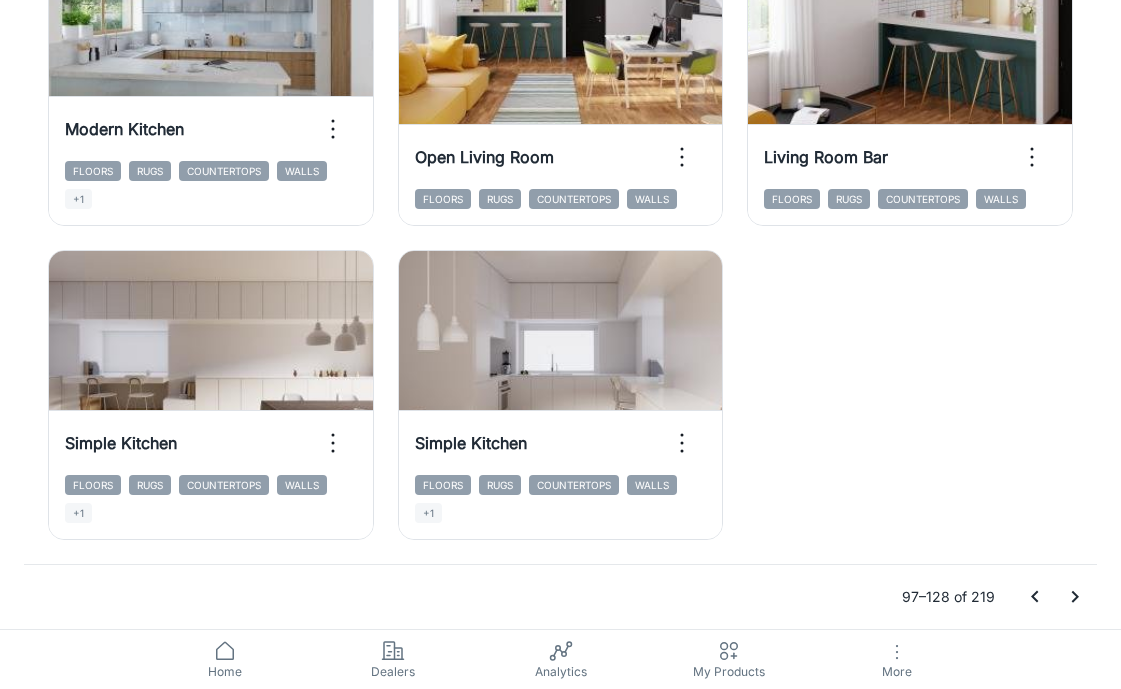 click 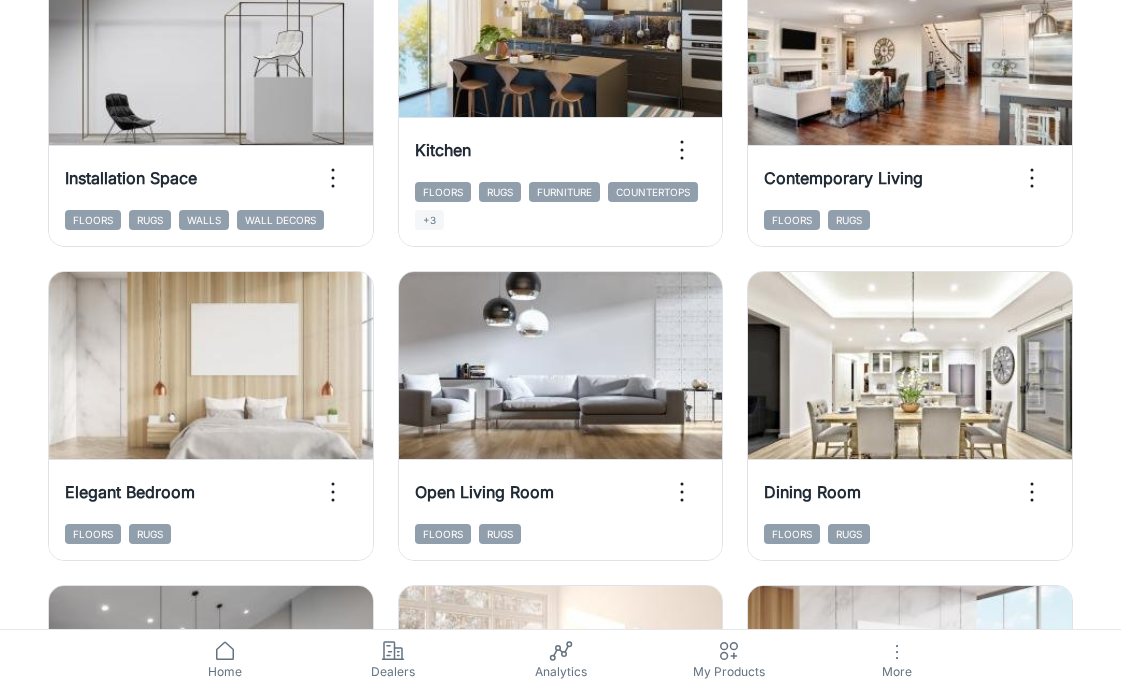scroll, scrollTop: 2148, scrollLeft: 0, axis: vertical 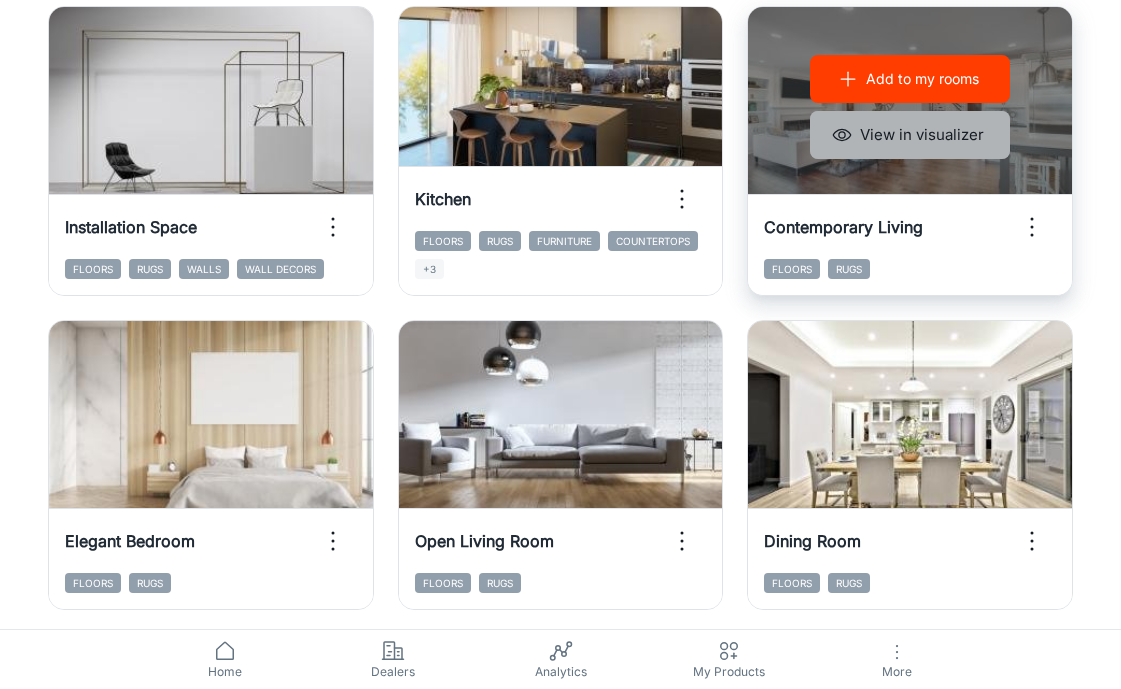 click on "View in visualizer" at bounding box center (910, 135) 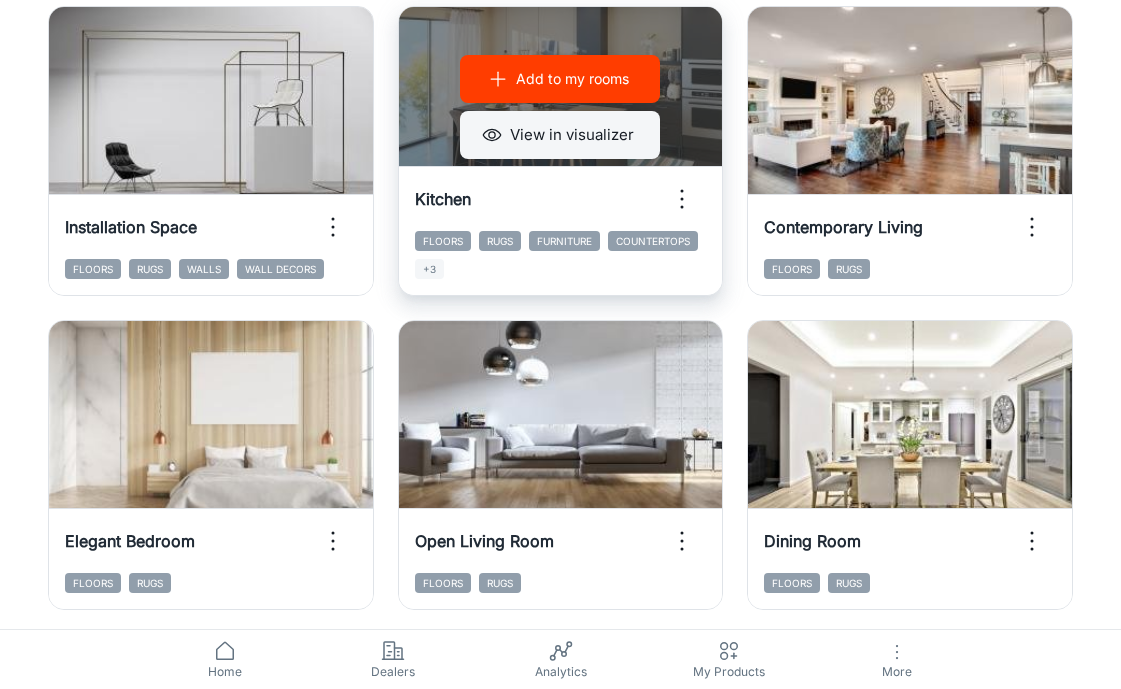 click on "View in visualizer" at bounding box center [560, 135] 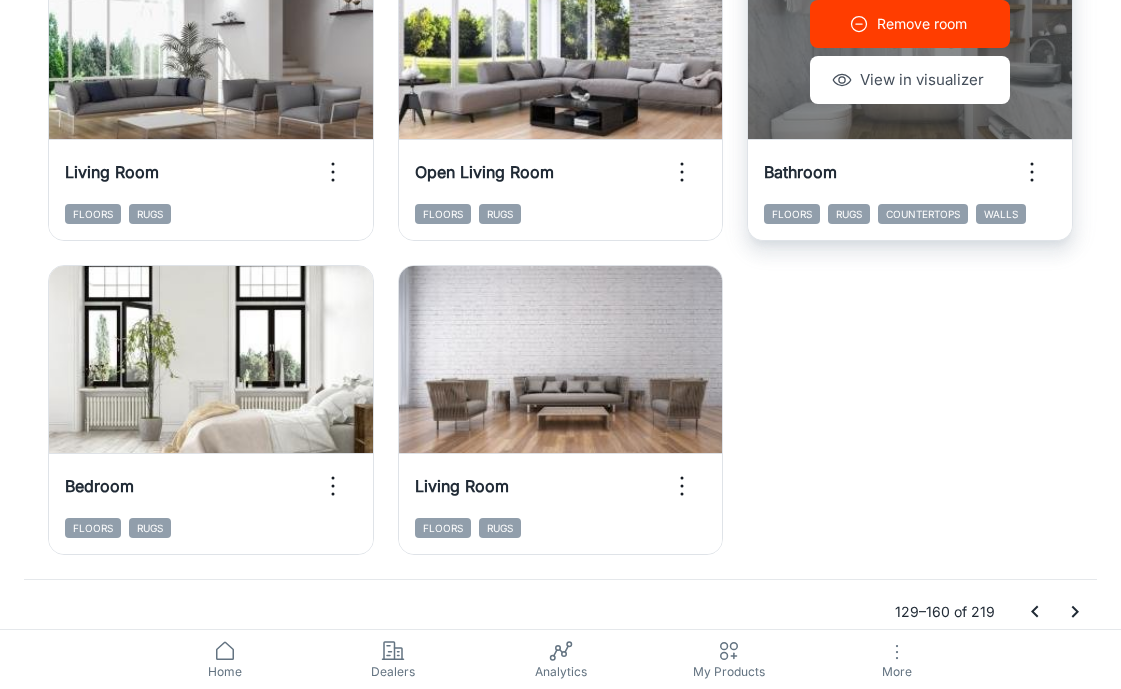 scroll, scrollTop: 3160, scrollLeft: 0, axis: vertical 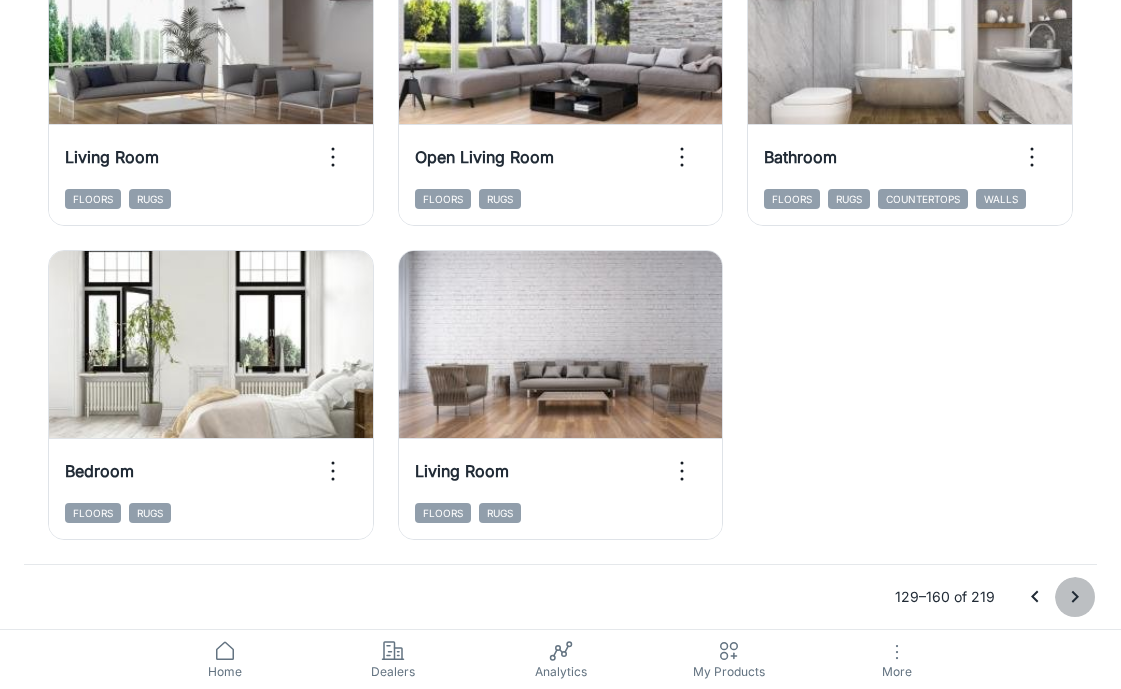 click 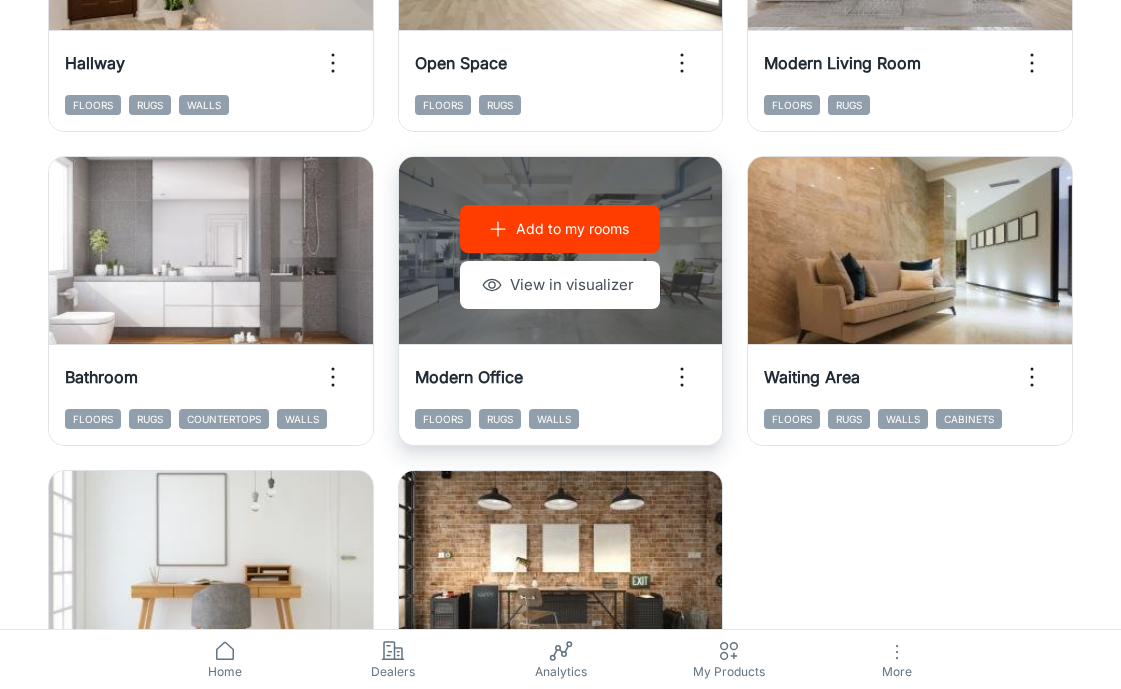 scroll, scrollTop: 3160, scrollLeft: 0, axis: vertical 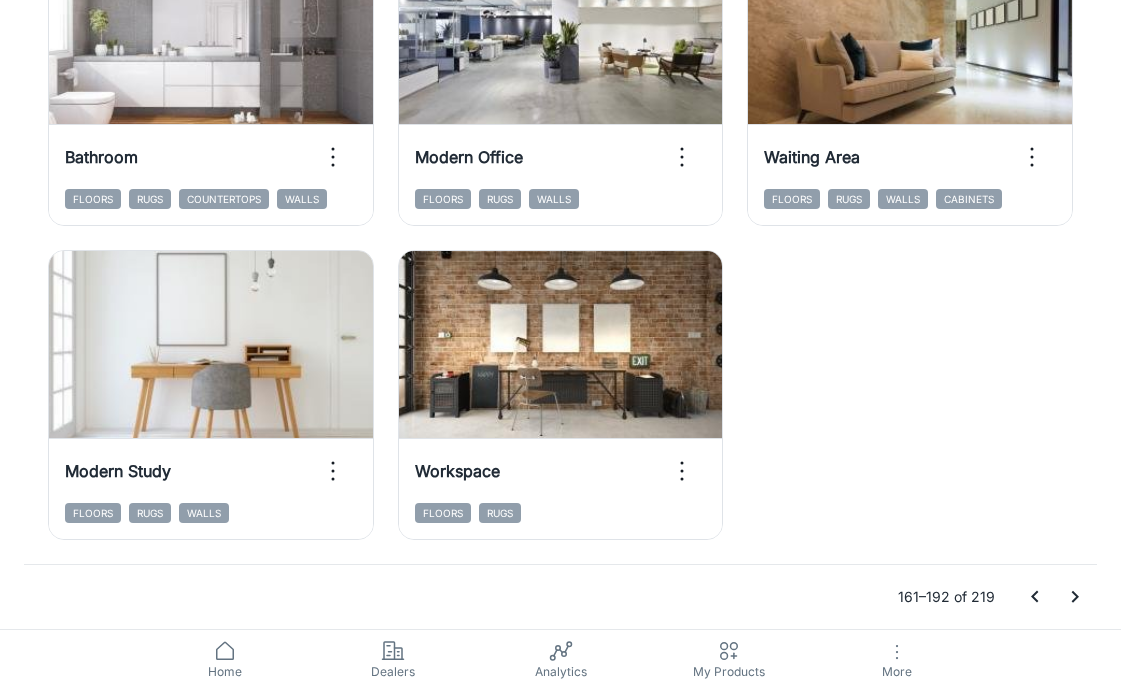 click 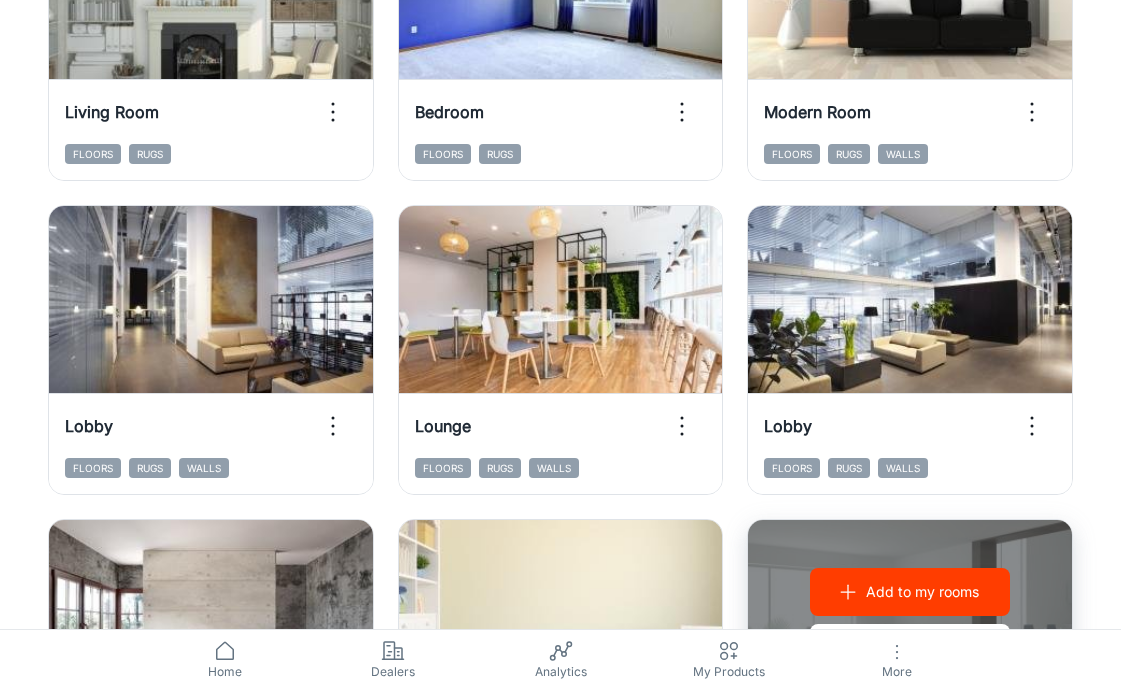 scroll, scrollTop: 2122, scrollLeft: 0, axis: vertical 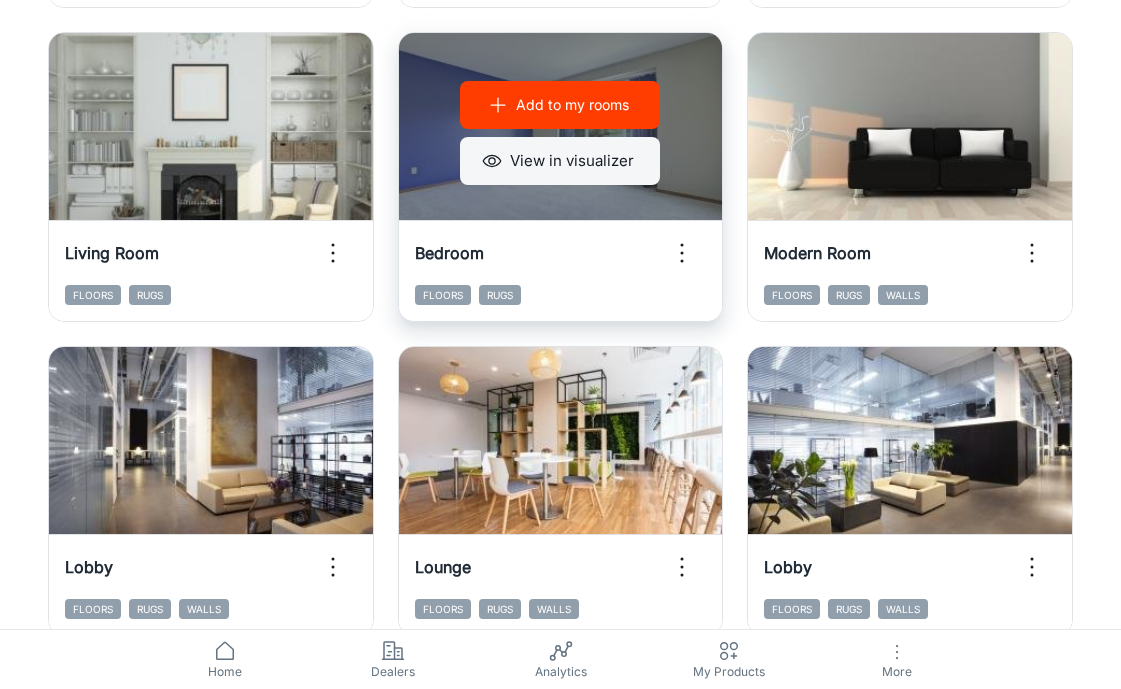 click on "View in visualizer" at bounding box center [560, 161] 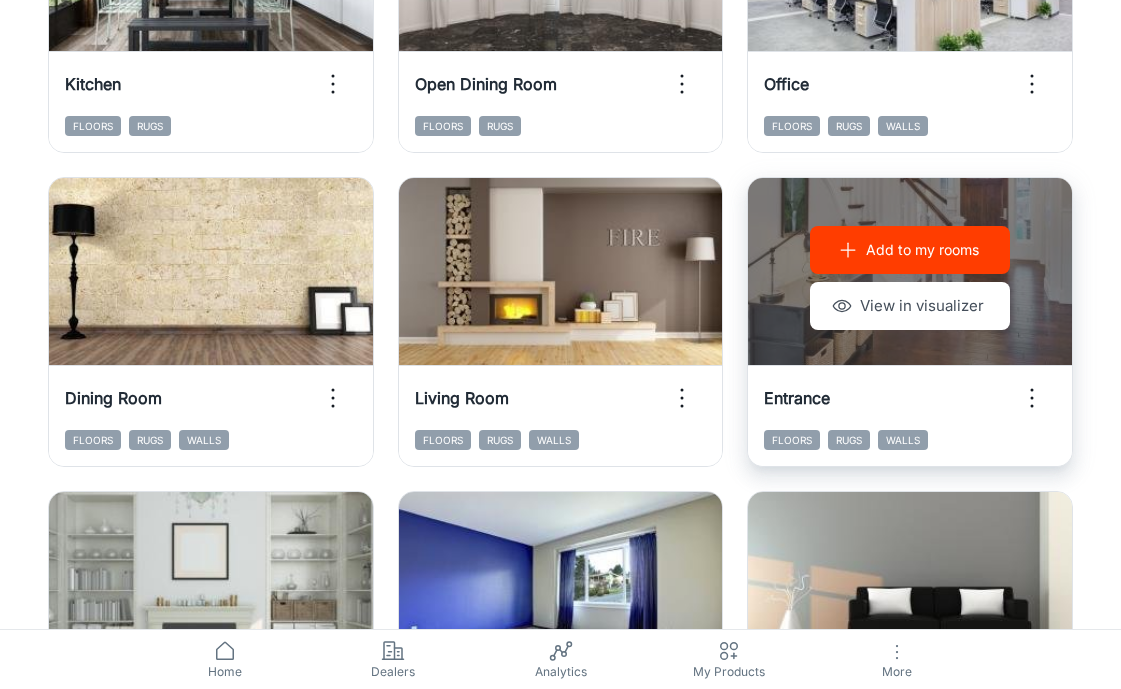 scroll, scrollTop: 1559, scrollLeft: 0, axis: vertical 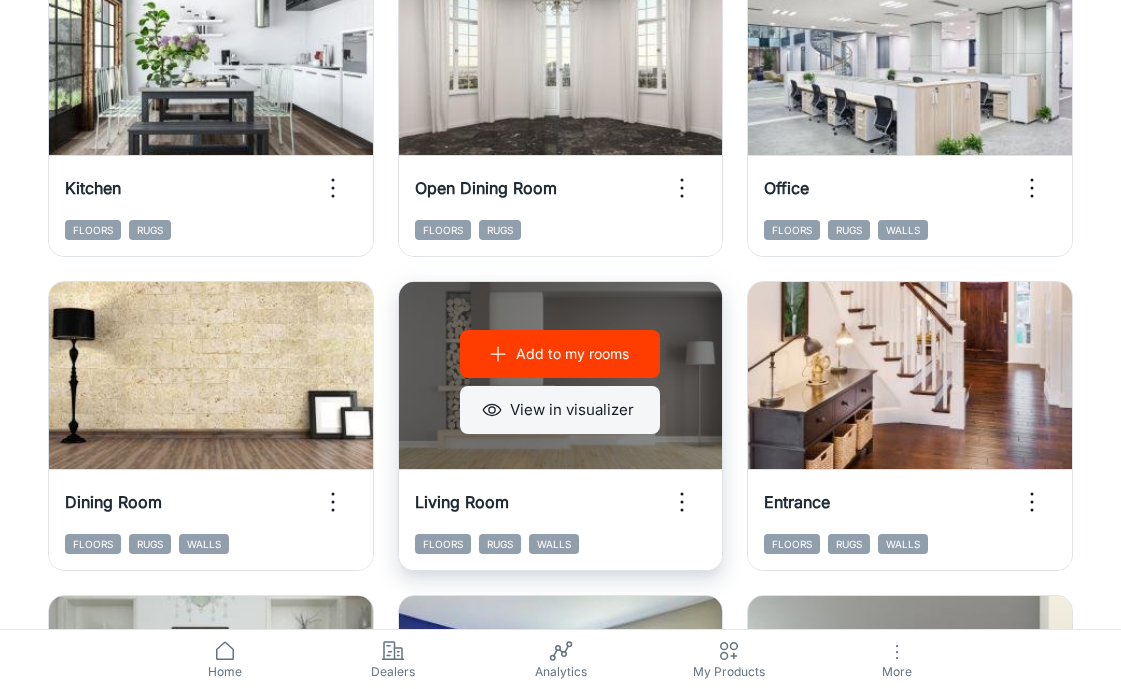 click on "View in visualizer" at bounding box center [560, 410] 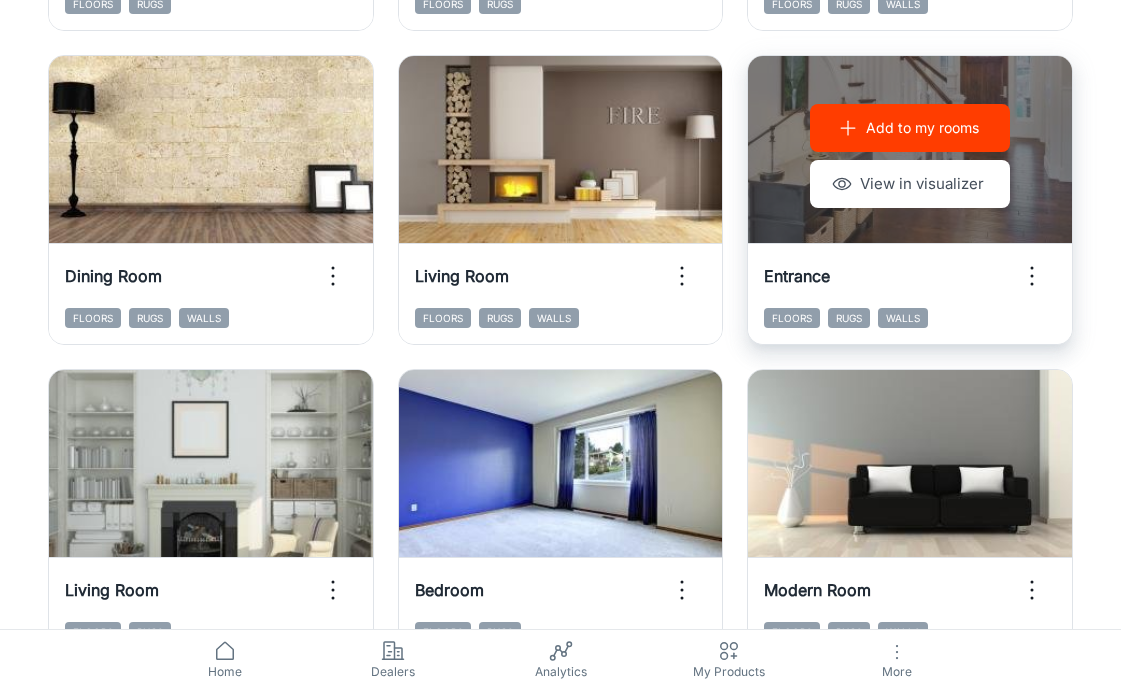 scroll, scrollTop: 1939, scrollLeft: 0, axis: vertical 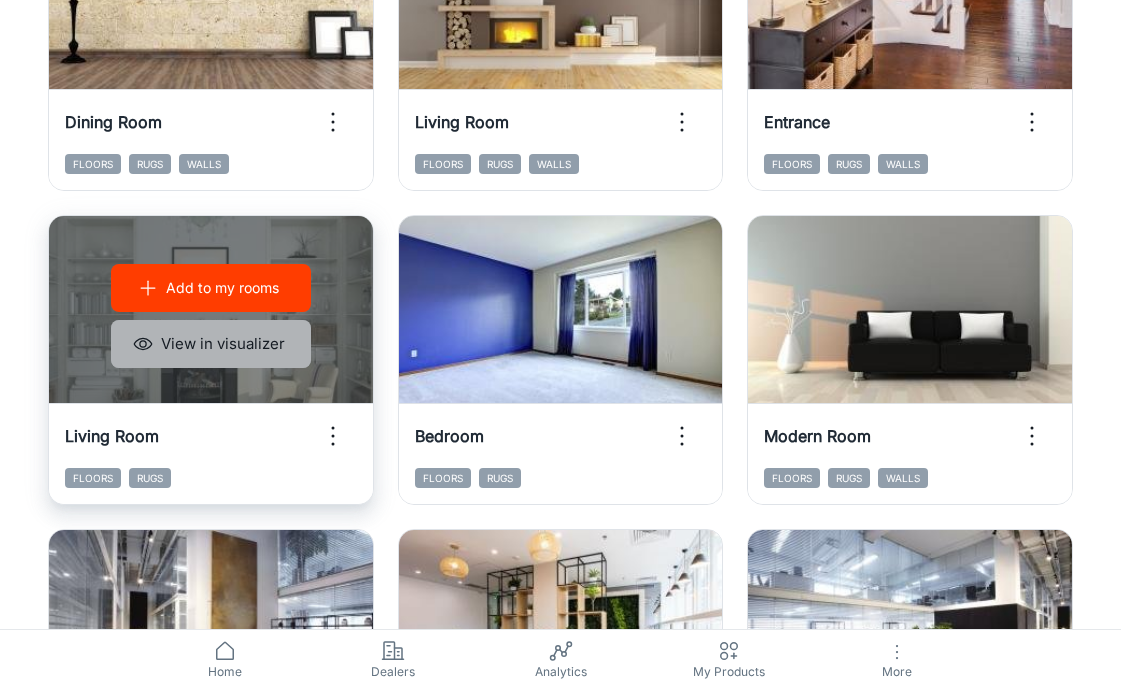 click on "View in visualizer" at bounding box center [211, 344] 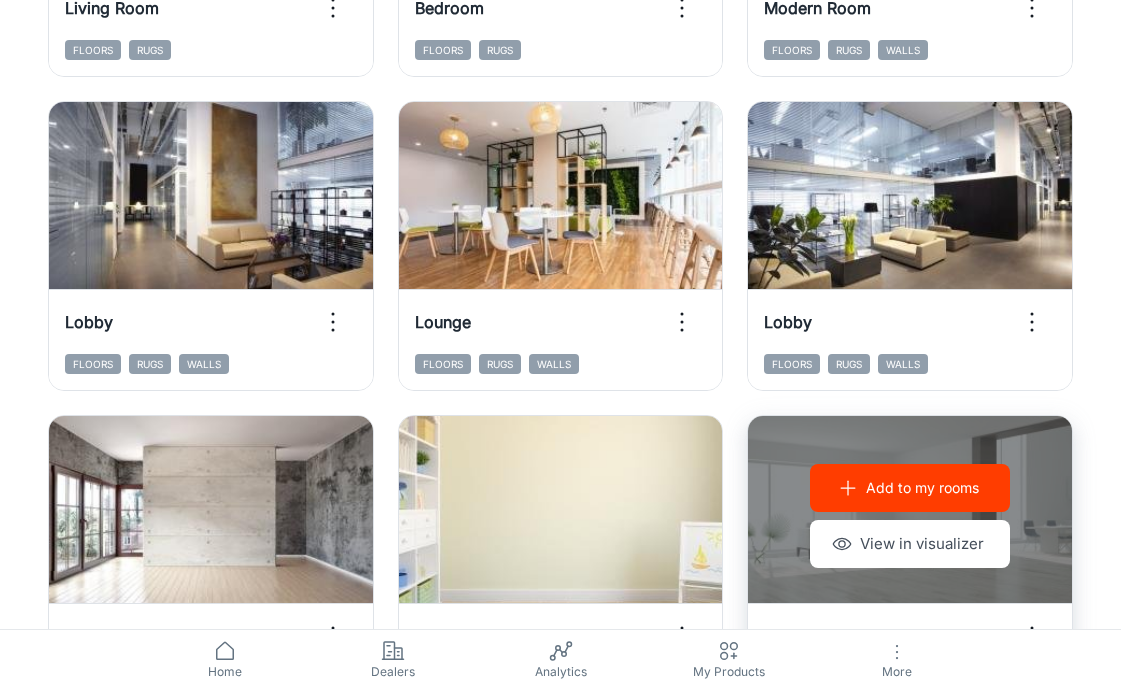 scroll, scrollTop: 2479, scrollLeft: 0, axis: vertical 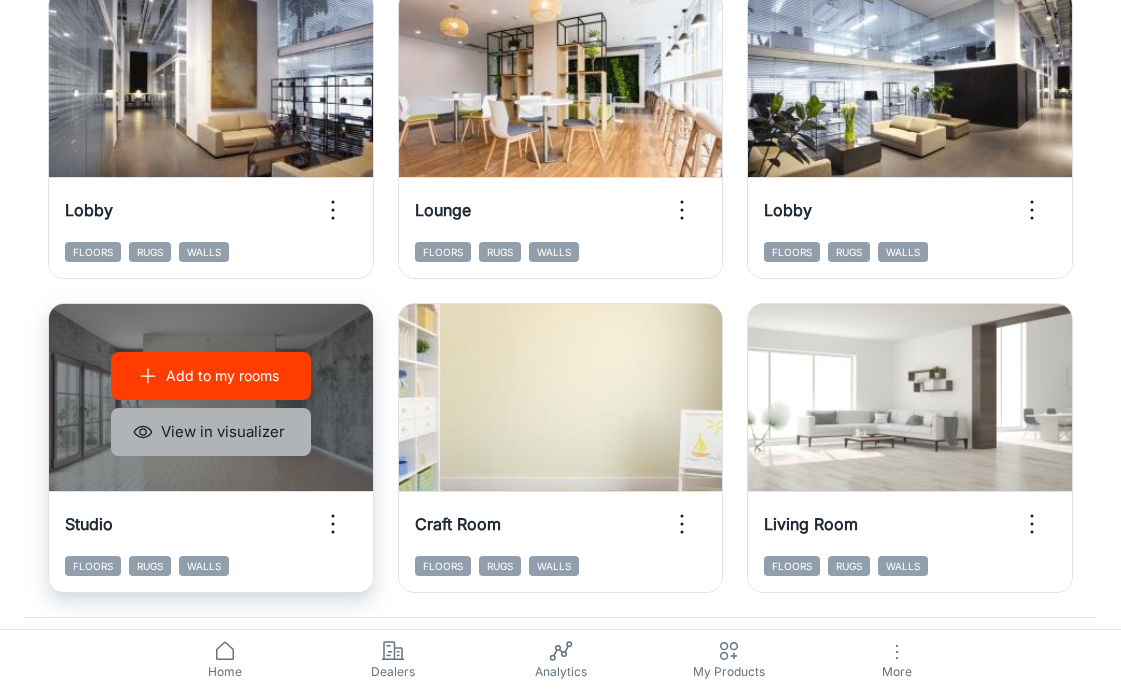 click on "View in visualizer" at bounding box center [211, 432] 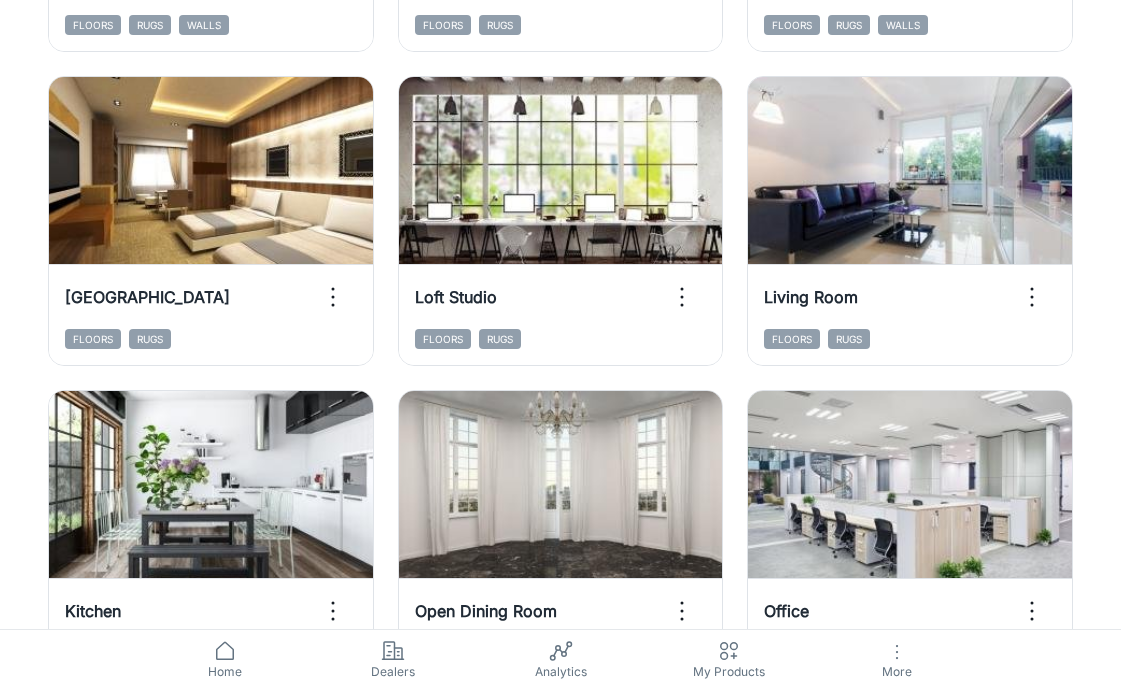 scroll, scrollTop: 1131, scrollLeft: 0, axis: vertical 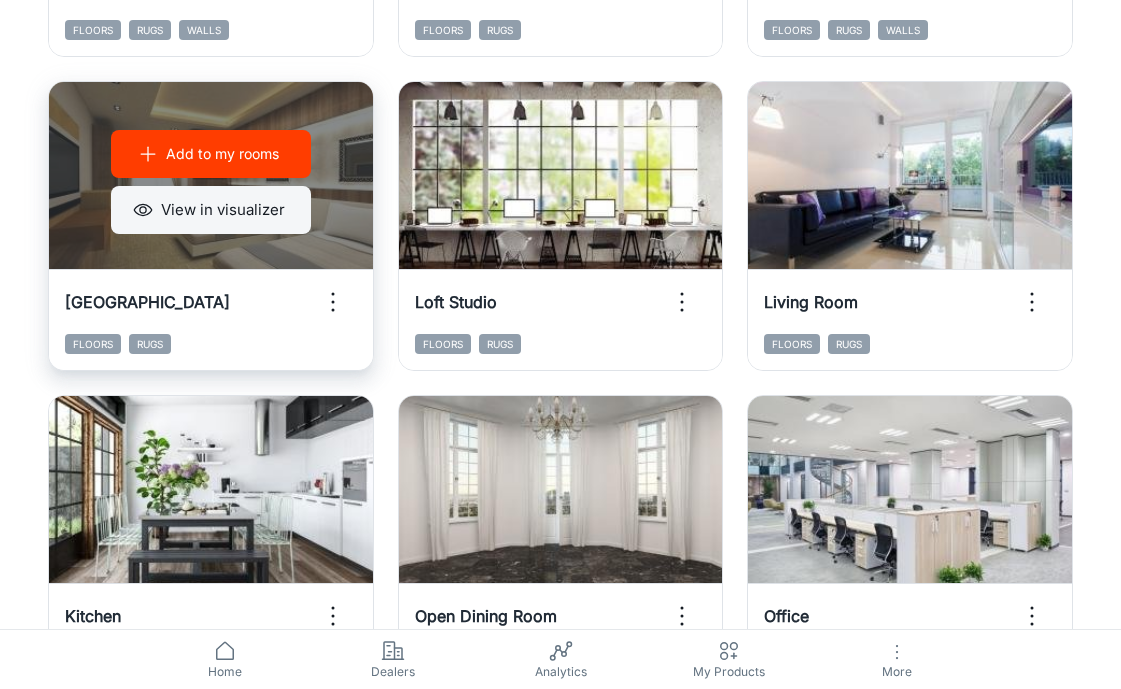 click on "View in visualizer" at bounding box center [211, 210] 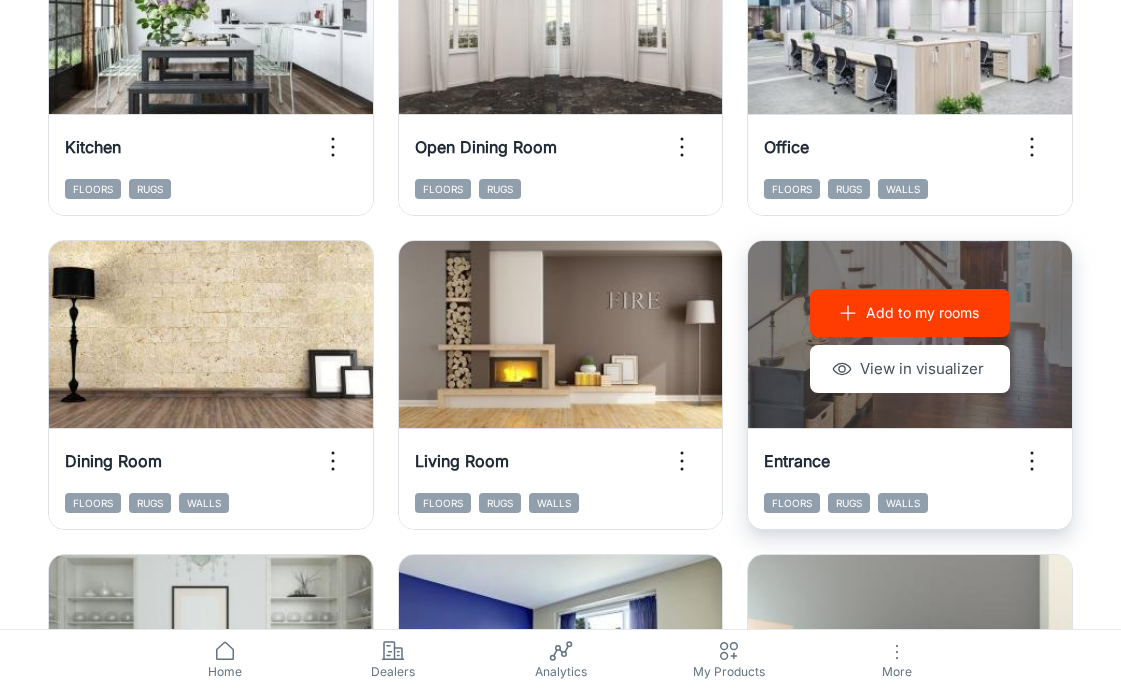 scroll, scrollTop: 1604, scrollLeft: 0, axis: vertical 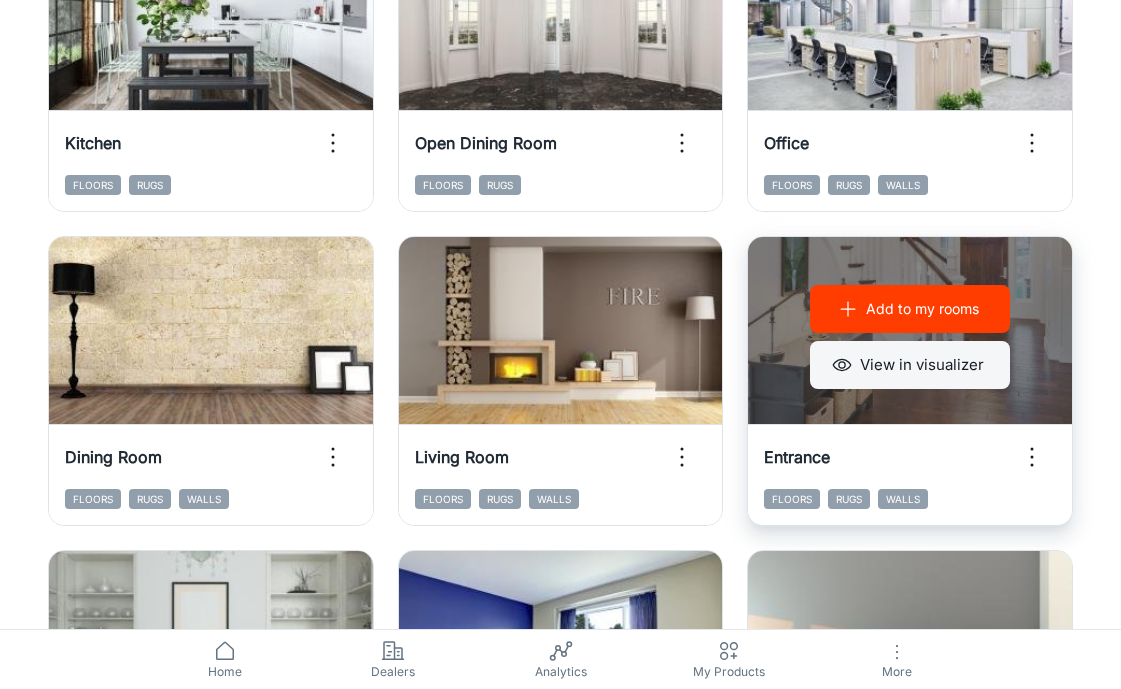 click on "View in visualizer" at bounding box center [910, 365] 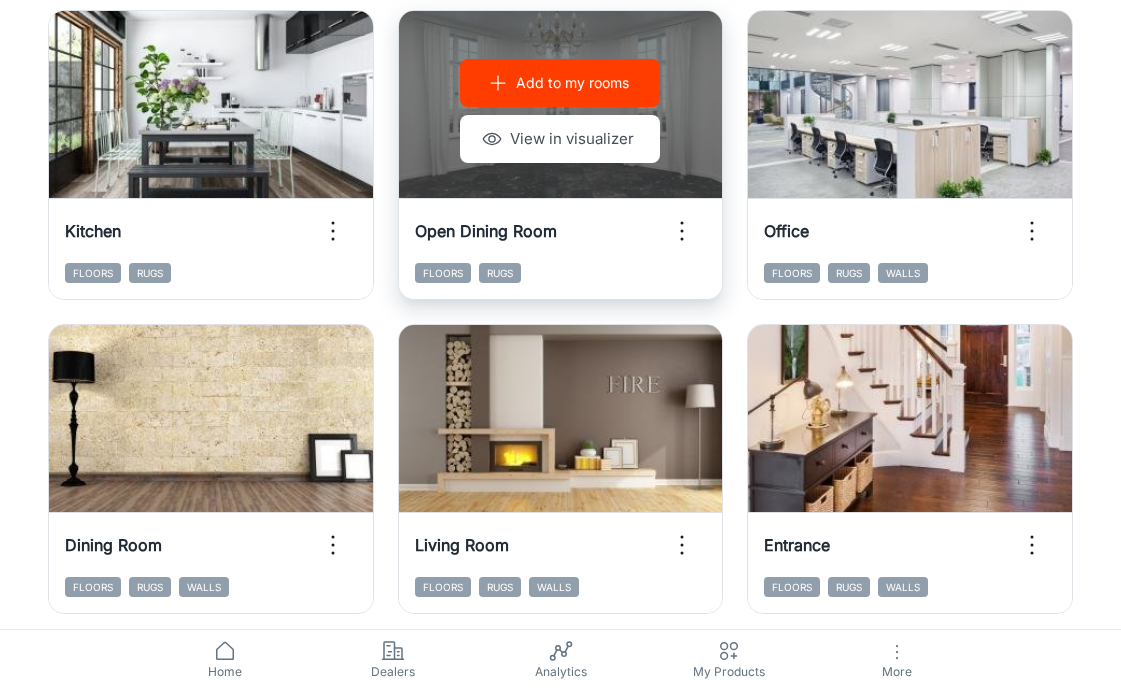 scroll, scrollTop: 1557, scrollLeft: 0, axis: vertical 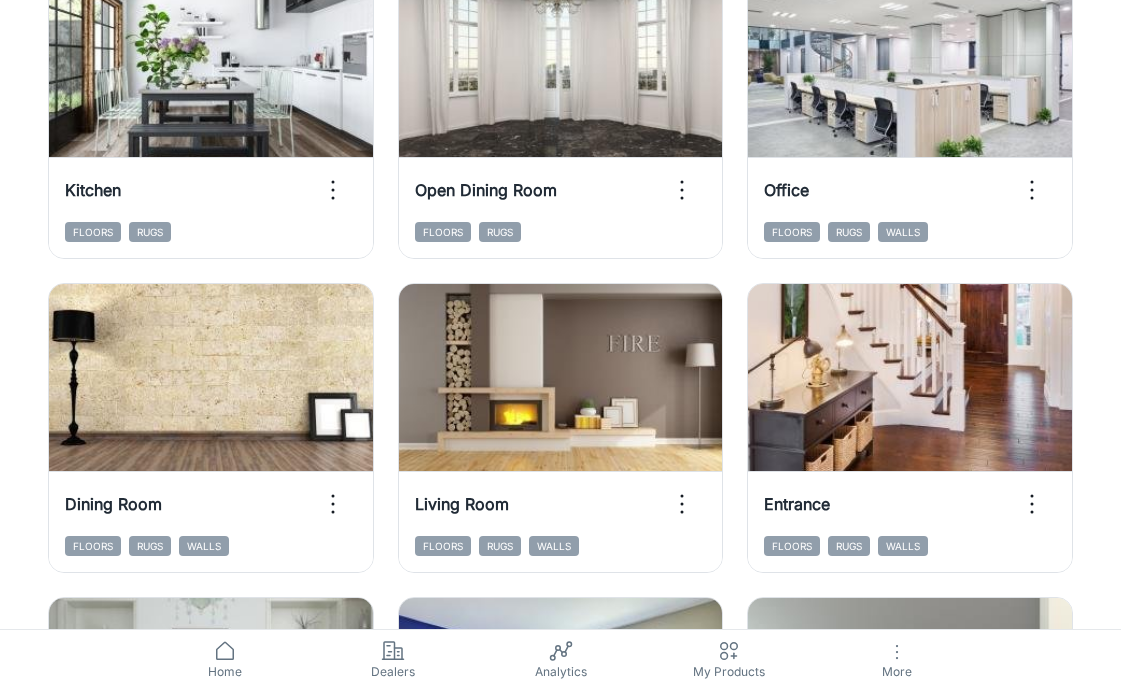 click on "Designer Rooms Need help? View Instructions ​ ​ All ​ Add to my rooms View in visualizer Bedroom Floors Rugs Walls Add to my rooms View in visualizer Bathroom Floors Rugs Walls Add to my rooms View in visualizer Kitchen Floors Rugs Add to my rooms View in visualizer Conference Room Floors Rugs Walls Add to my rooms View in visualizer Living Room Floors Rugs Add to my rooms View in visualizer Living Room Floors Rugs Walls Add to my rooms View in visualizer Study Floors Rugs Walls Add to my rooms View in visualizer Patio Floors Rugs Add to my rooms View in visualizer Bedroom Floors Rugs Walls Add to my rooms View in visualizer Hotel Room Floors Rugs Add to my rooms View in visualizer Loft Studio Floors Rugs Add to my rooms View in visualizer Living Room Floors Rugs Add to my rooms View in visualizer Kitchen Floors Rugs Add to my rooms View in visualizer Open Dining Room Floors Rugs Add to my rooms View in visualizer Office Floors Rugs Walls Add to my rooms View in visualizer Dining Room Floors Rugs Walls" at bounding box center (560, 39) 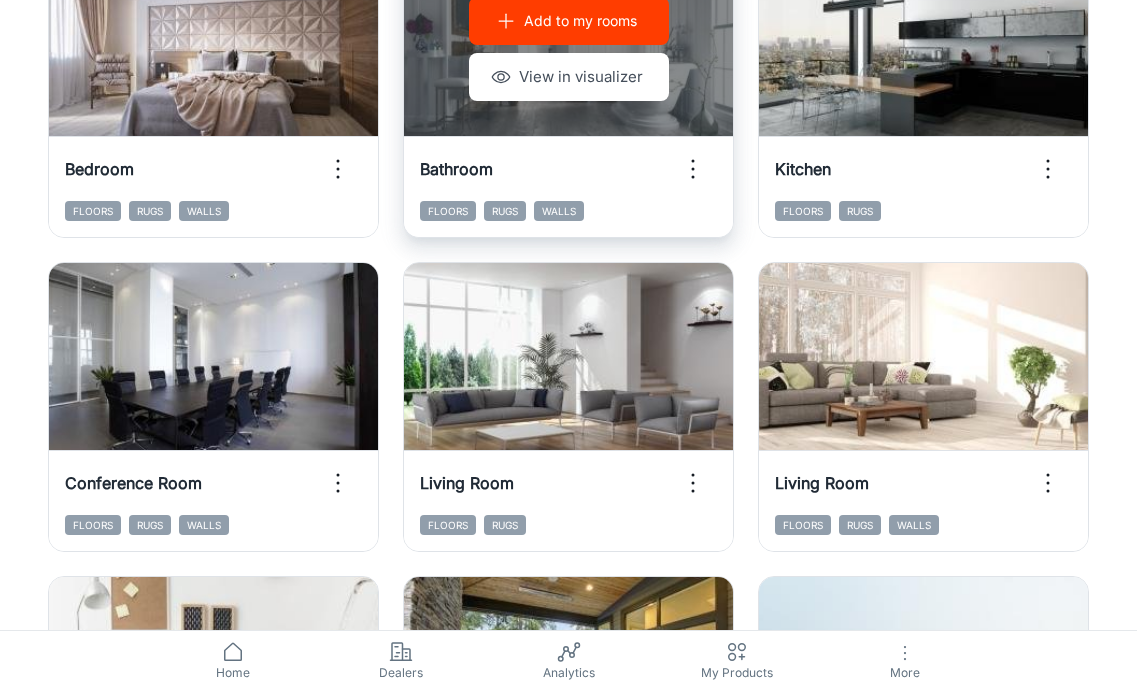 scroll, scrollTop: 0, scrollLeft: 0, axis: both 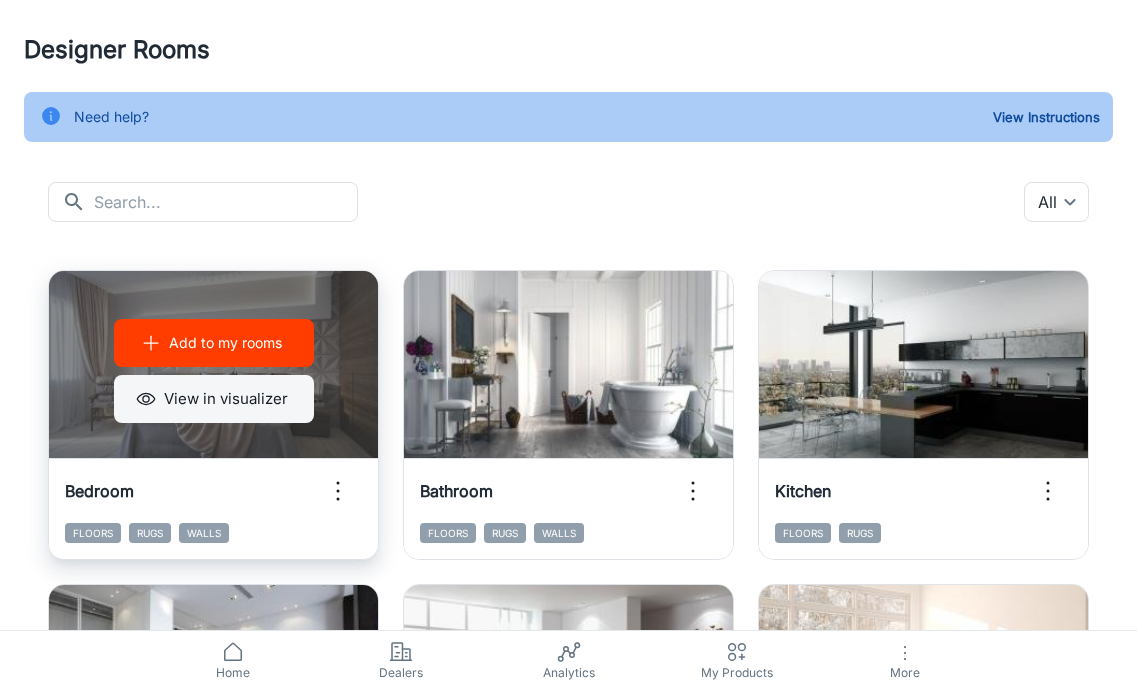 click on "View in visualizer" at bounding box center (214, 399) 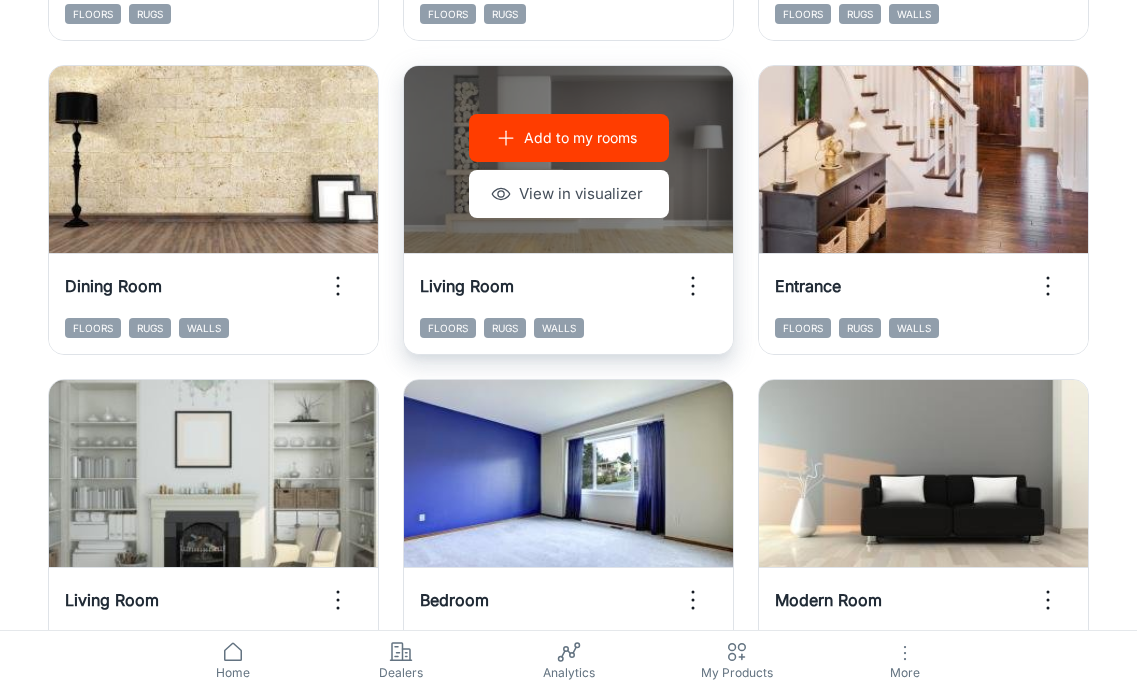 scroll, scrollTop: 2531, scrollLeft: 0, axis: vertical 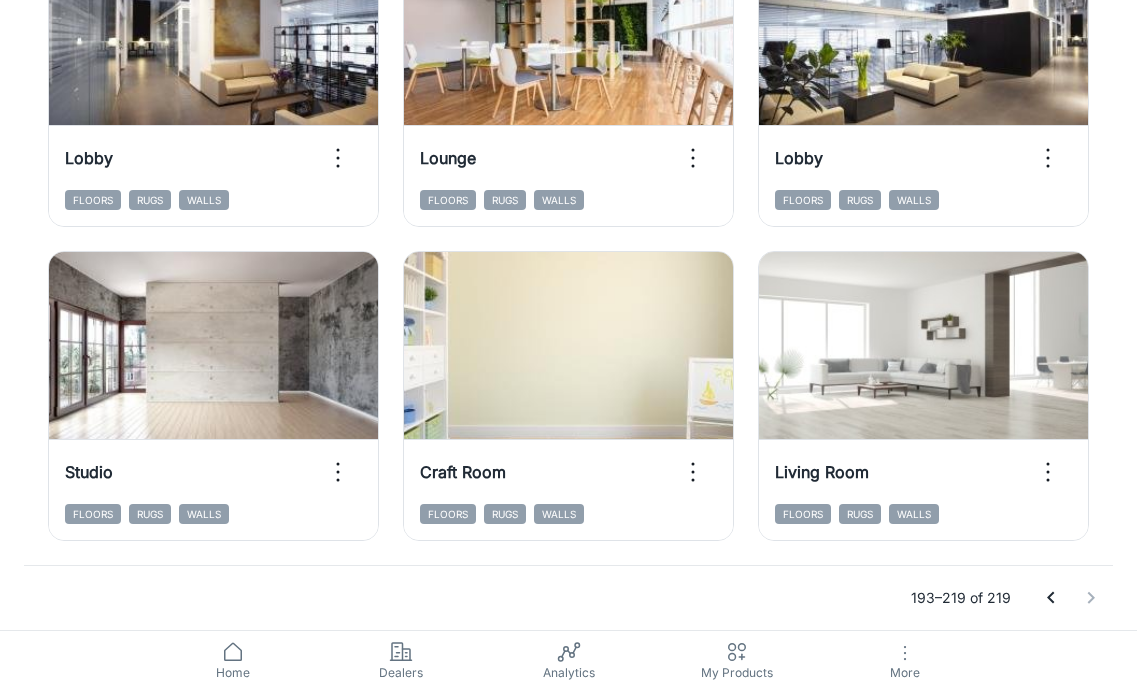click 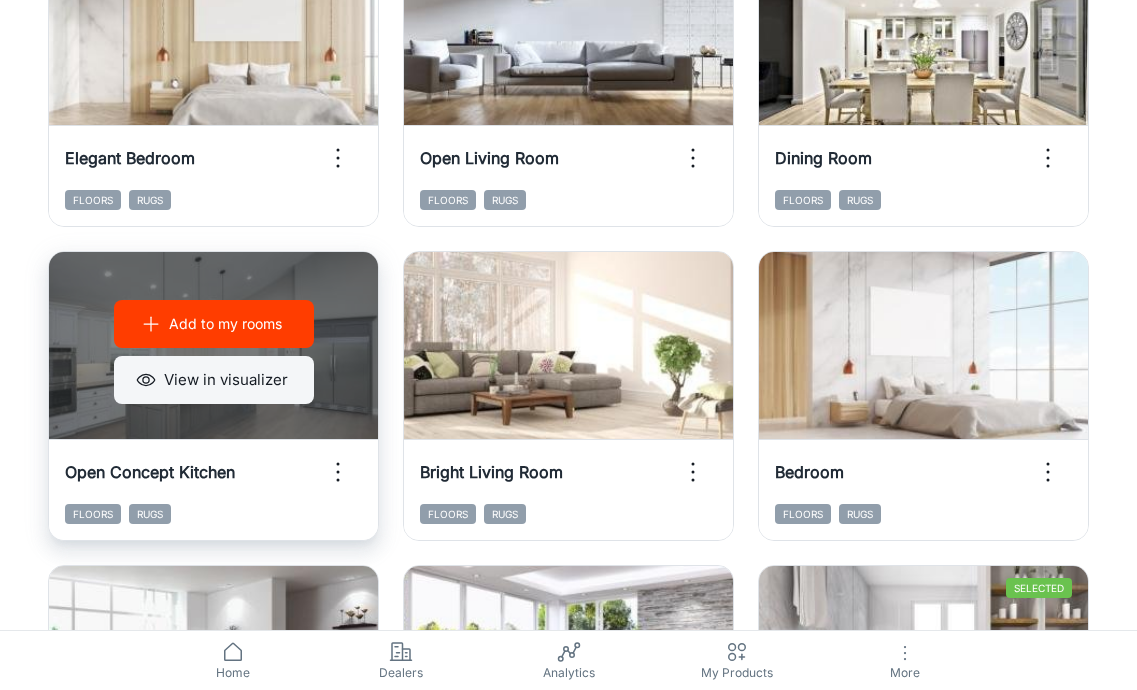 click on "View in visualizer" at bounding box center [214, 380] 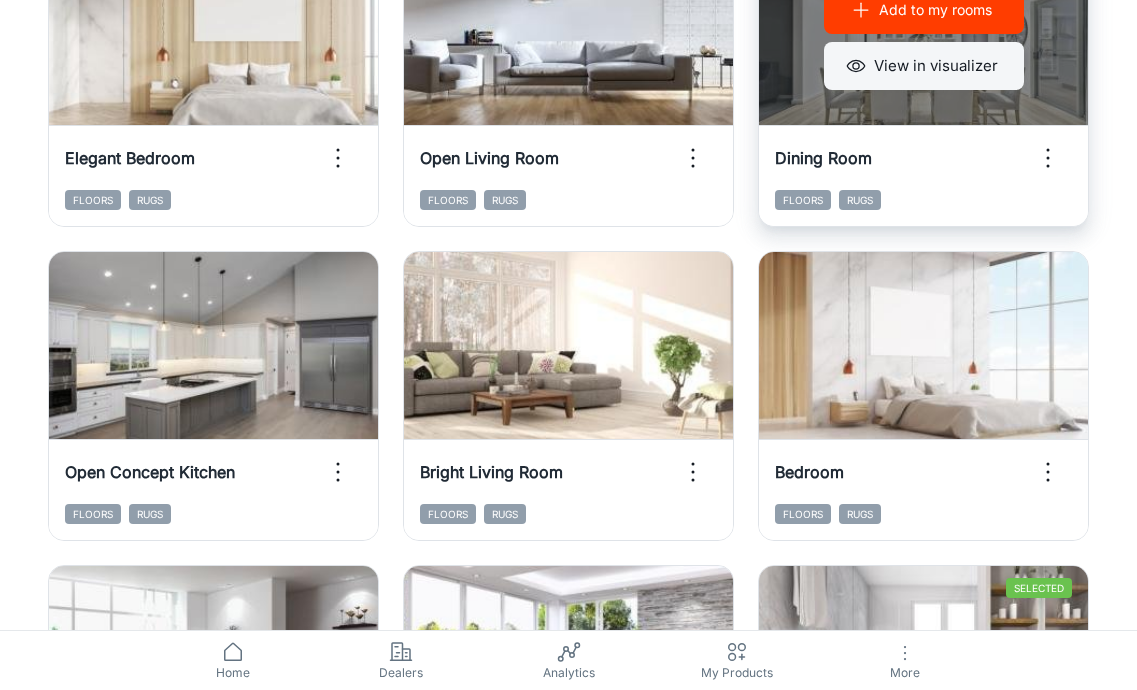 click on "View in visualizer" at bounding box center (924, 66) 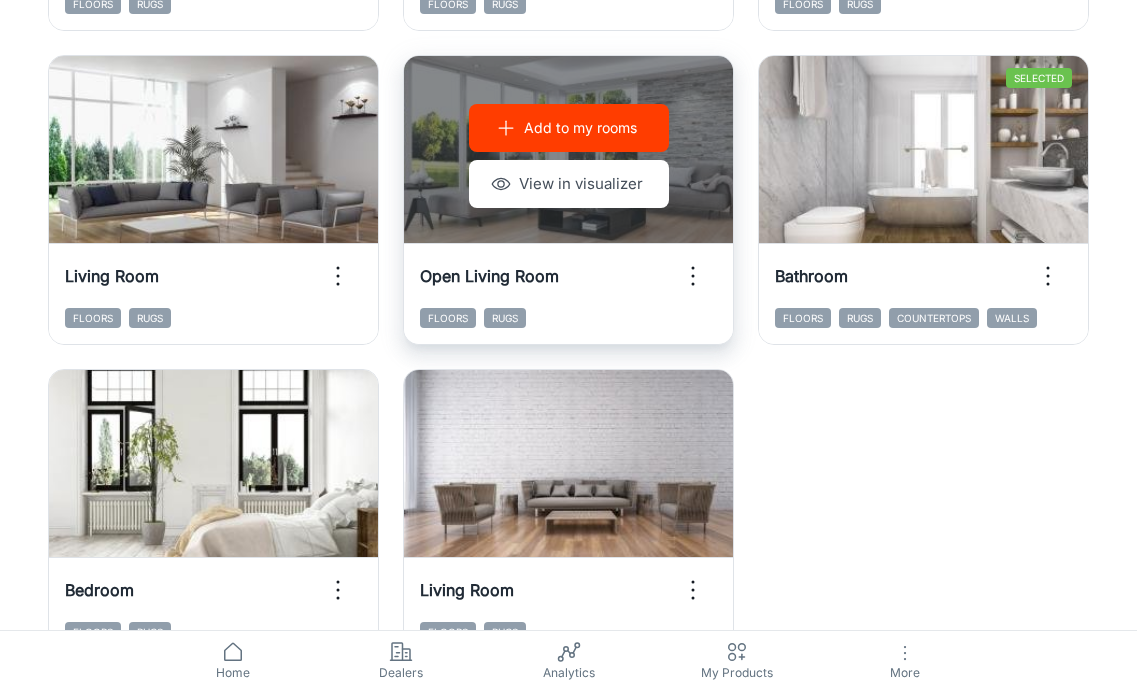 scroll, scrollTop: 3049, scrollLeft: 0, axis: vertical 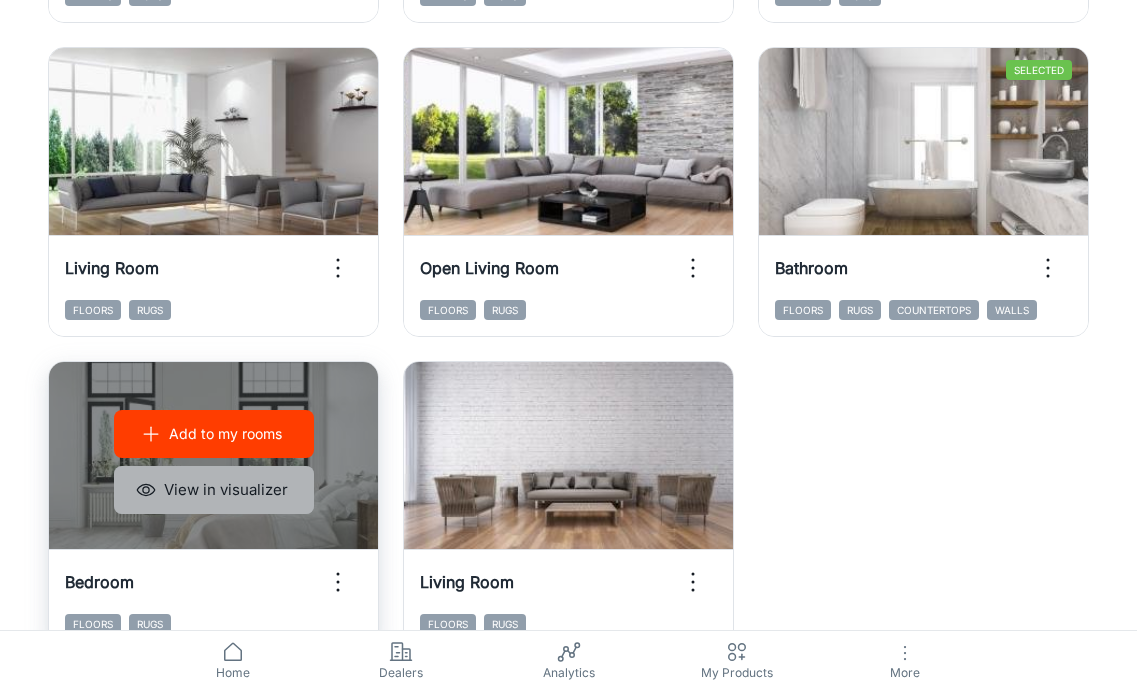 click on "View in visualizer" at bounding box center (214, 490) 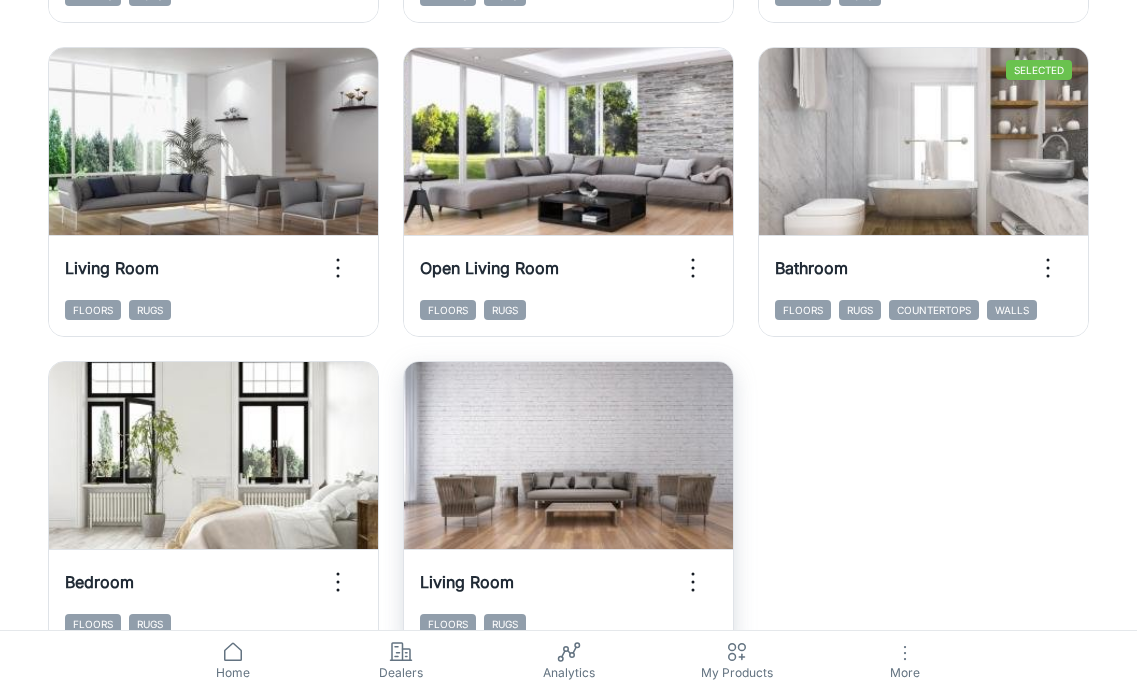 scroll, scrollTop: 3159, scrollLeft: 0, axis: vertical 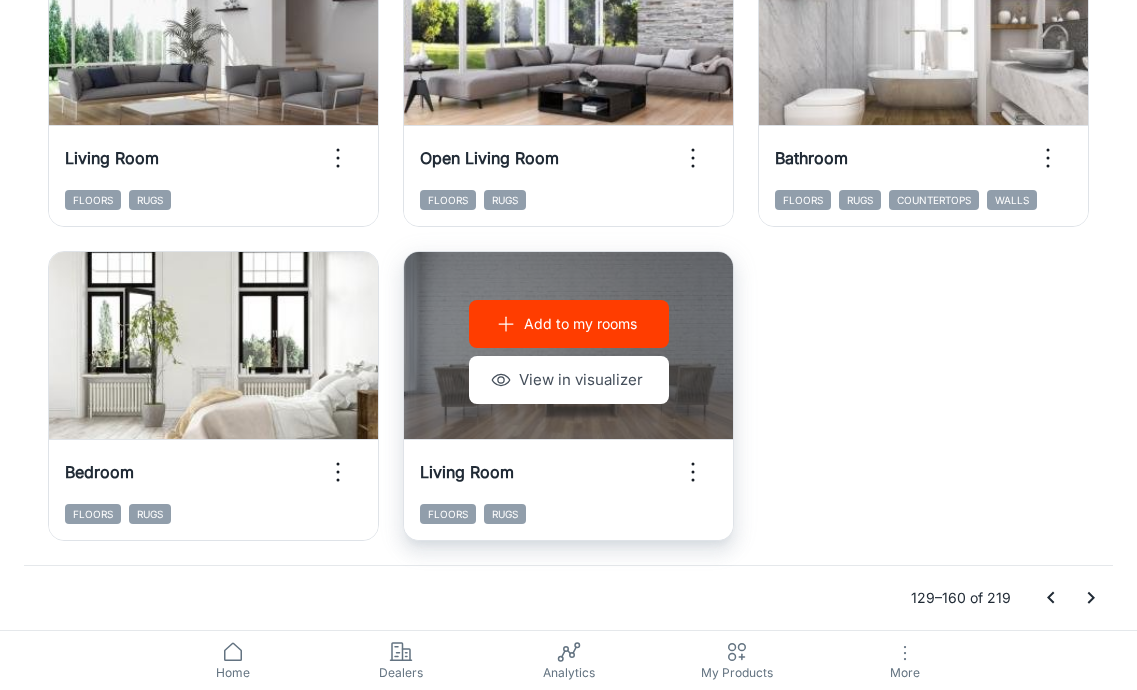 click on "Add to my rooms View in visualizer" at bounding box center (568, 352) 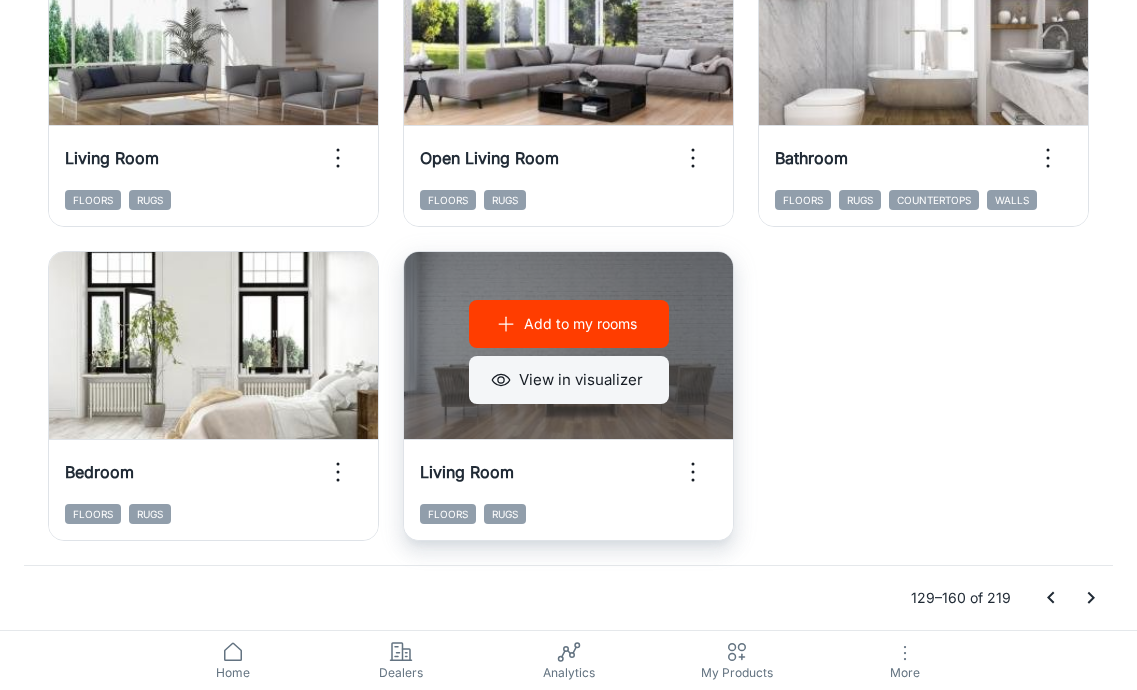 click on "View in visualizer" at bounding box center [569, 380] 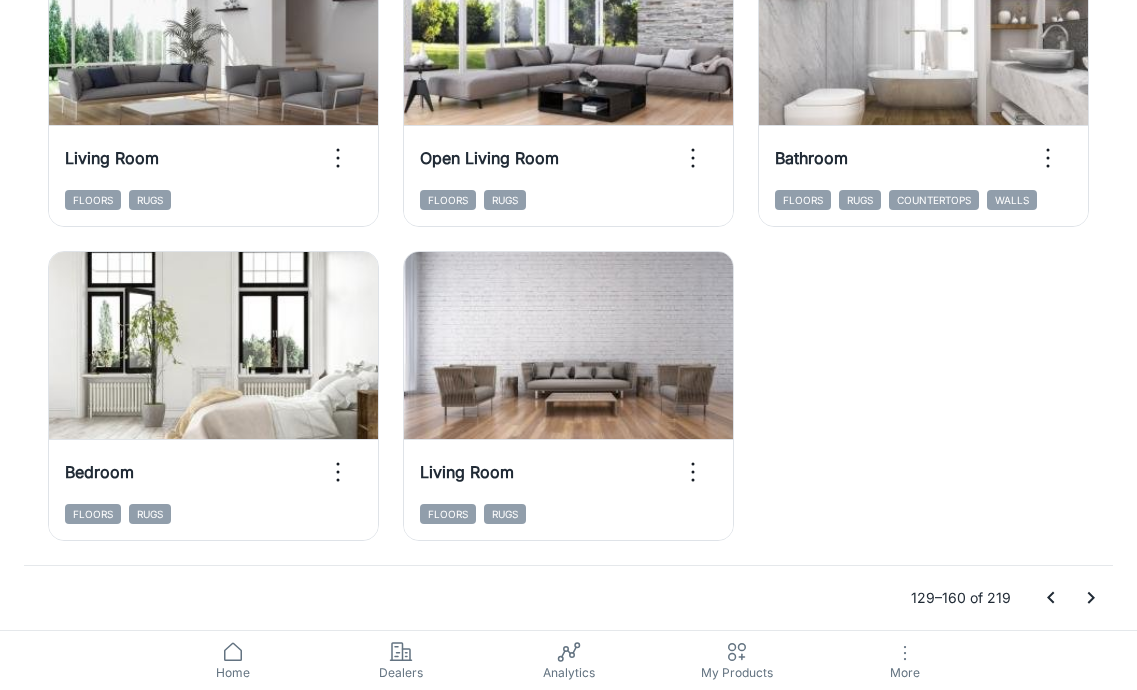 click 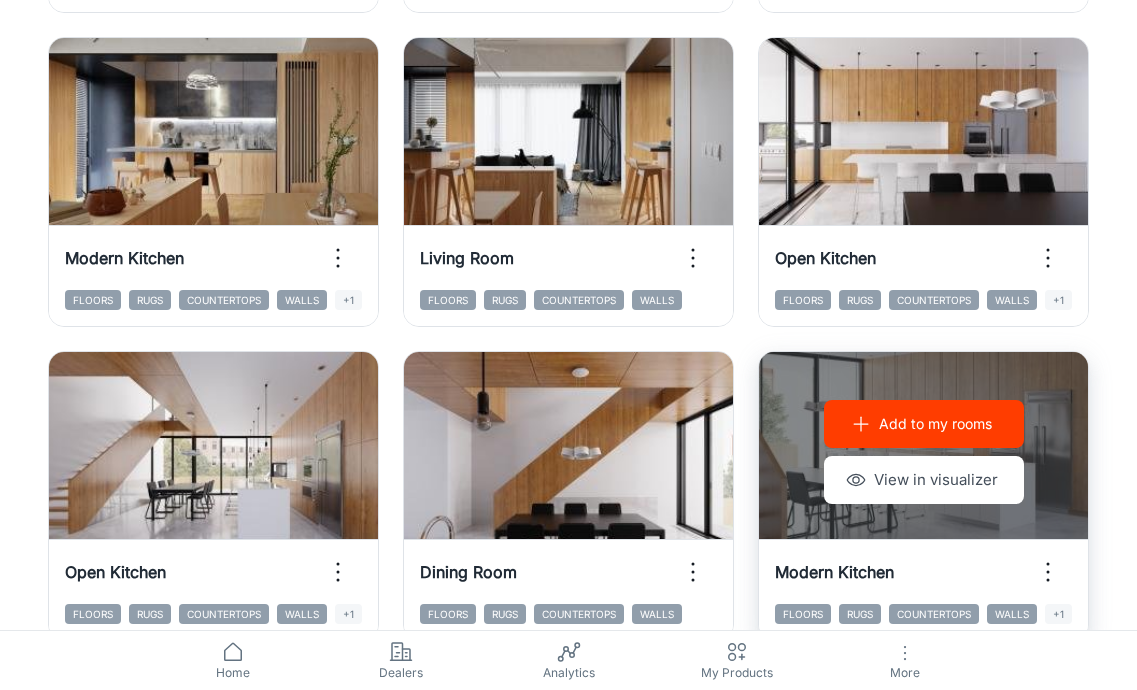scroll, scrollTop: 1002, scrollLeft: 0, axis: vertical 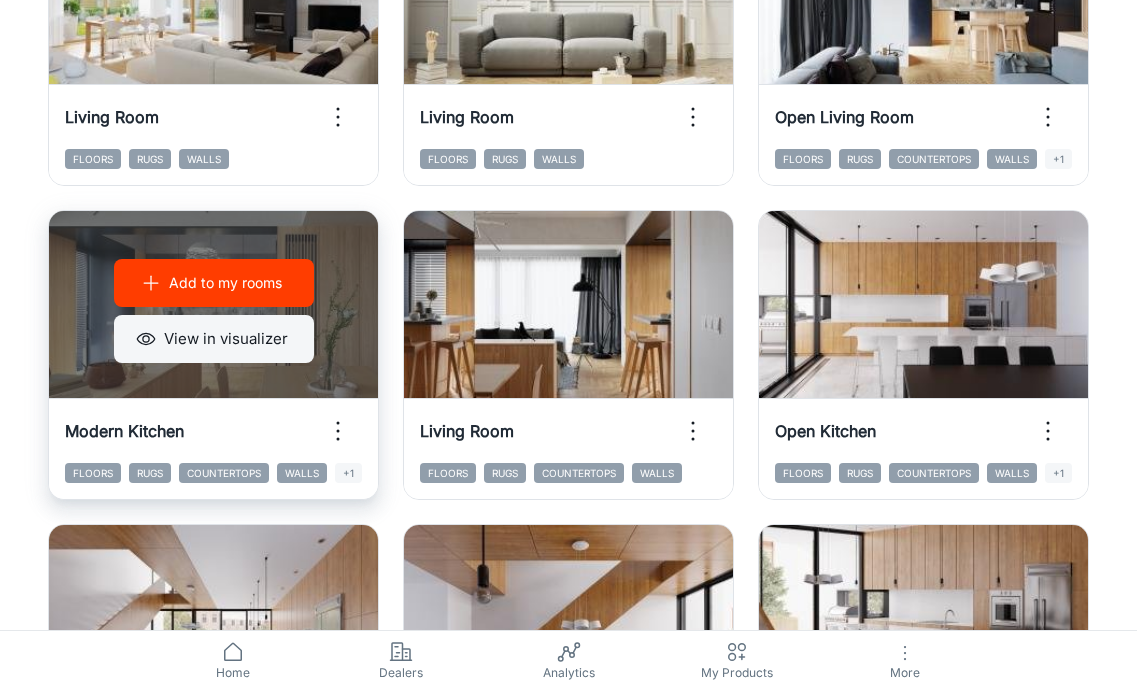 click on "View in visualizer" at bounding box center (214, 339) 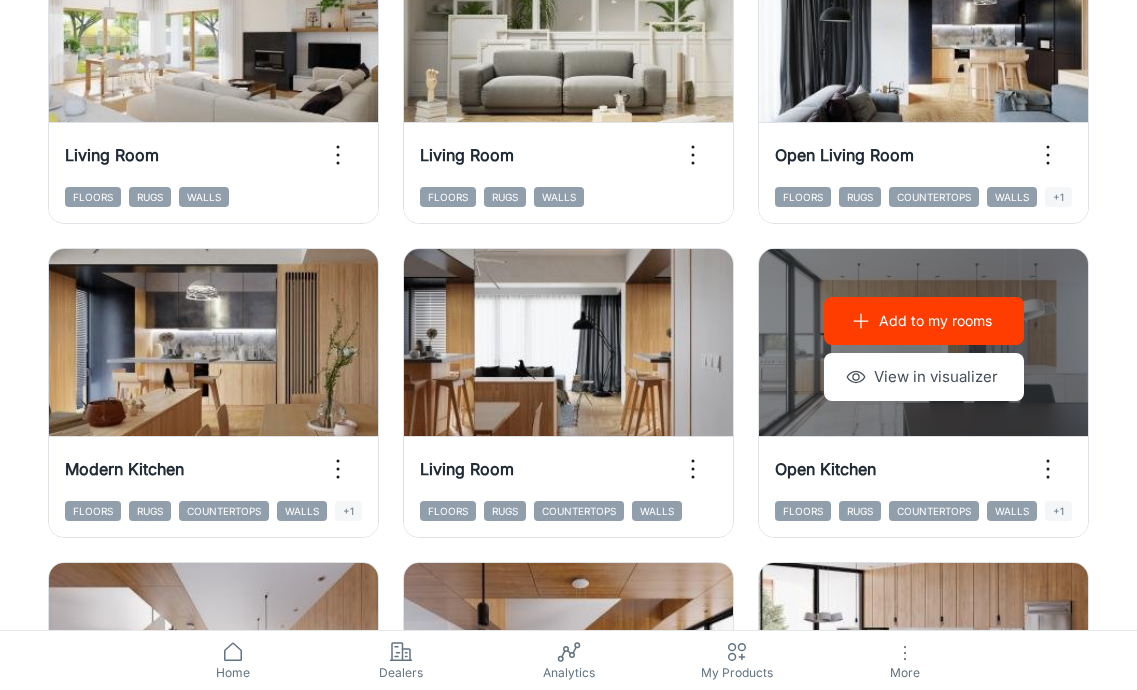 scroll, scrollTop: 619, scrollLeft: 0, axis: vertical 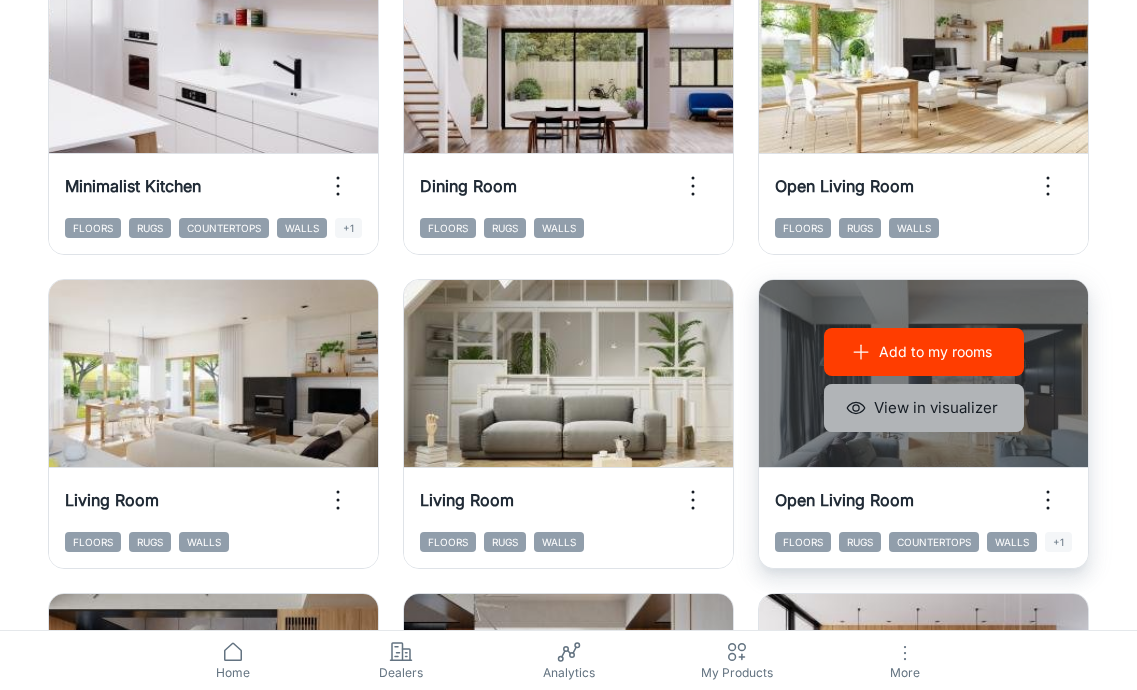 click on "View in visualizer" at bounding box center [924, 408] 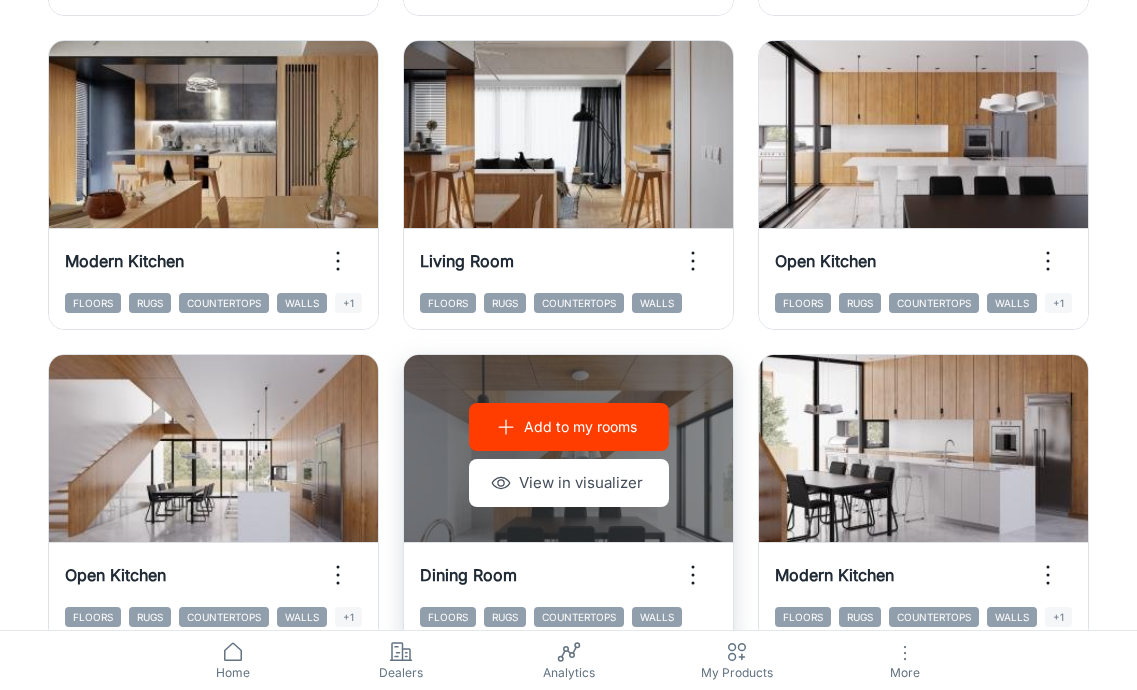 scroll, scrollTop: 1176, scrollLeft: 0, axis: vertical 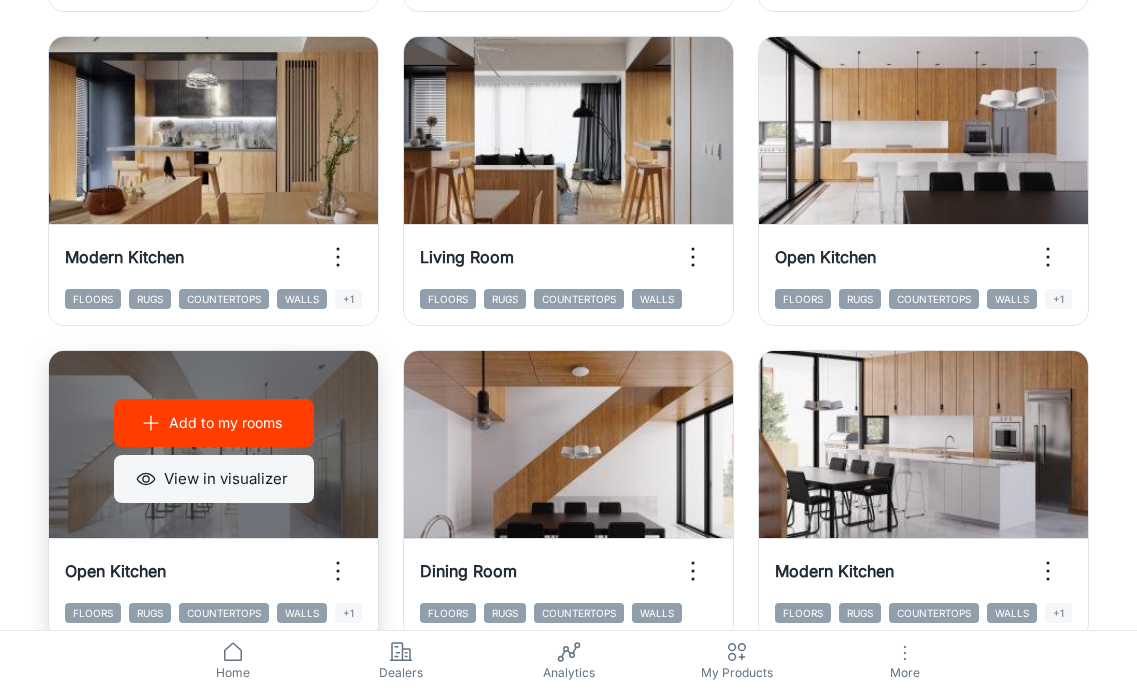 click on "View in visualizer" at bounding box center [214, 479] 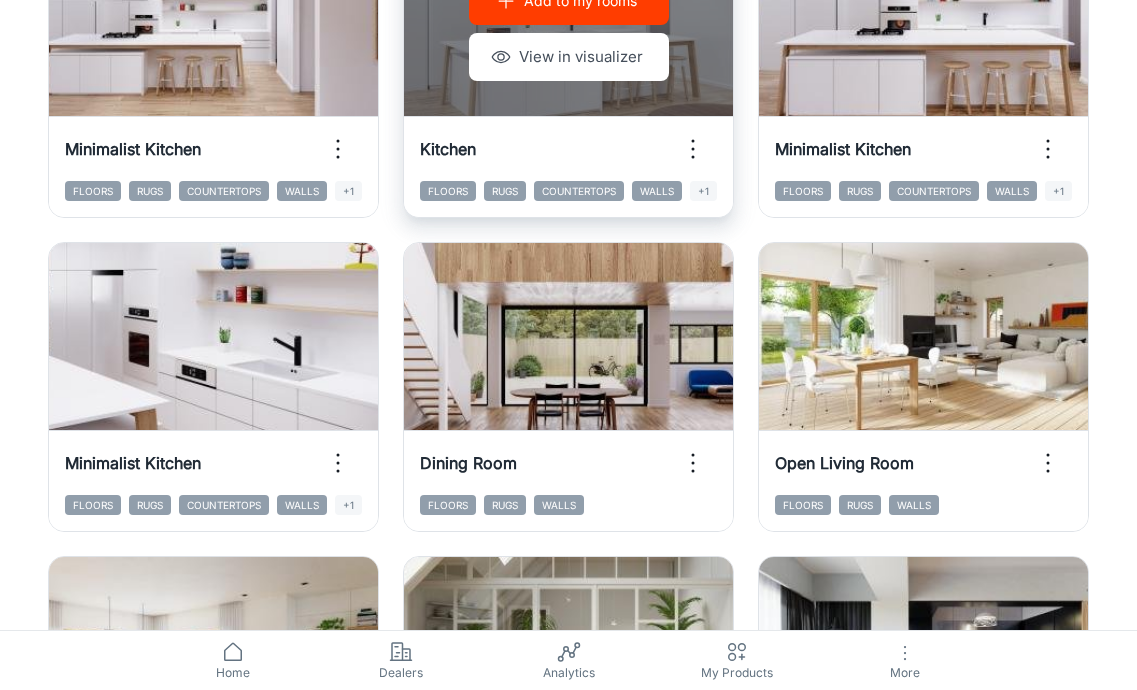scroll, scrollTop: 547, scrollLeft: 0, axis: vertical 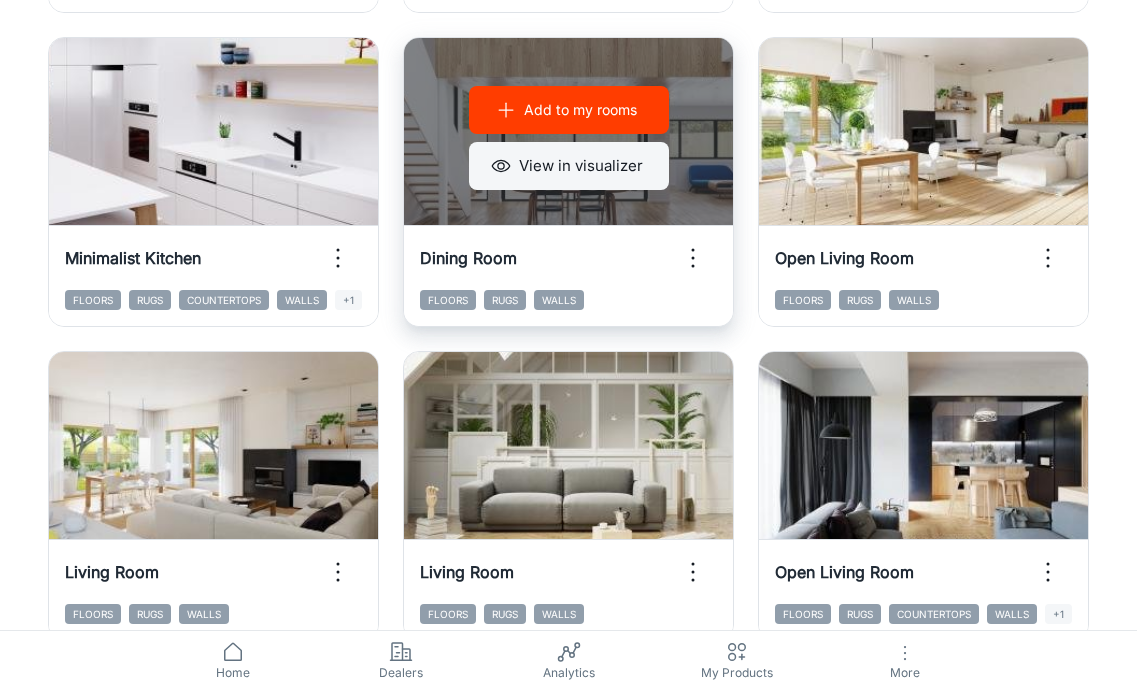 click on "View in visualizer" at bounding box center (569, 166) 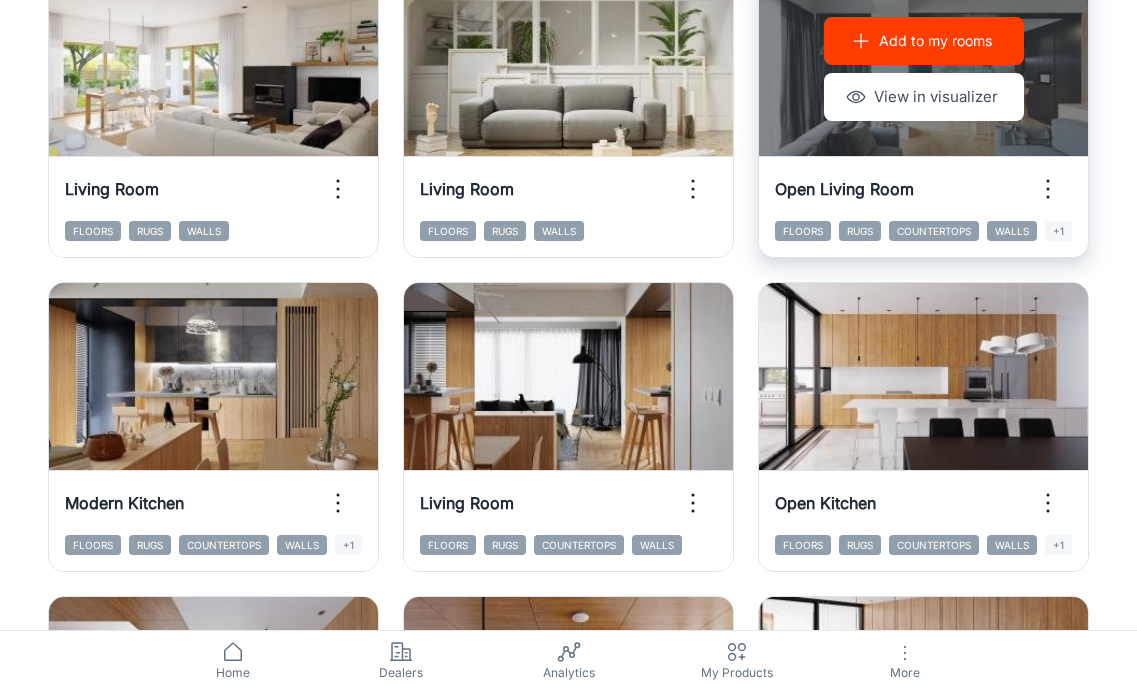 scroll, scrollTop: 925, scrollLeft: 0, axis: vertical 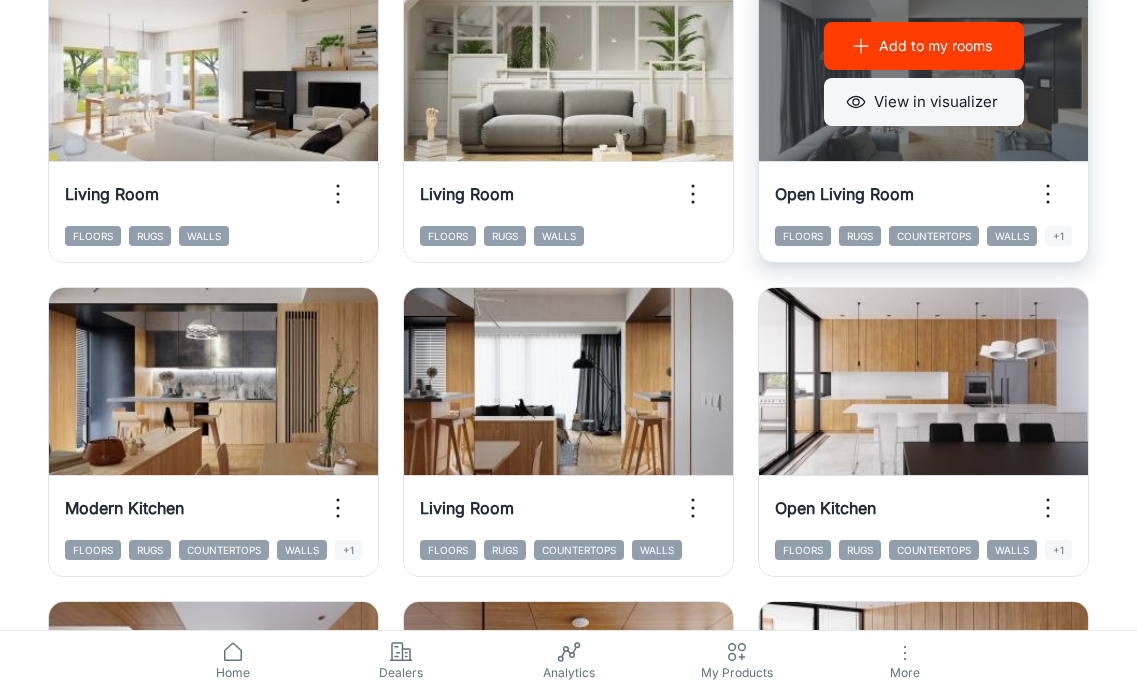 click on "View in visualizer" at bounding box center (924, 102) 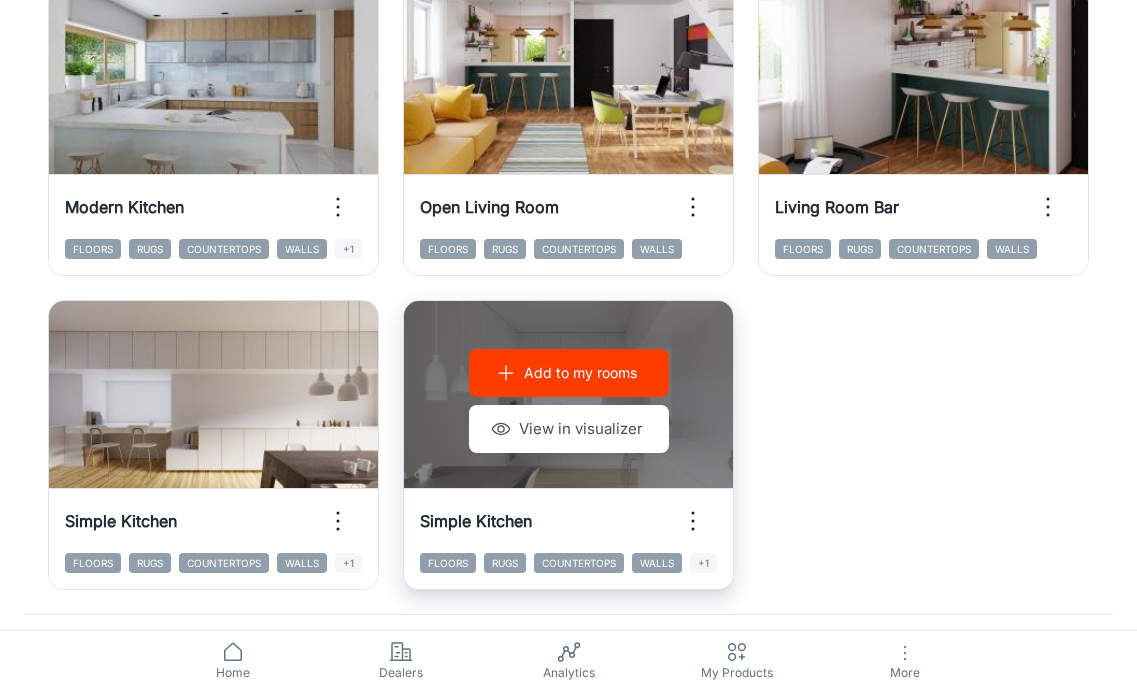 scroll, scrollTop: 3159, scrollLeft: 0, axis: vertical 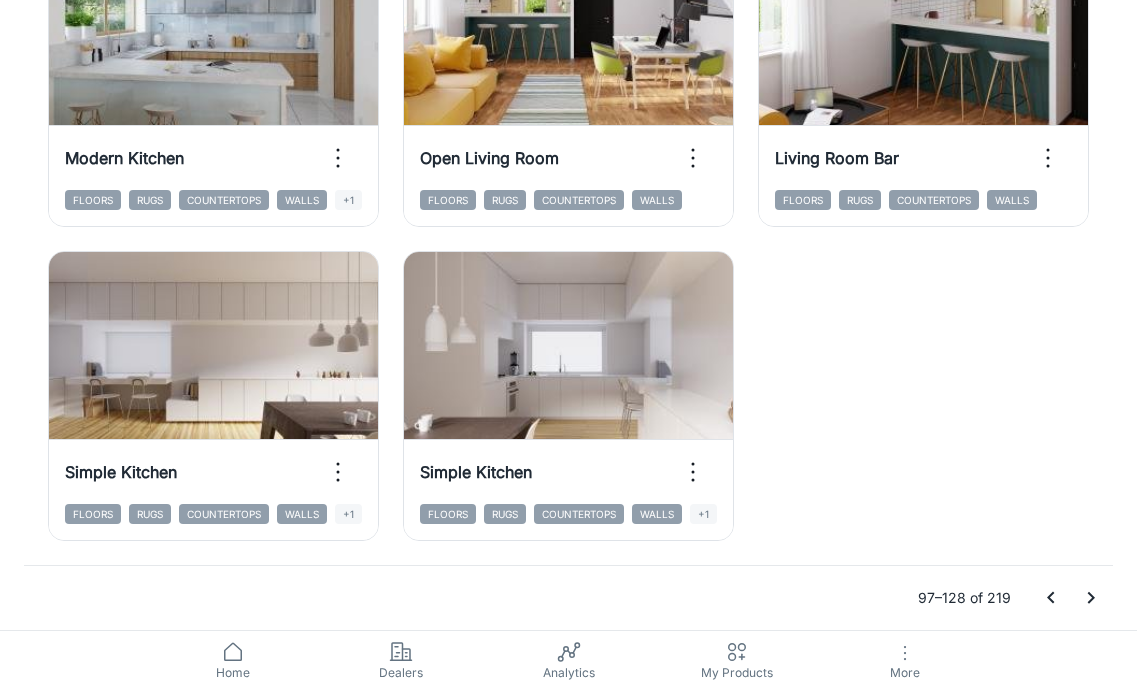 click 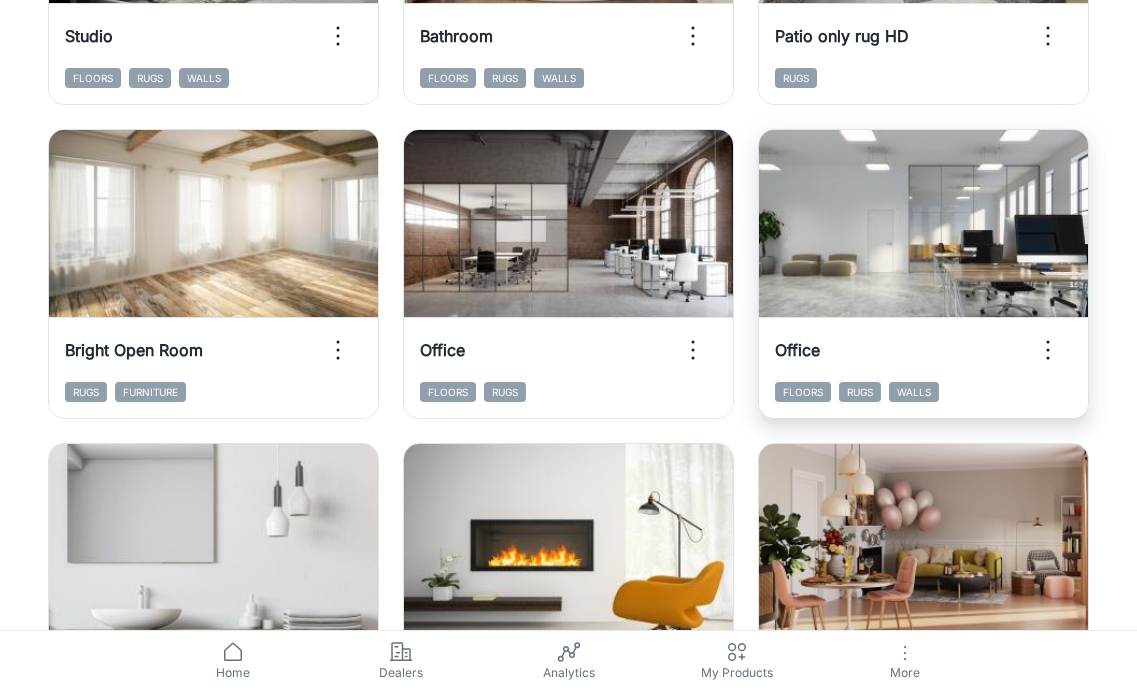 scroll, scrollTop: 0, scrollLeft: 0, axis: both 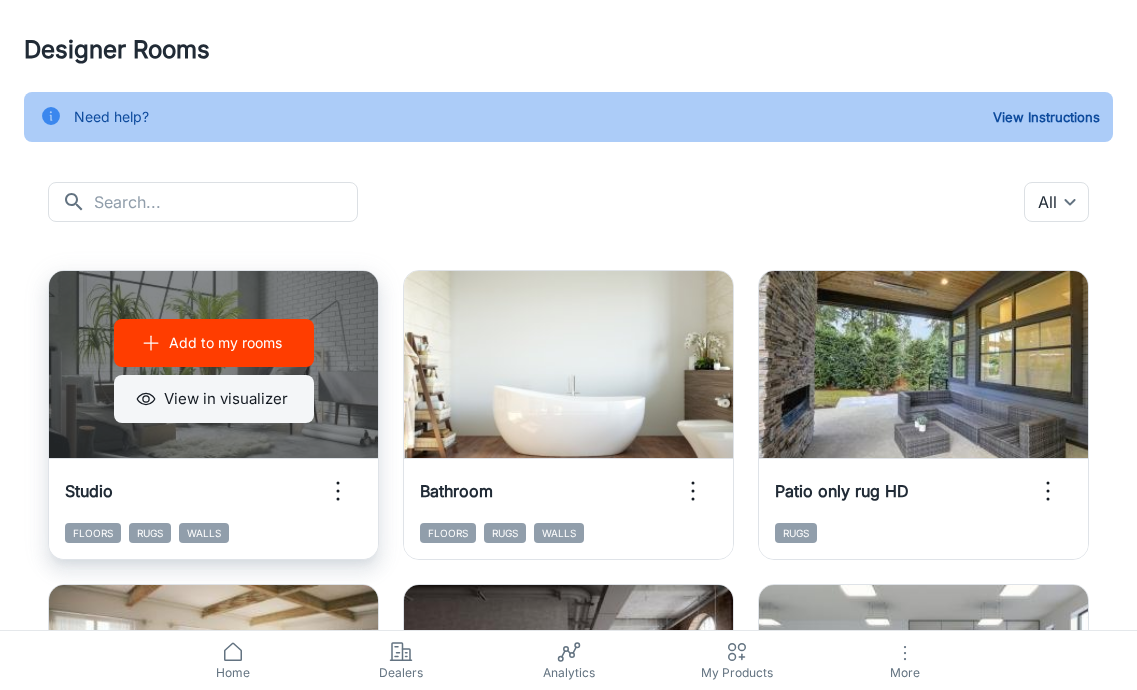 click on "View in visualizer" at bounding box center [214, 399] 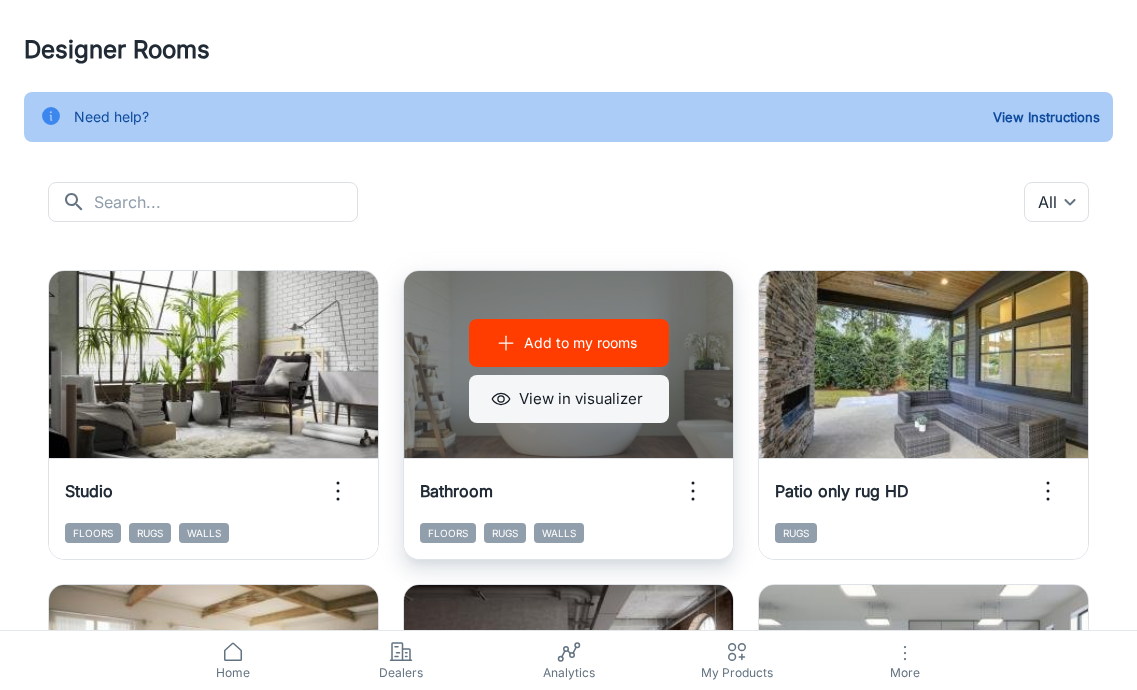 click on "View in visualizer" at bounding box center (569, 399) 